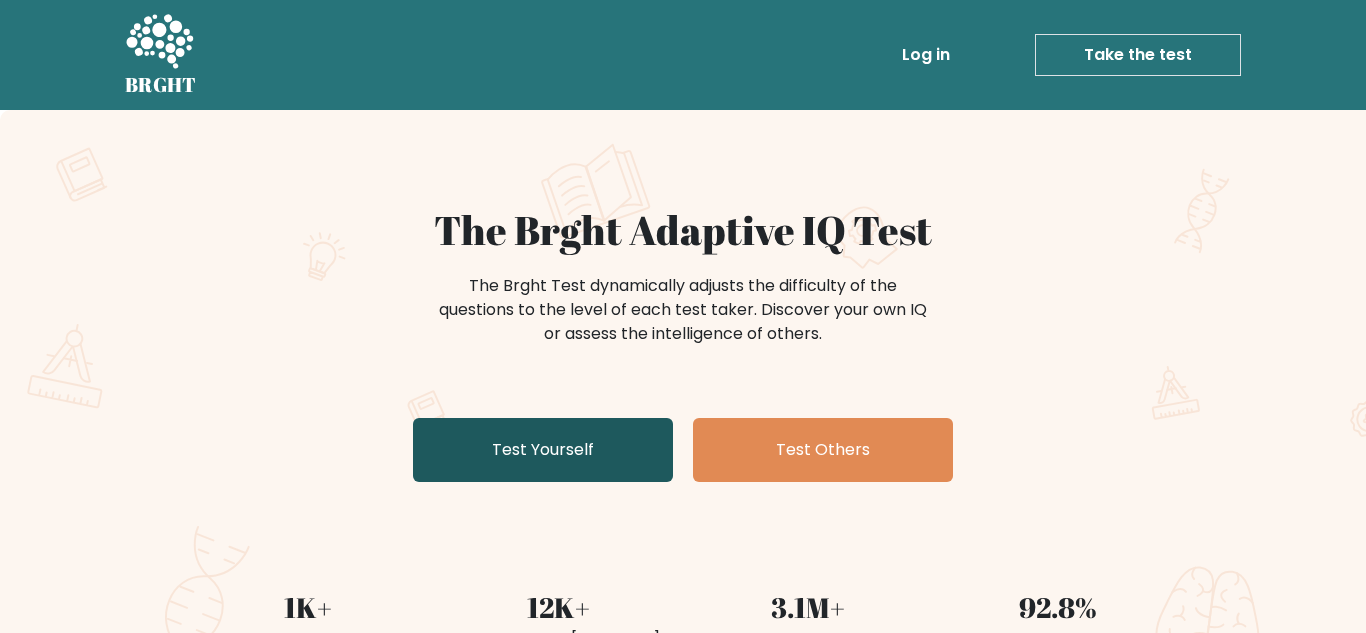 scroll, scrollTop: 0, scrollLeft: 0, axis: both 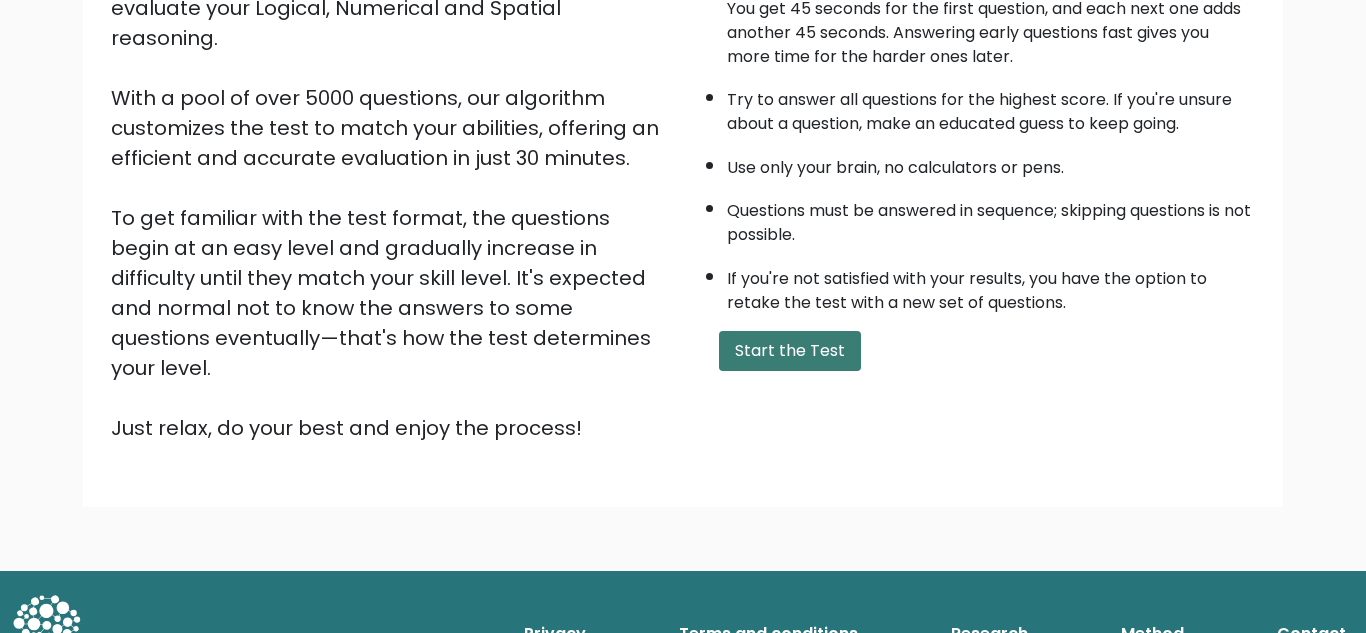 click on "Start the Test" at bounding box center [790, 351] 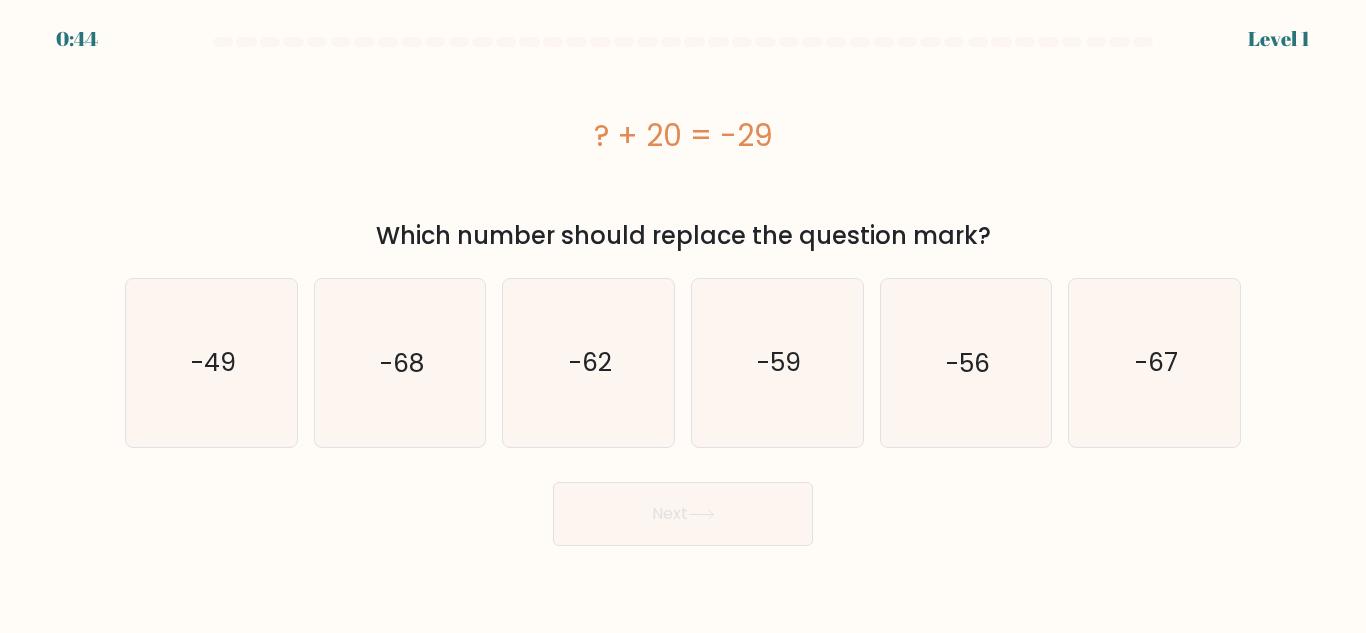 scroll, scrollTop: 0, scrollLeft: 0, axis: both 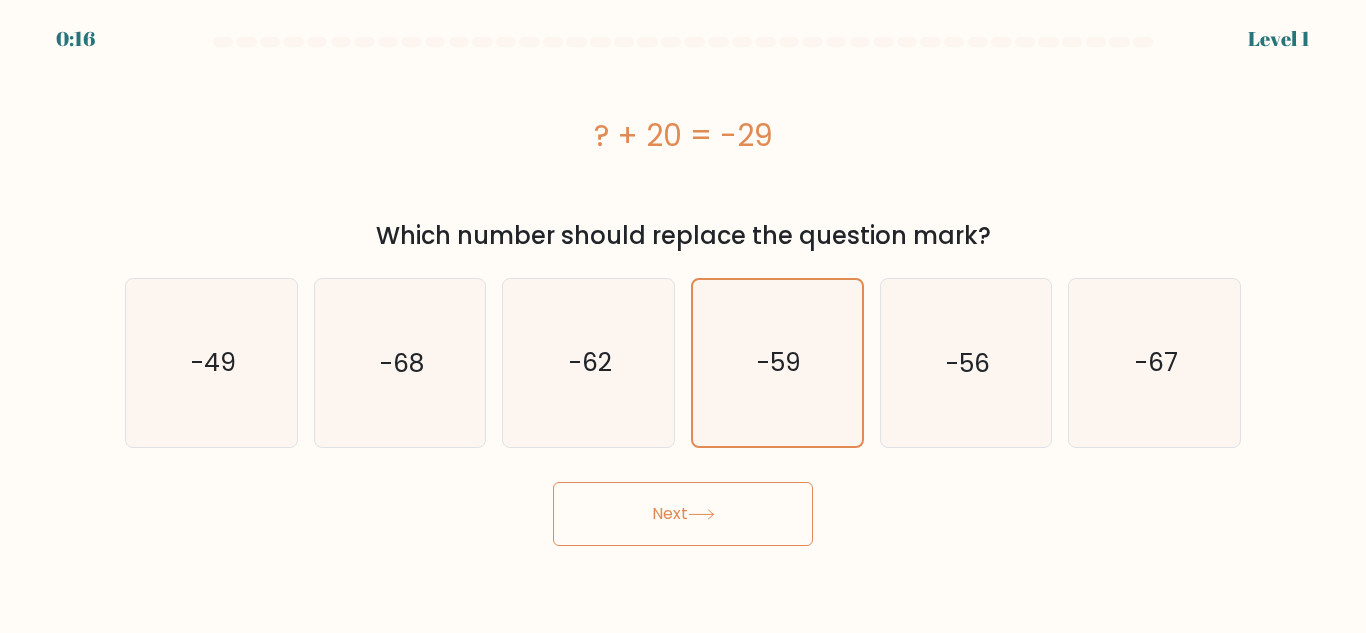 click on "Next" at bounding box center [683, 514] 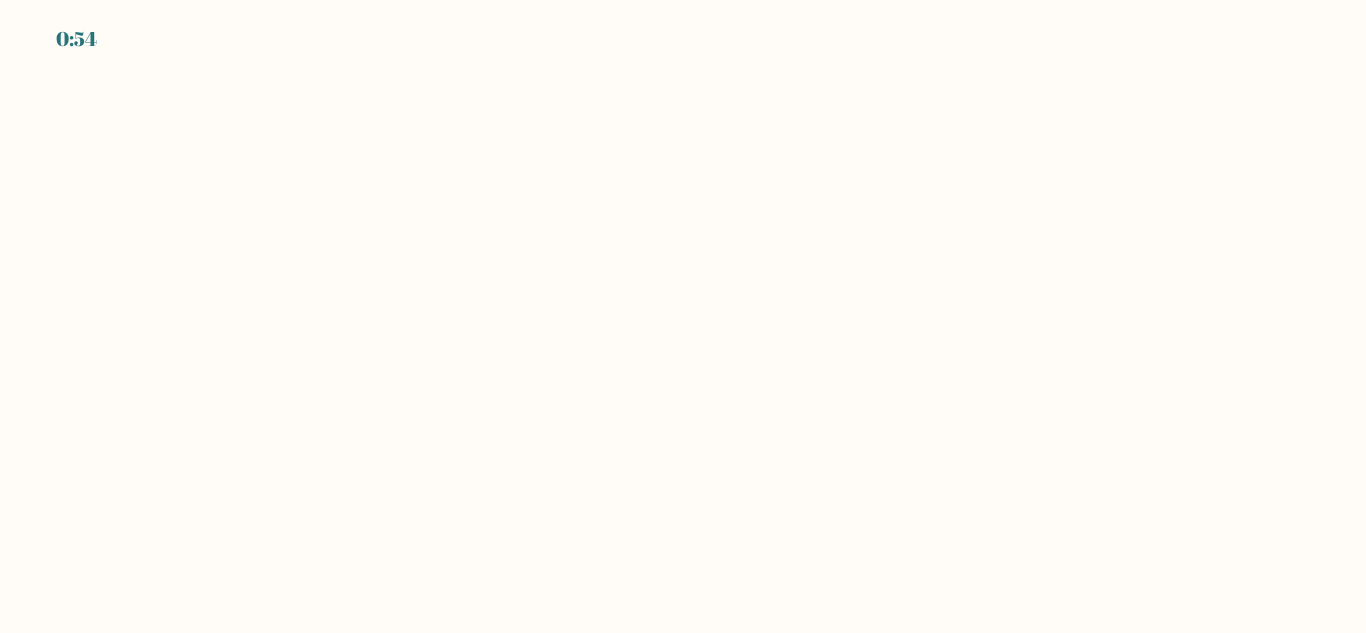 scroll, scrollTop: 0, scrollLeft: 0, axis: both 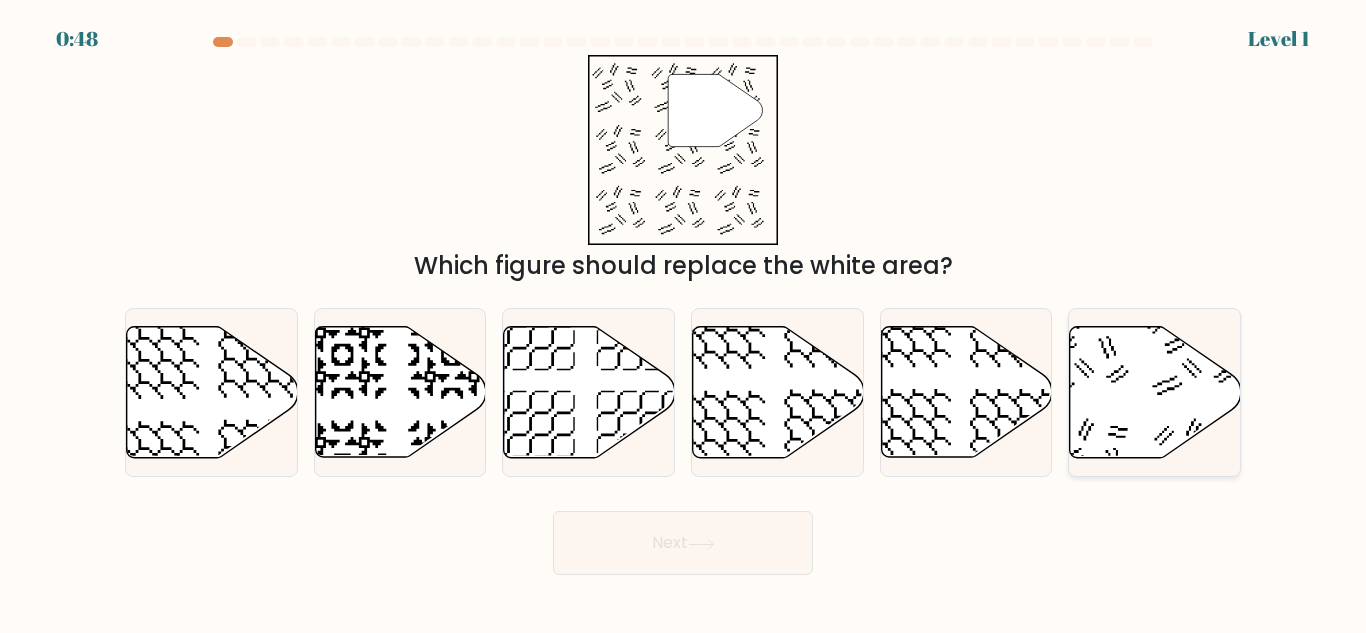 click 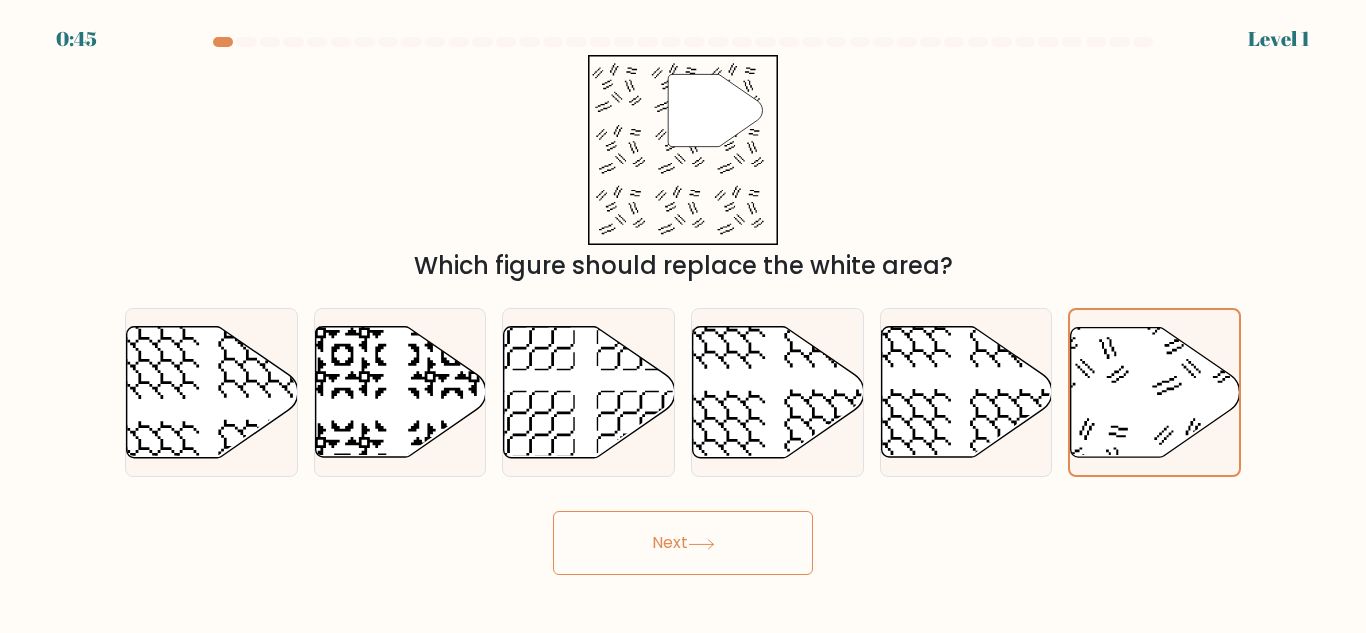 click on "Next" at bounding box center (683, 543) 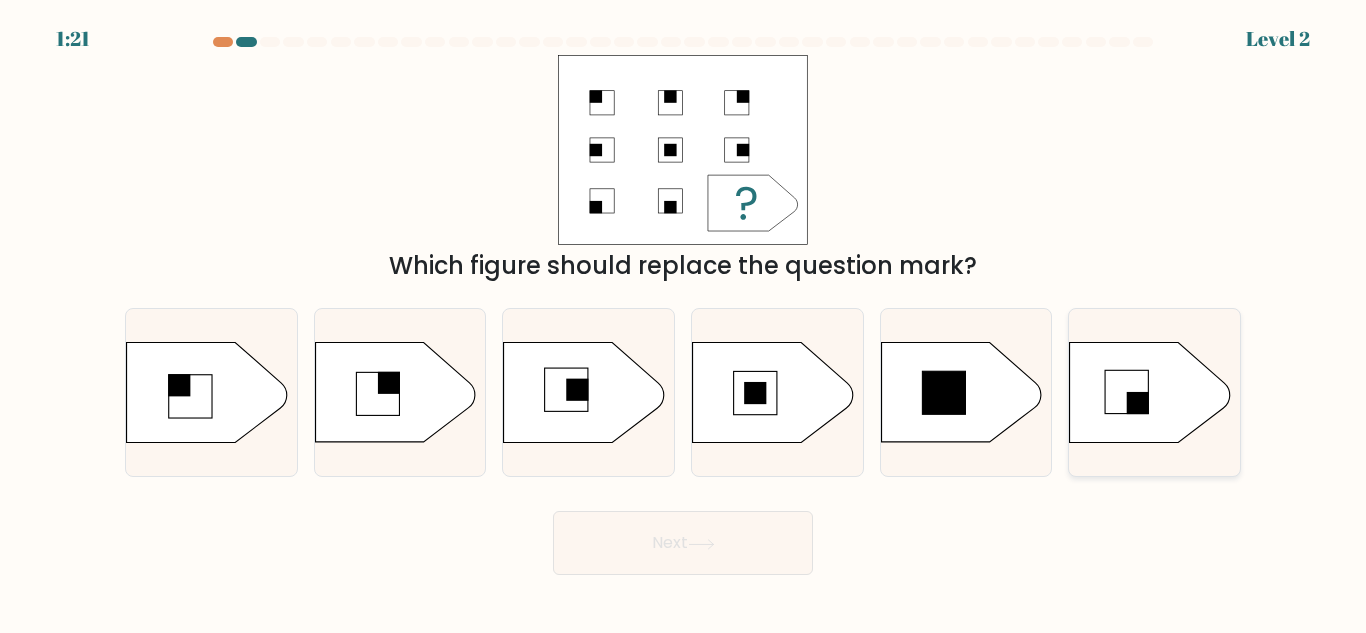 click 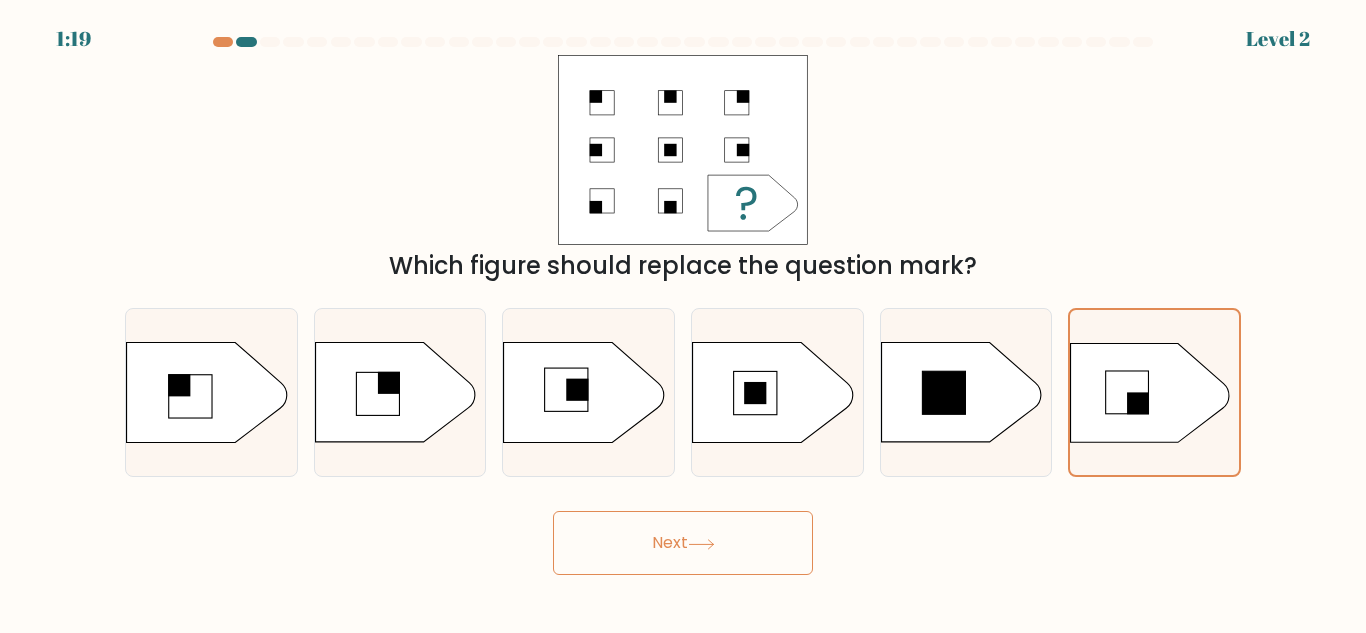 click on "1:19
Level 2
a." at bounding box center (683, 316) 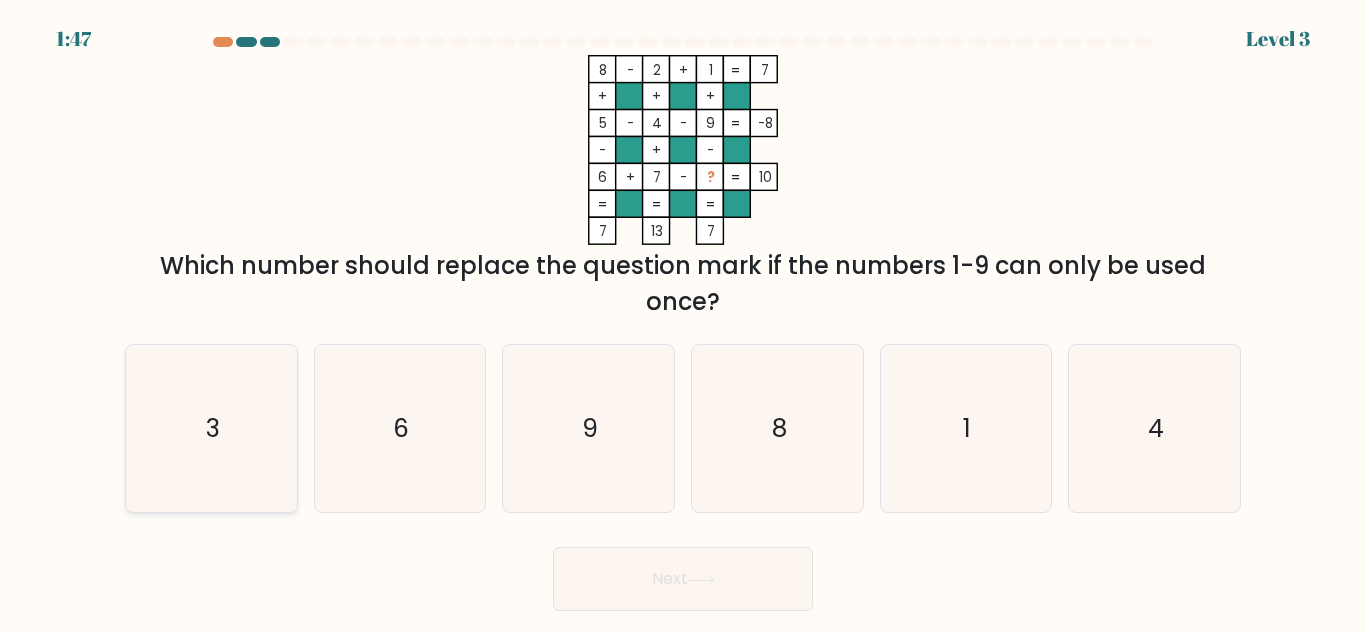 click on "3" 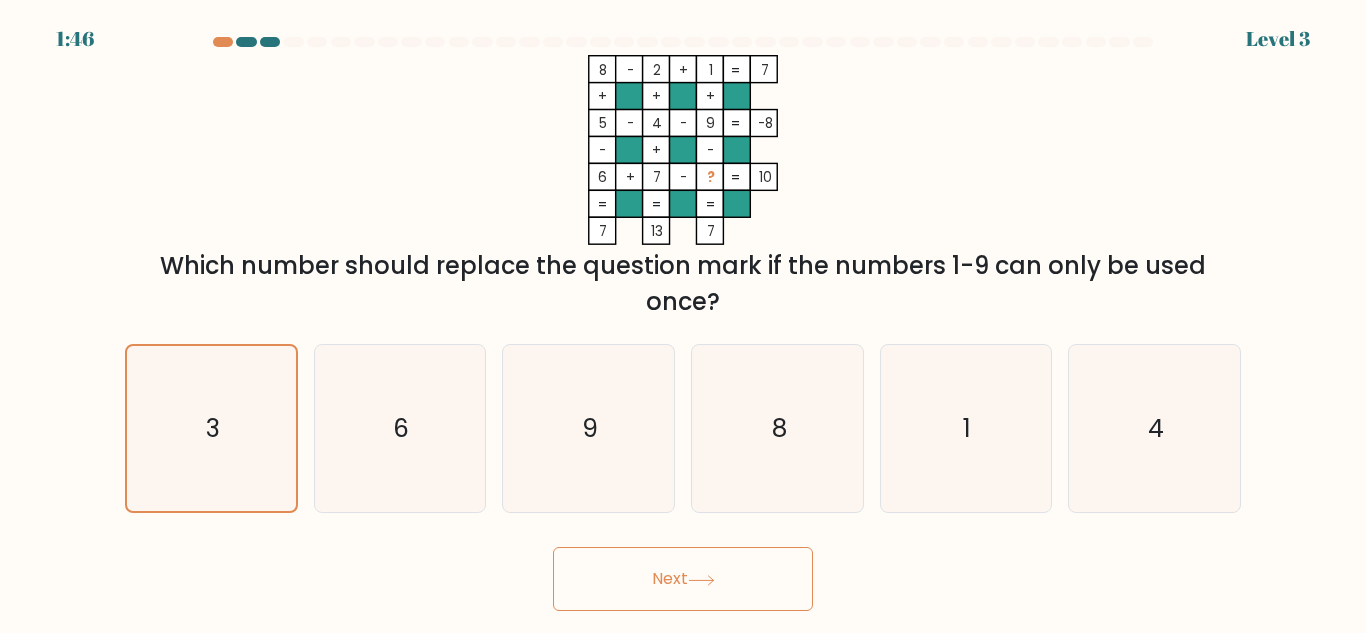 click on "Next" at bounding box center [683, 579] 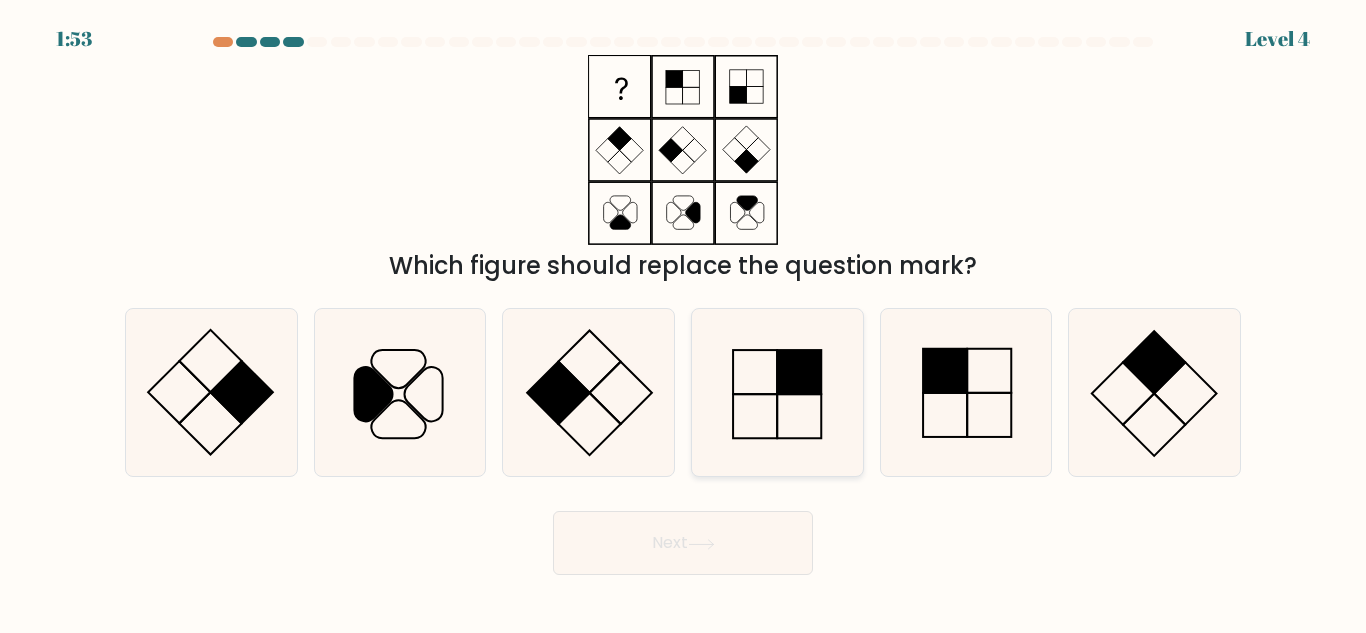 click 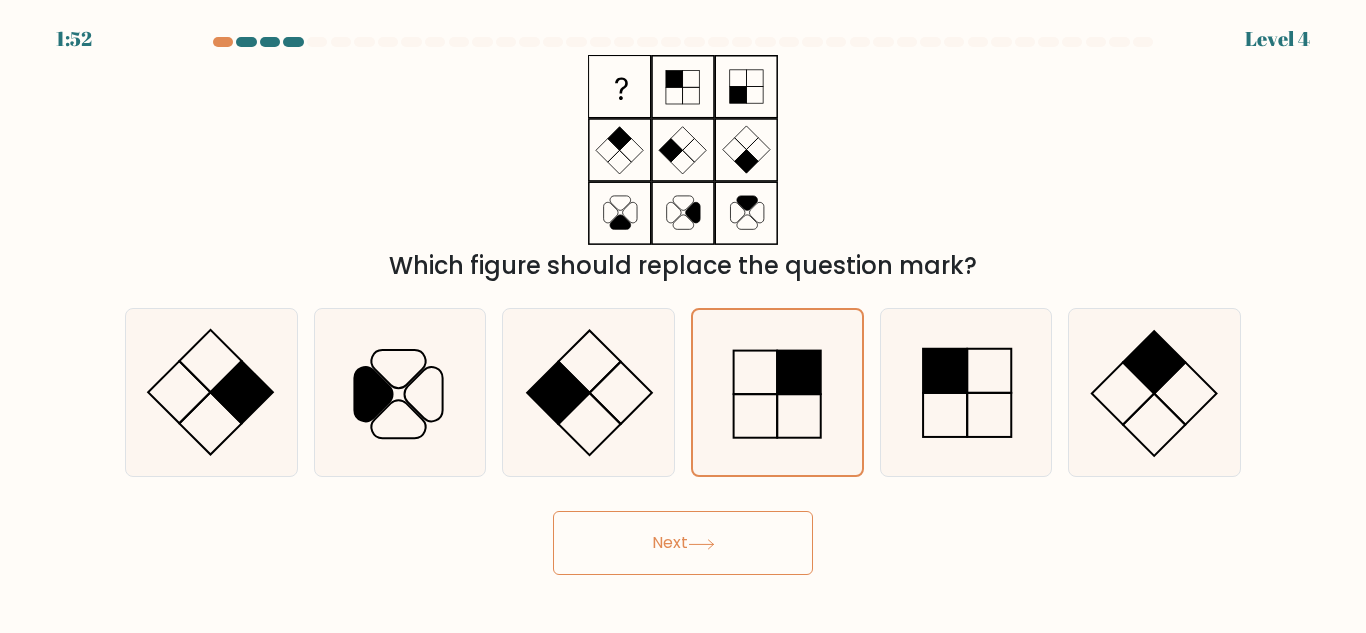 click on "Next" at bounding box center [683, 543] 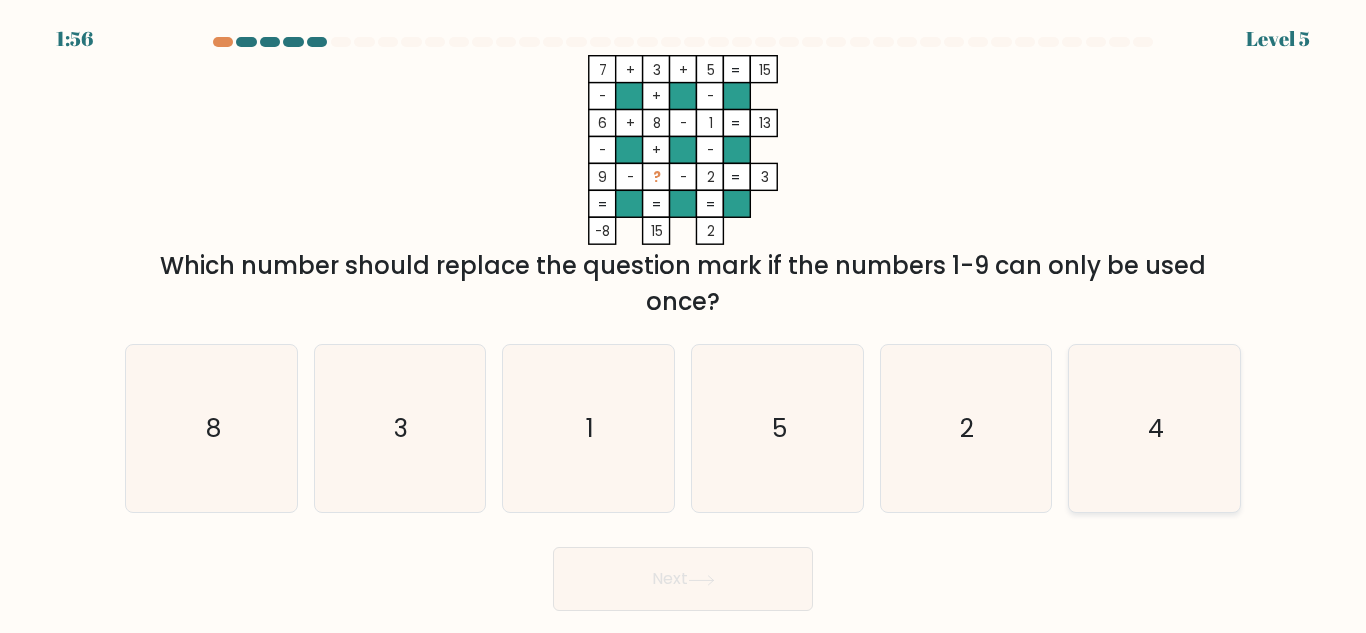 click on "4" 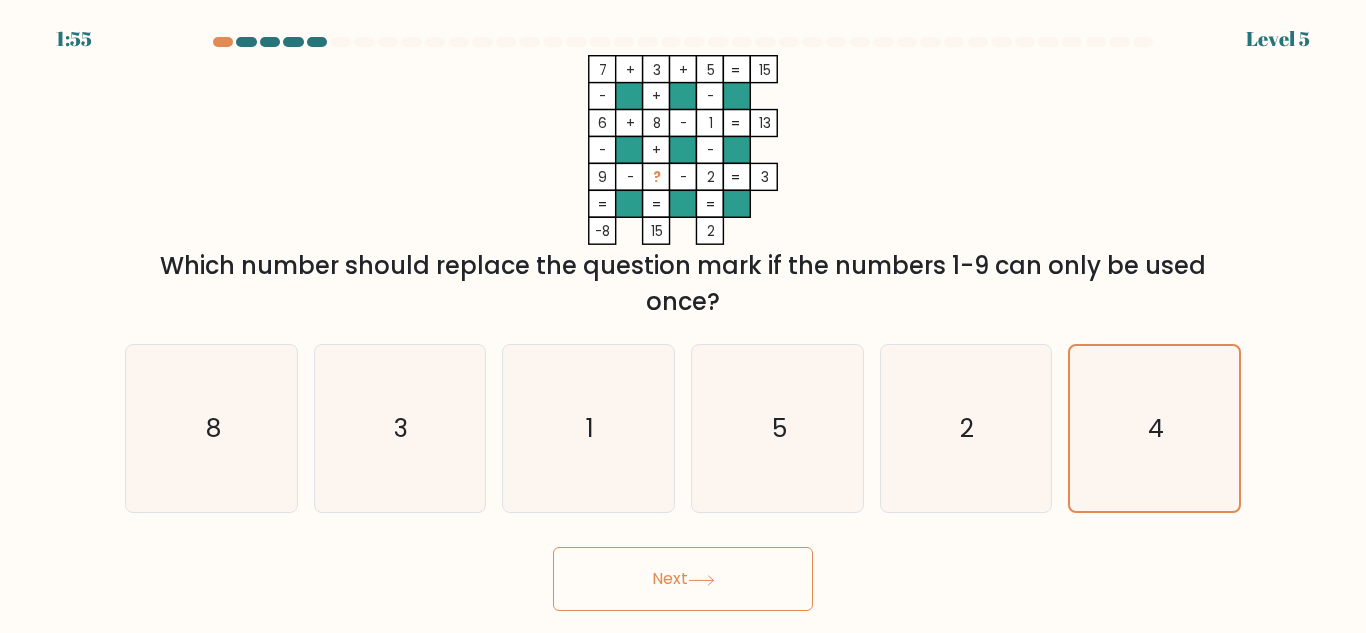click on "Next" at bounding box center (683, 579) 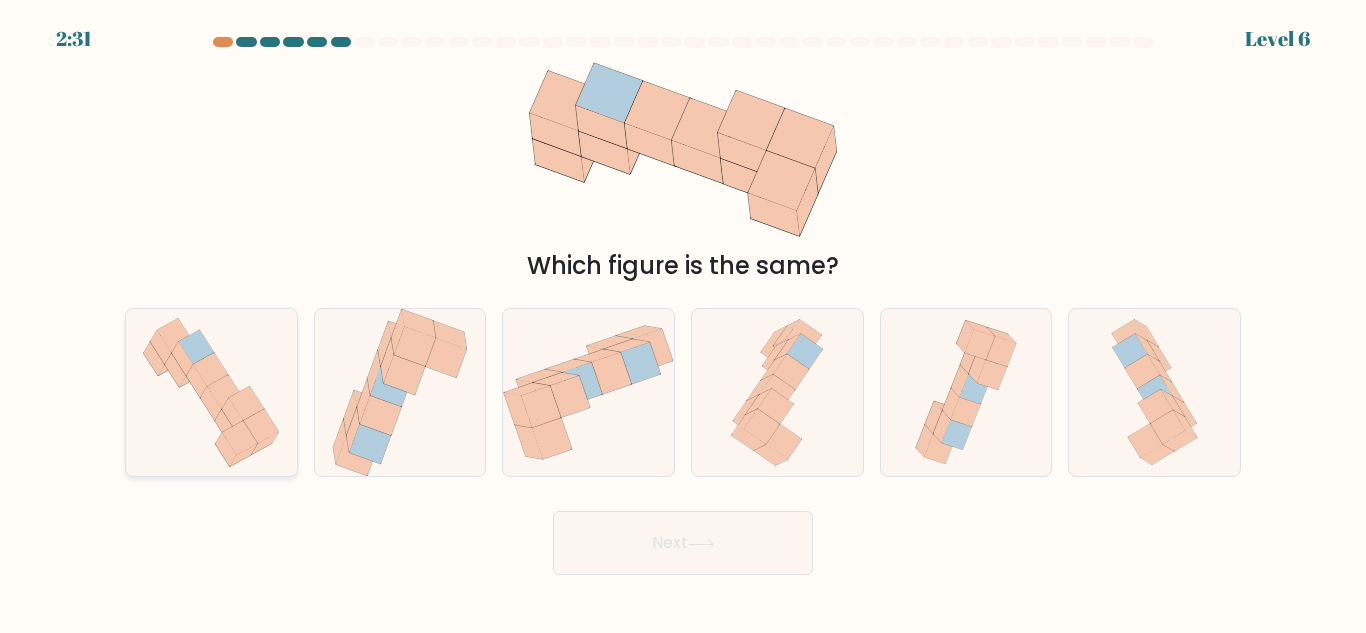 click 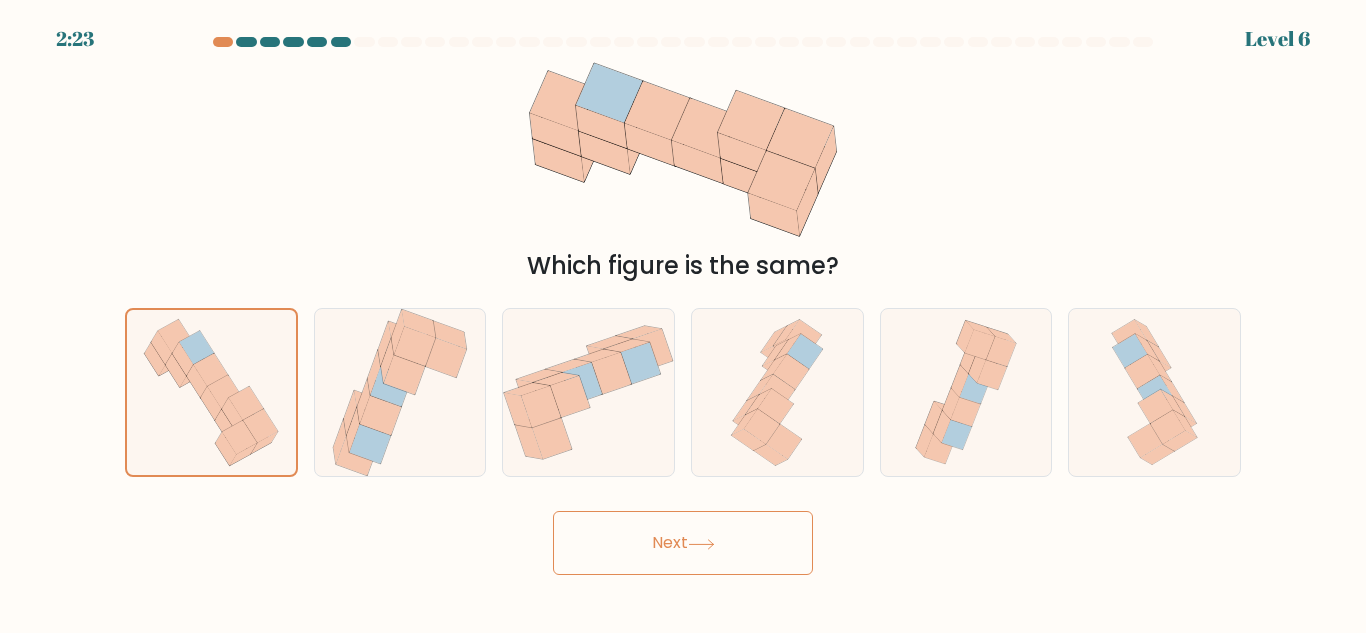 click on "Next" at bounding box center (683, 543) 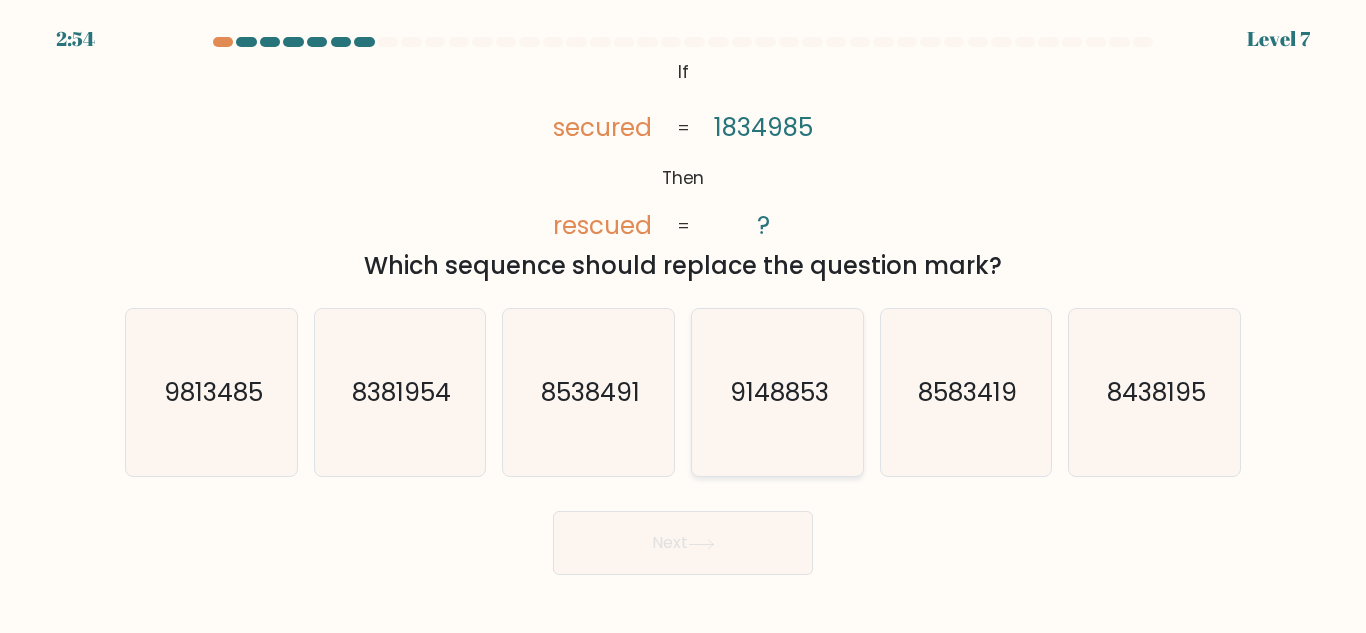 click on "9148853" 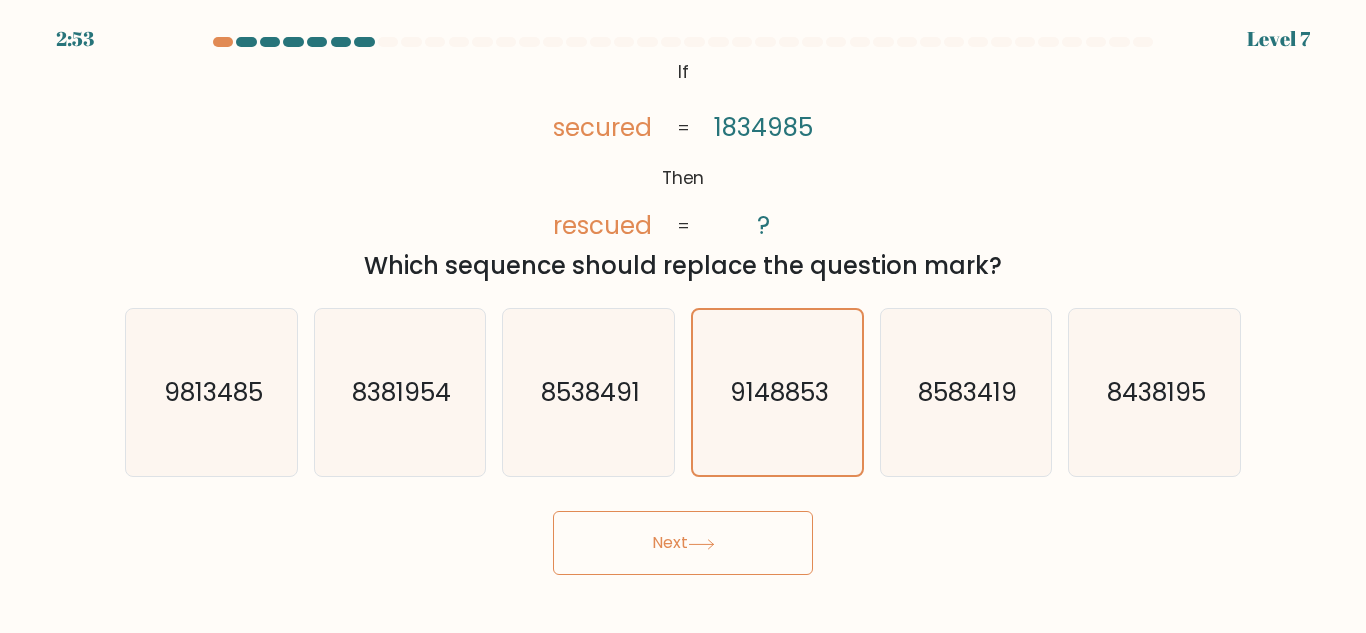 click on "Next" at bounding box center [683, 543] 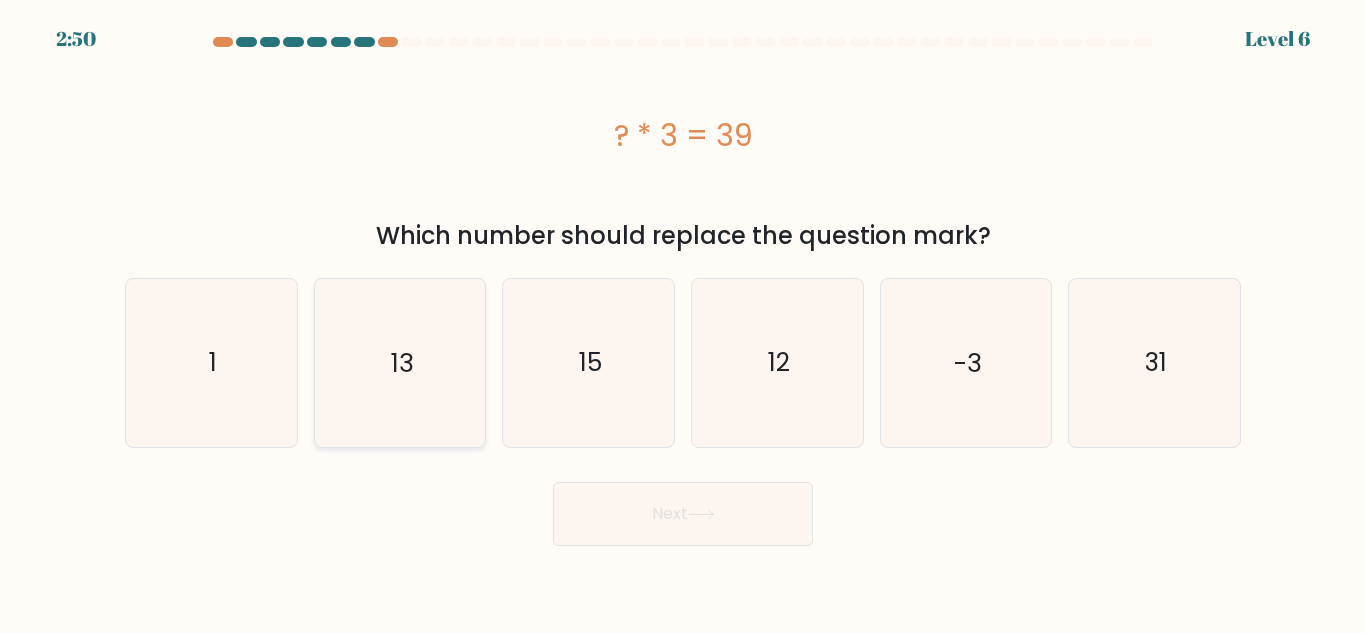 click on "13" 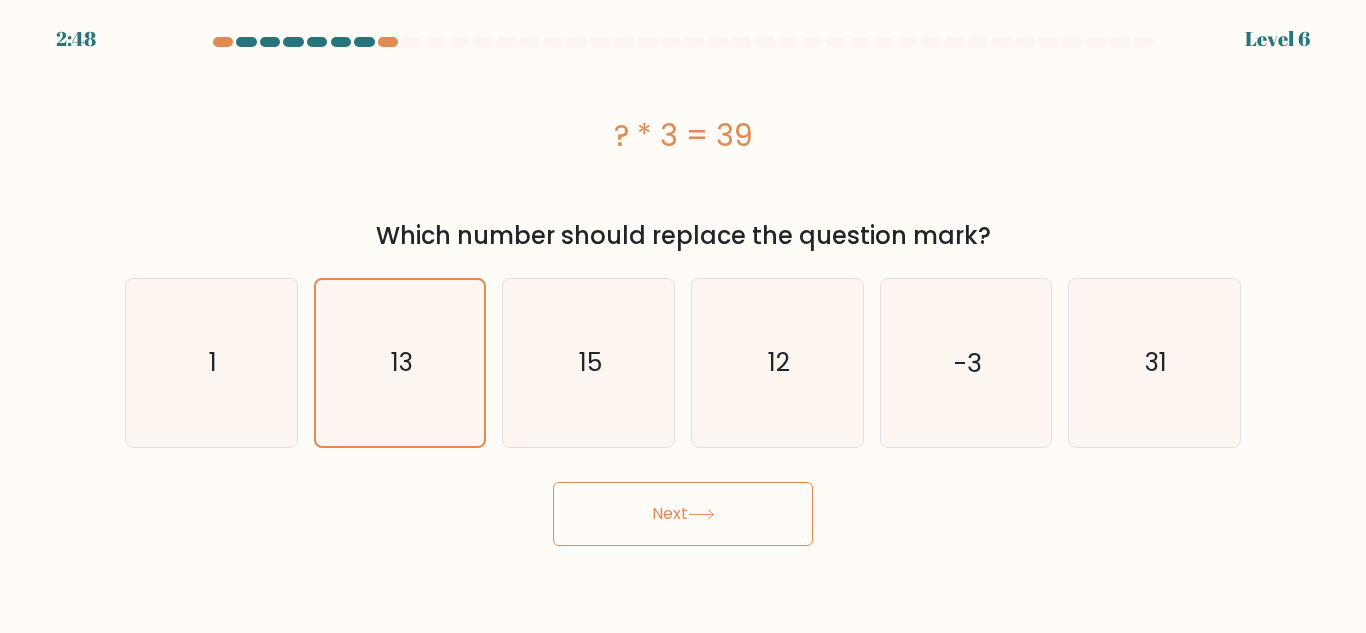 click on "Next" at bounding box center [683, 509] 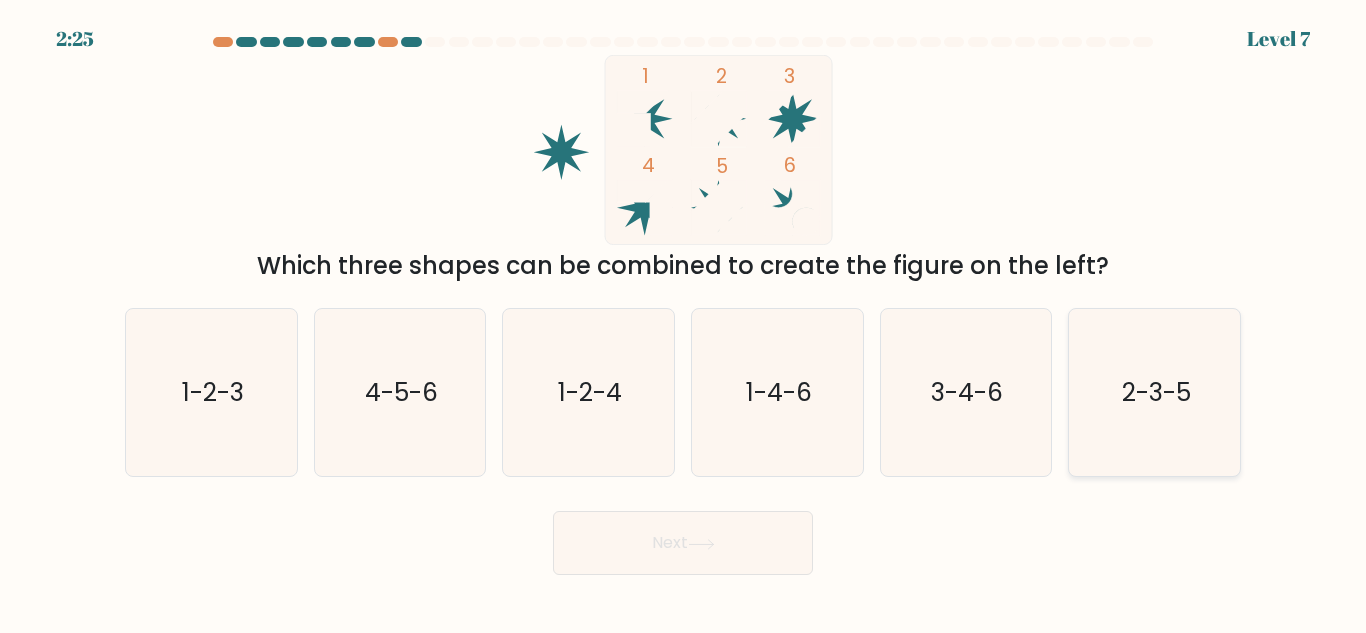 click on "2-3-5" 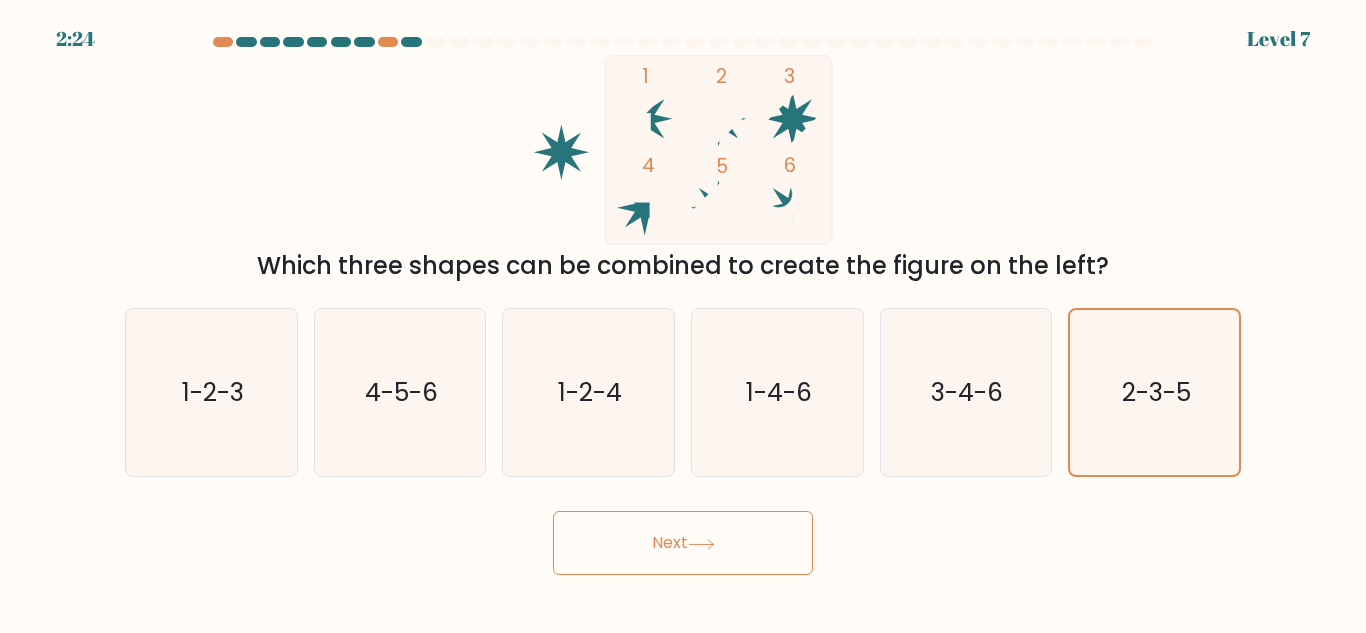 click on "Next" at bounding box center [683, 543] 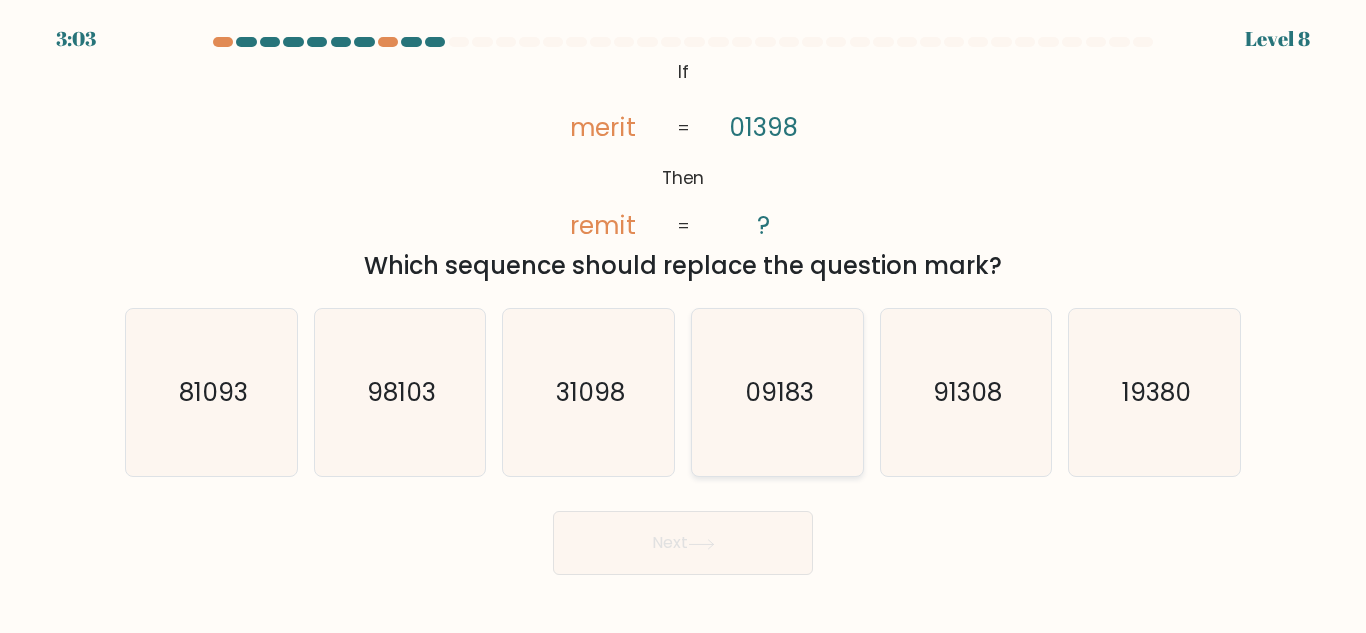 click on "09183" 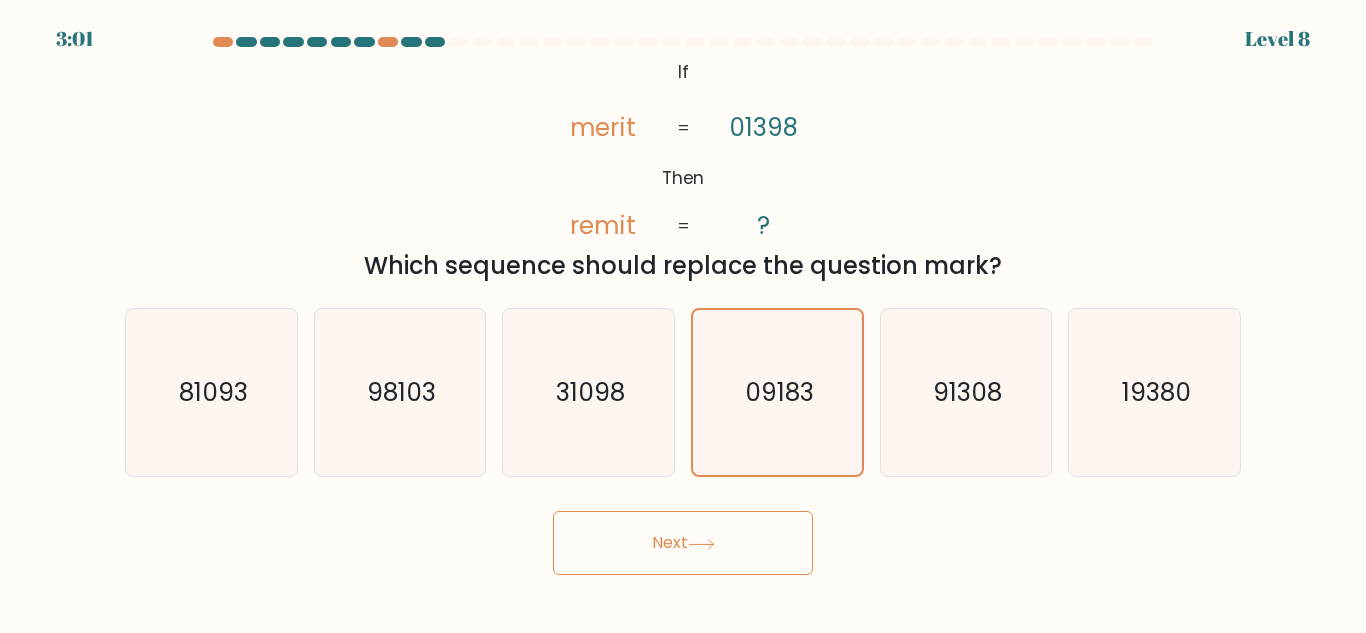 click on "Next" at bounding box center (683, 543) 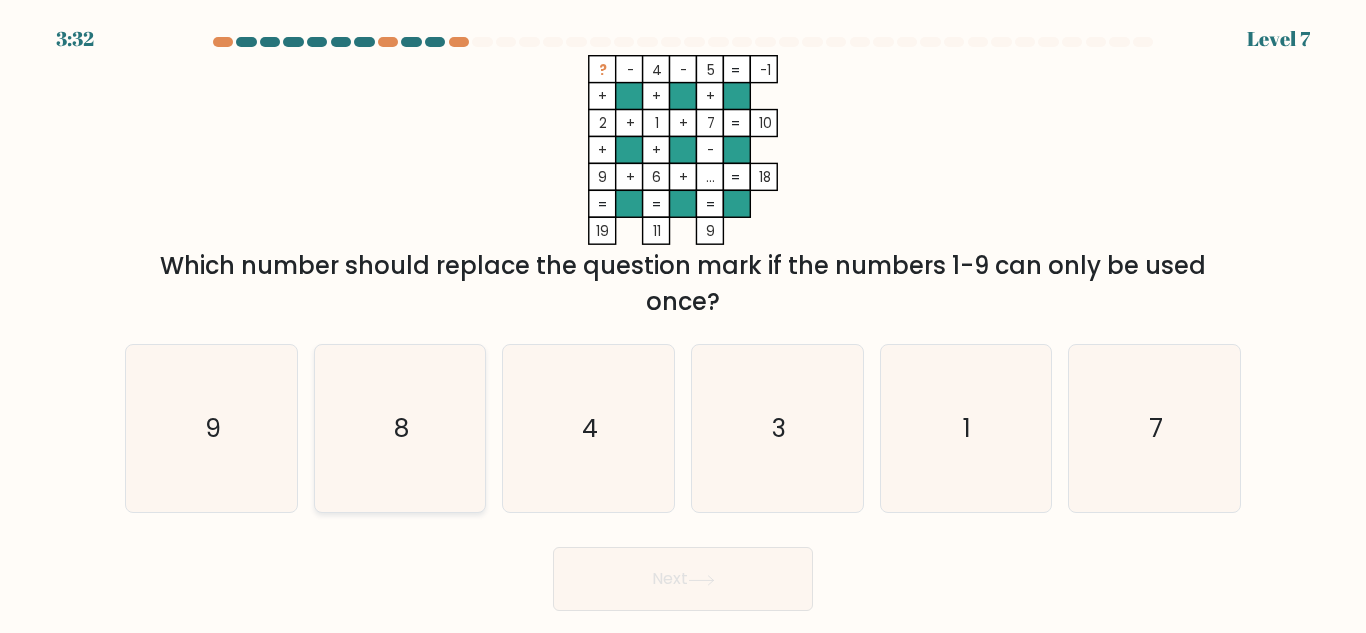 click on "8" 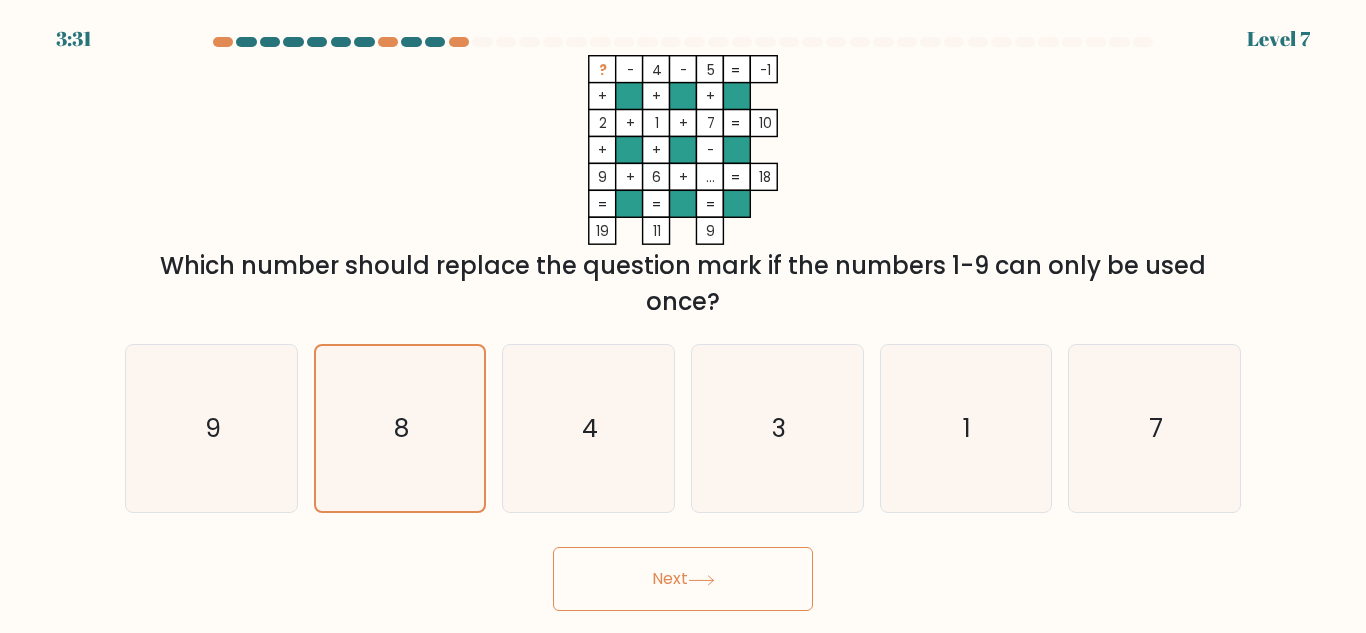 click on "Next" at bounding box center [683, 579] 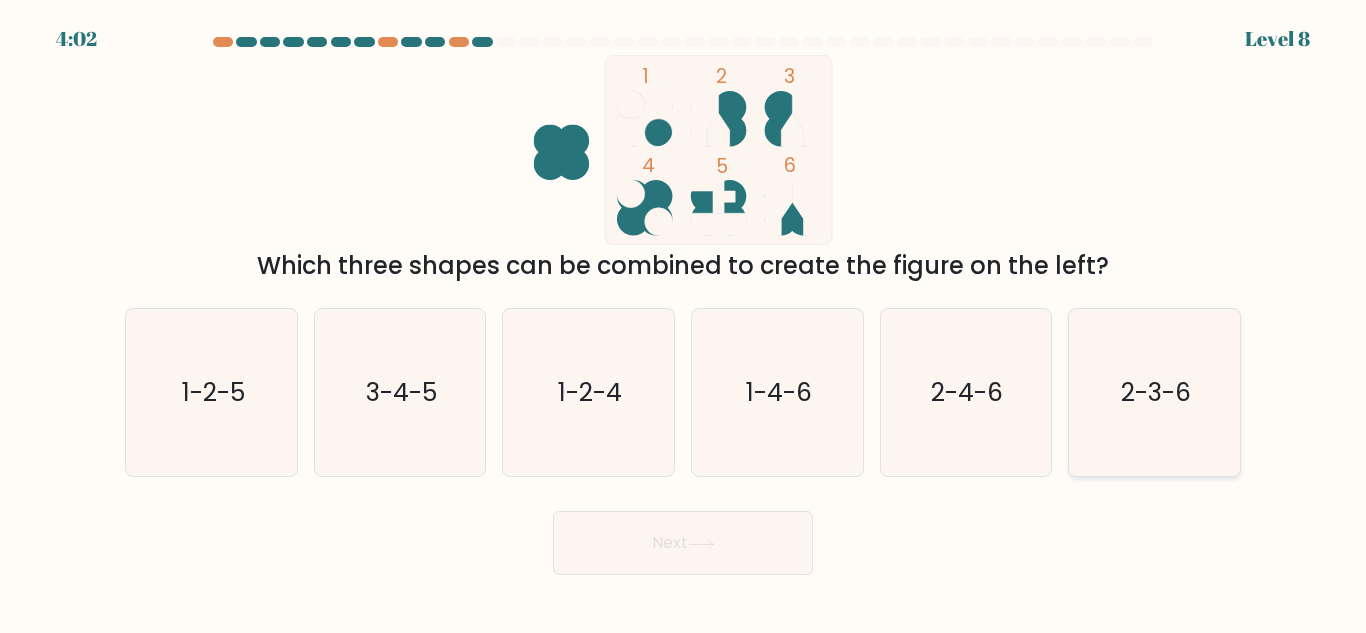 click on "2-3-6" 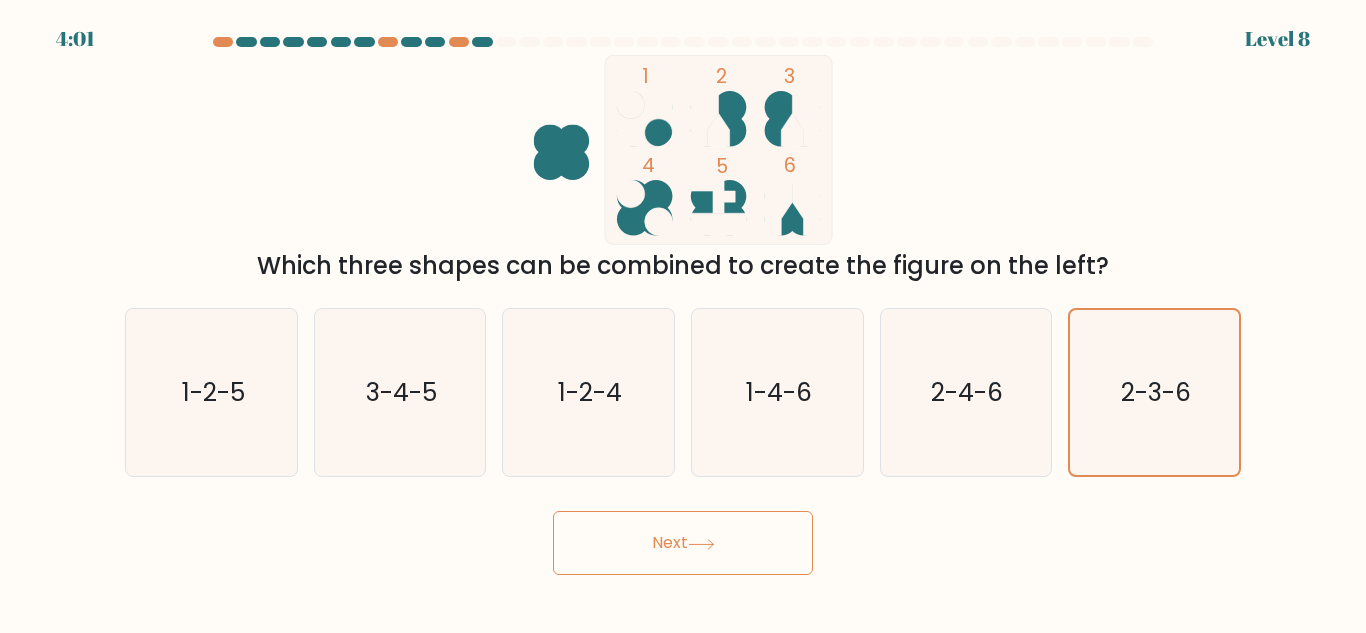 click on "4:01
Level 8" at bounding box center [683, 316] 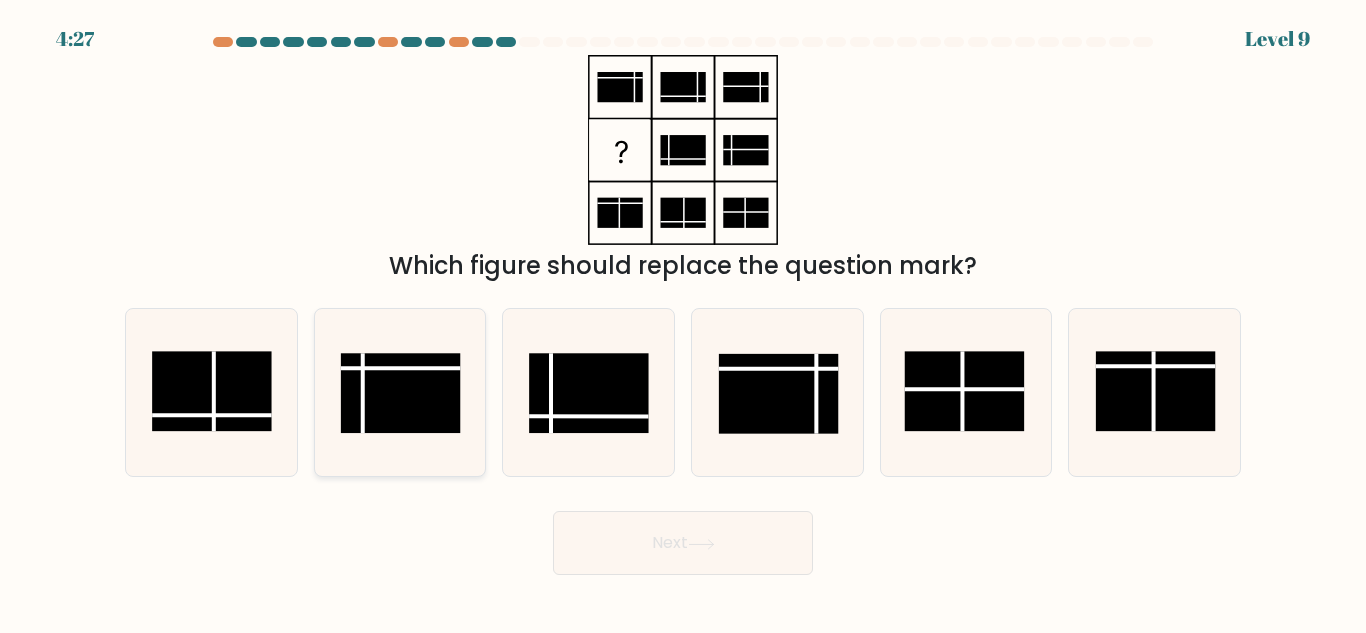 click 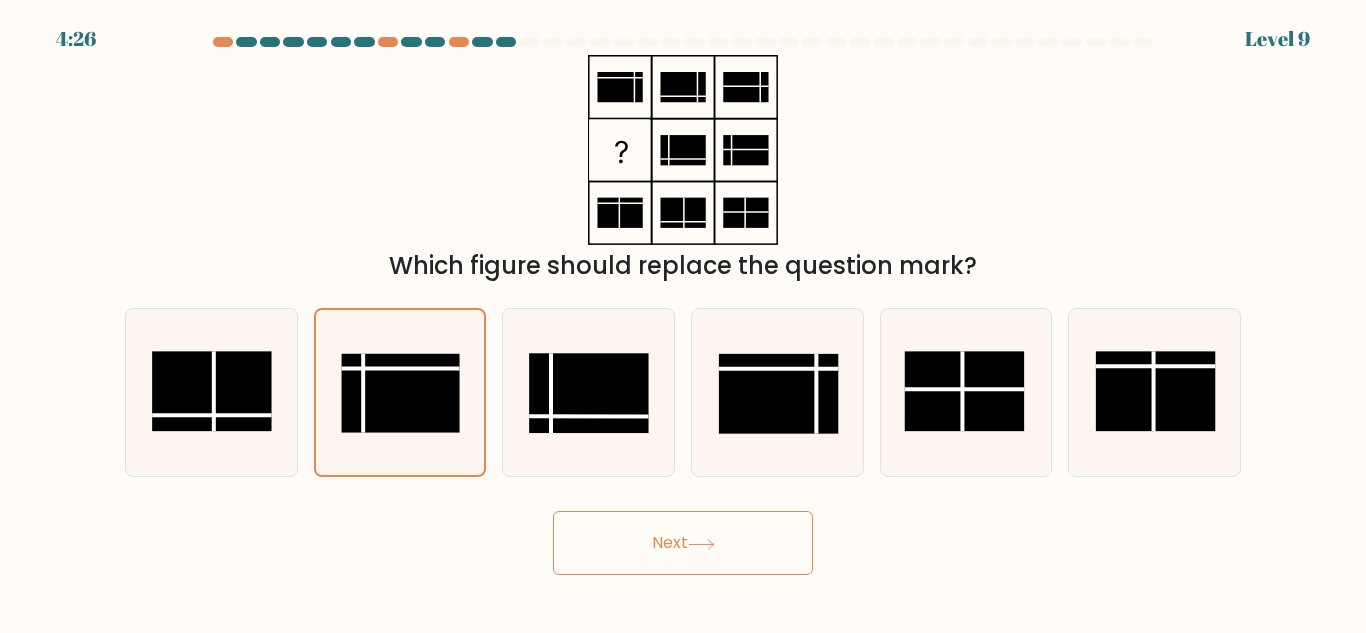 click on "Next" at bounding box center [683, 543] 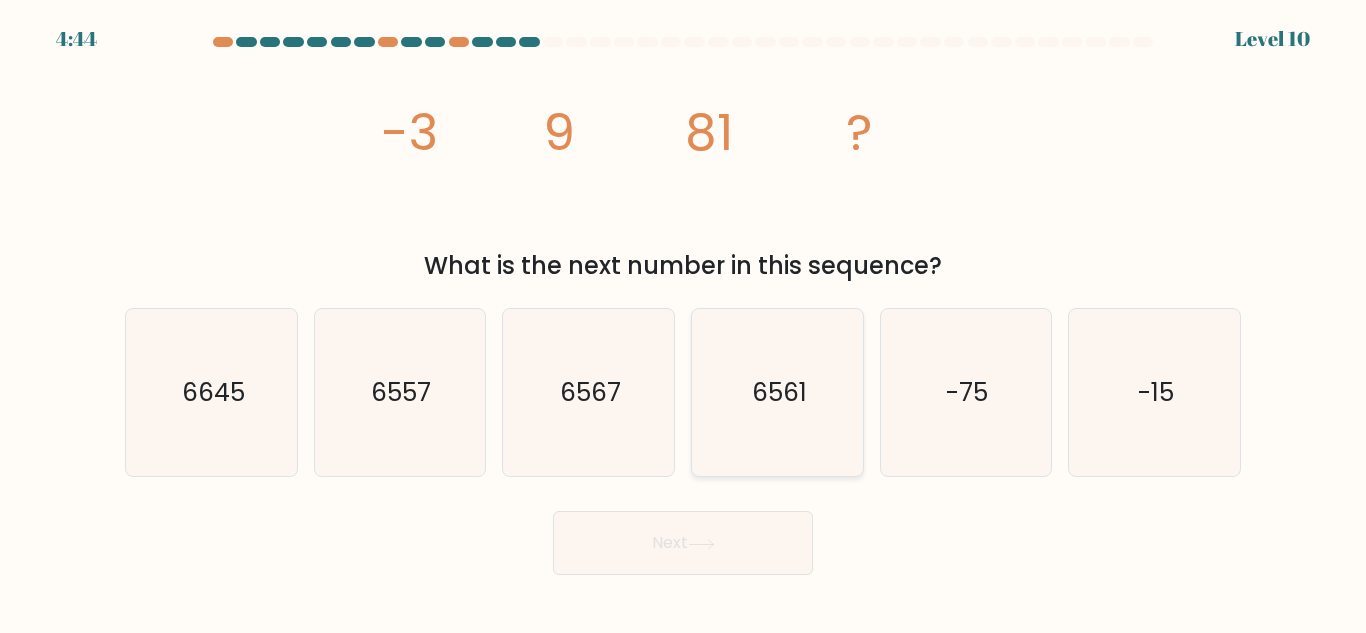 click on "6561" 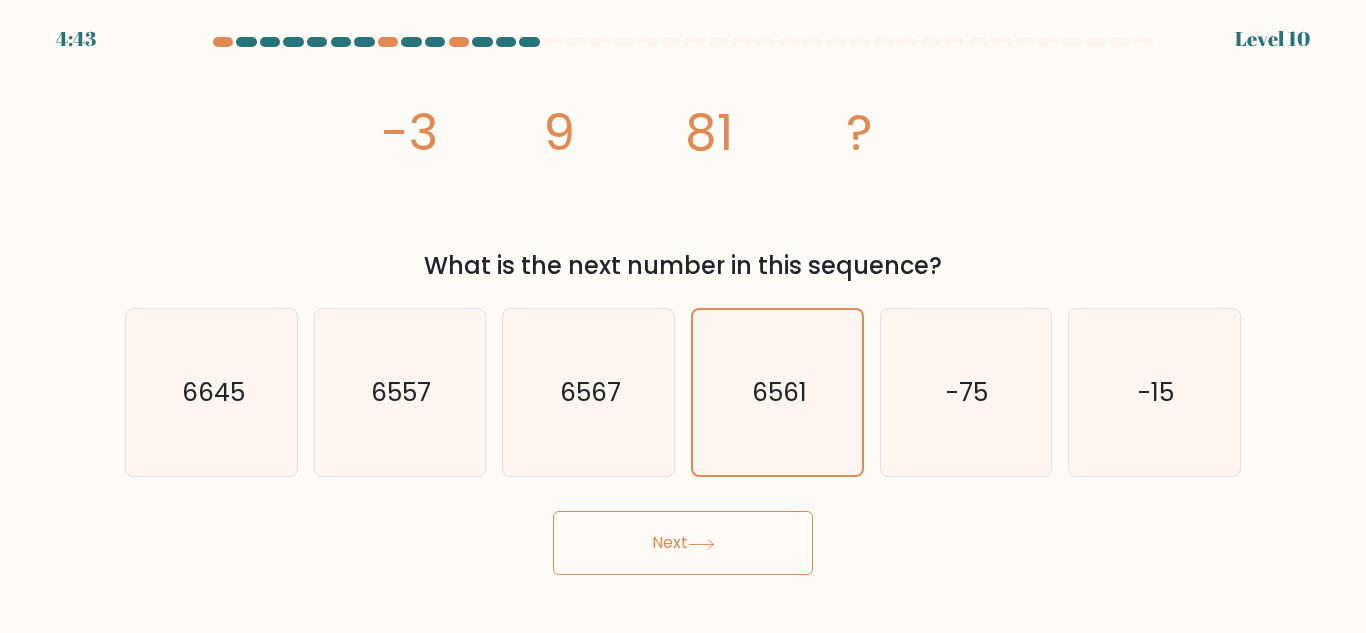 click on "Next" at bounding box center [683, 543] 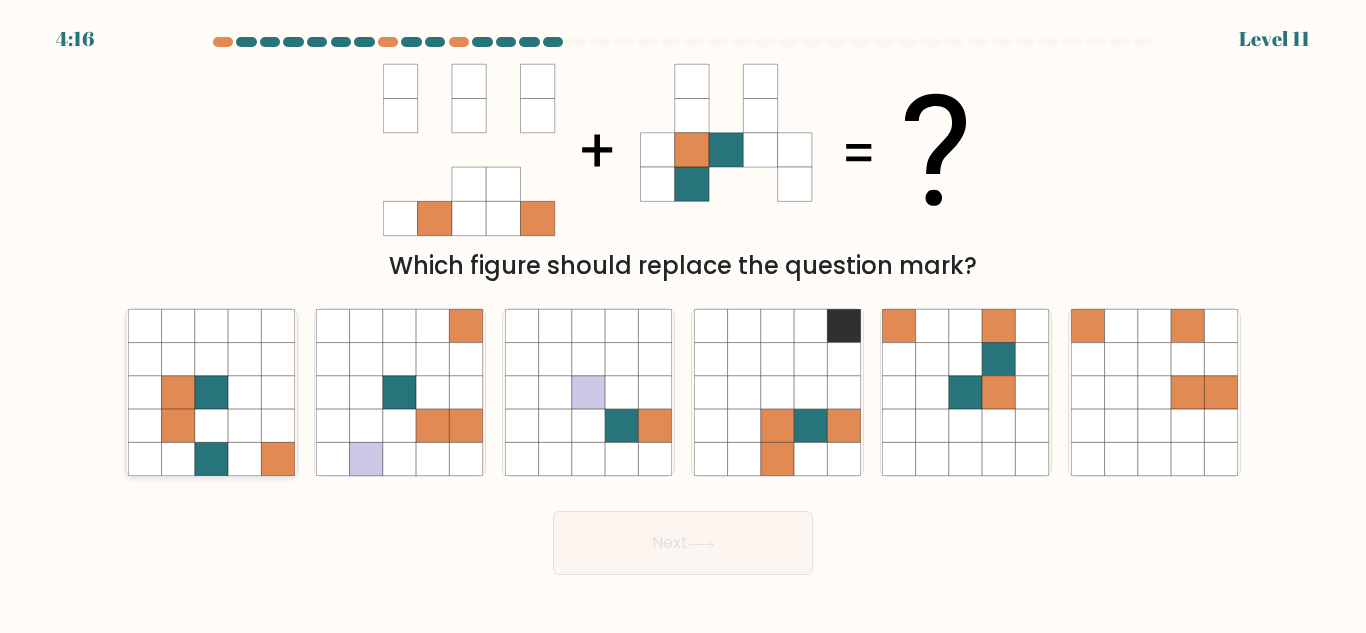 click 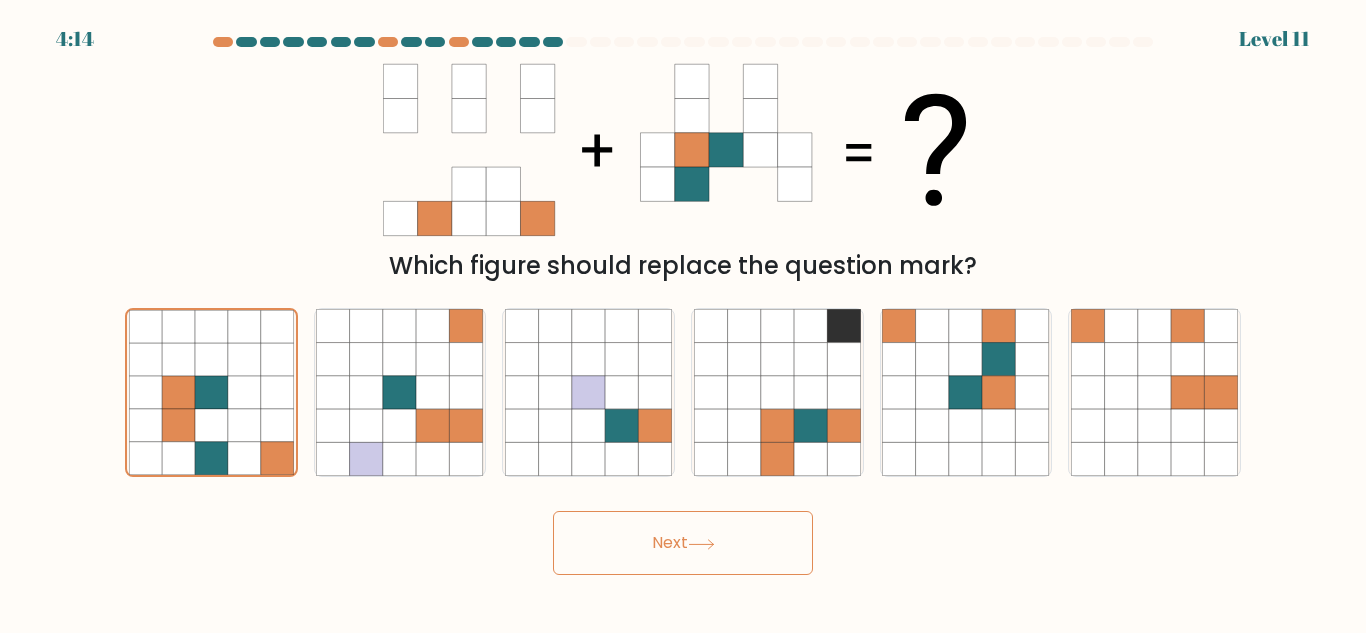 click on "Next" at bounding box center (683, 543) 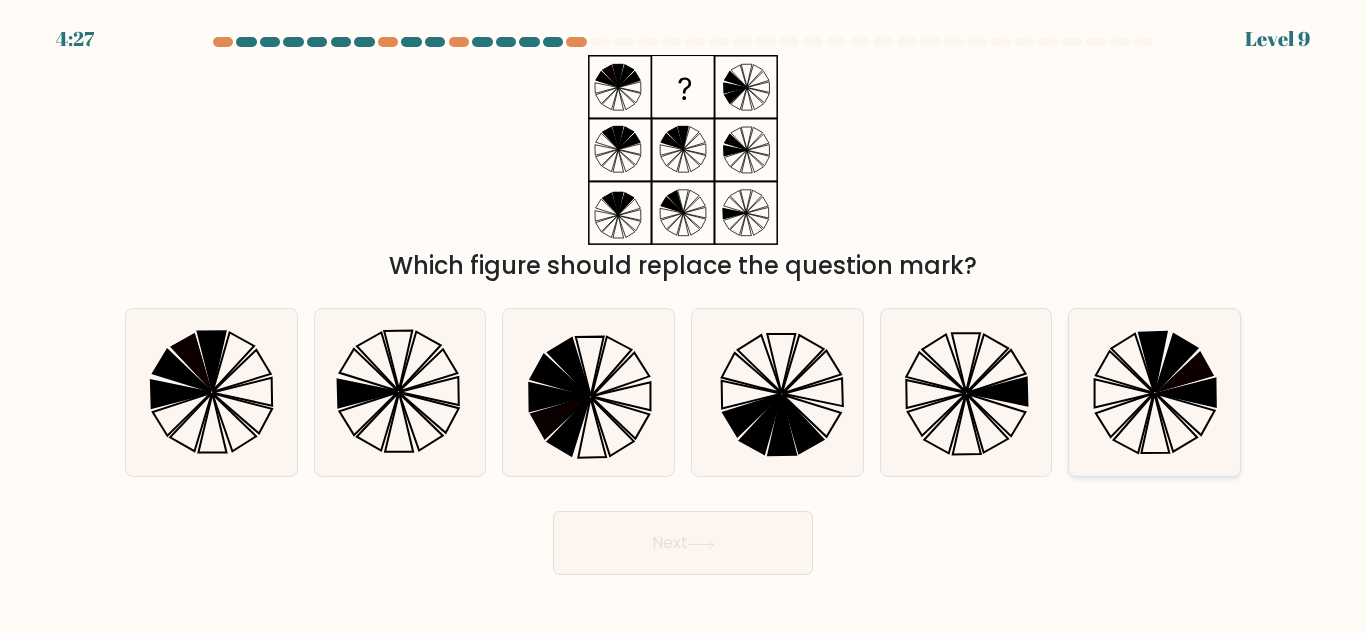 click 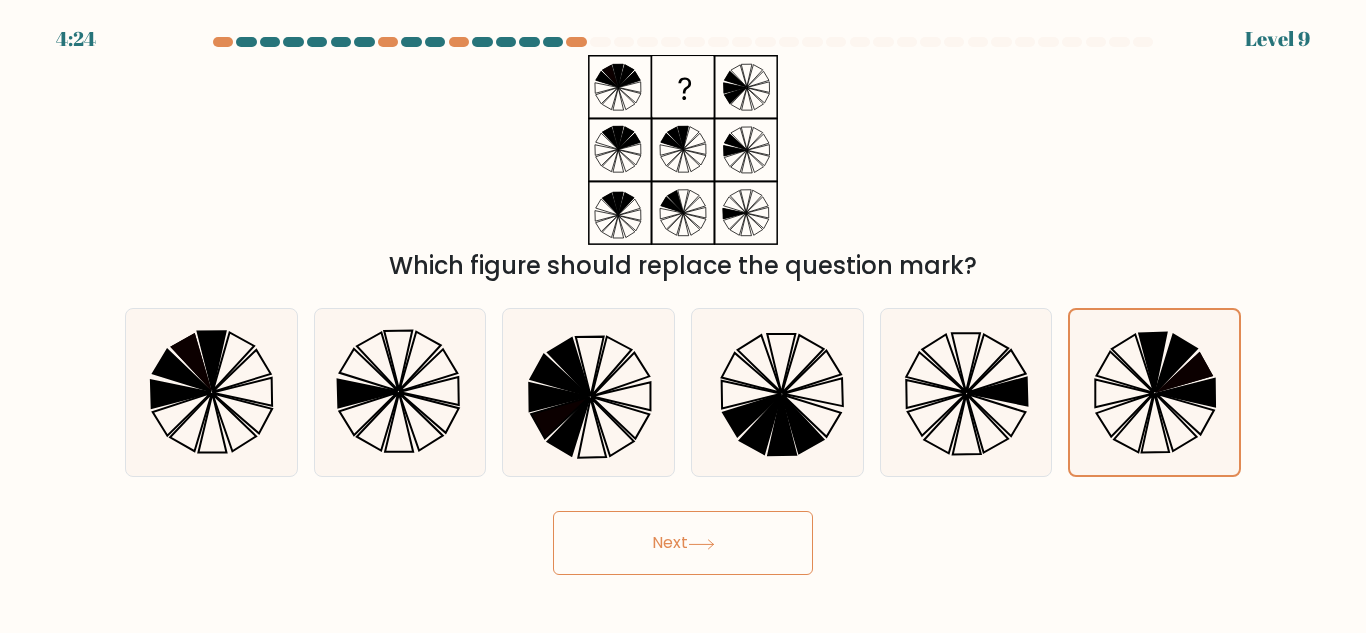 click on "Next" at bounding box center (683, 543) 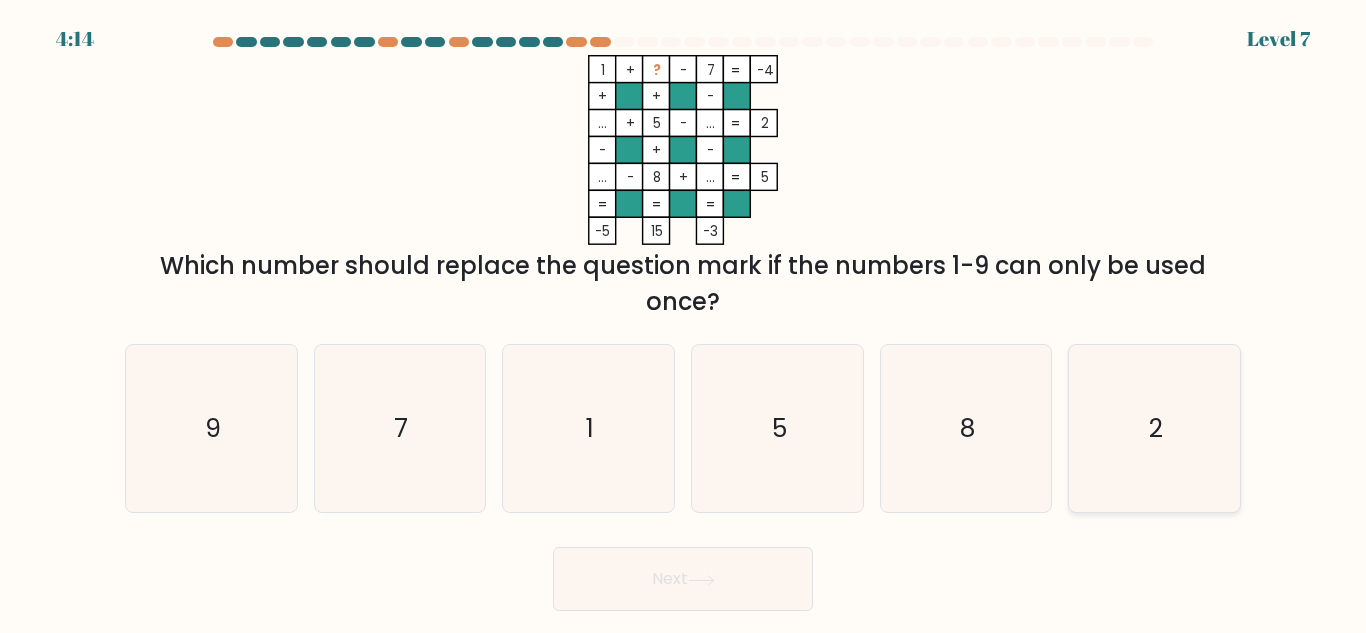 click on "2" 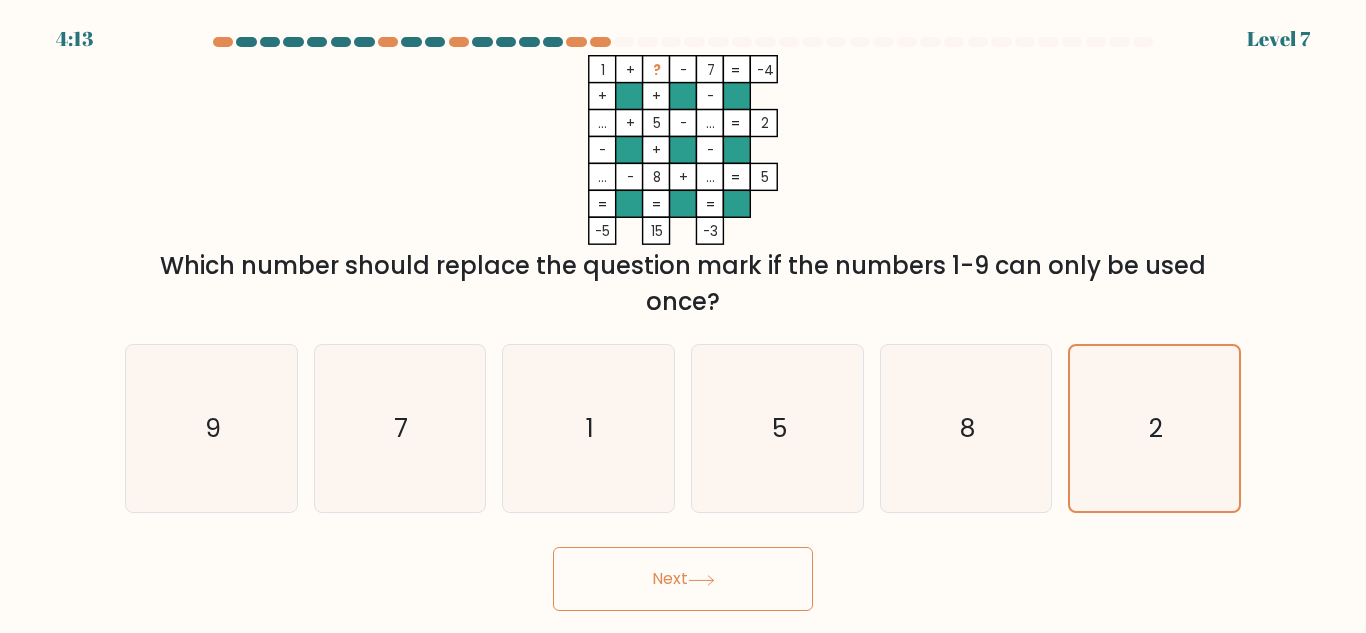 click on "Next" at bounding box center [683, 579] 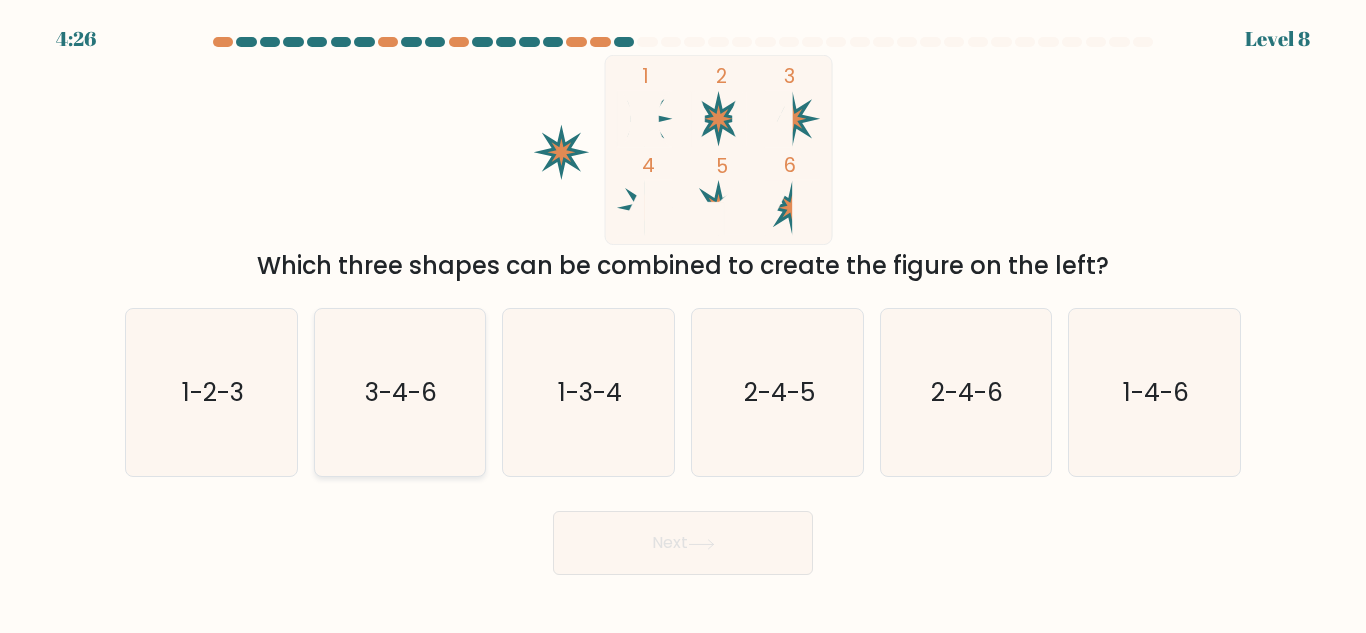 click on "3-4-6" 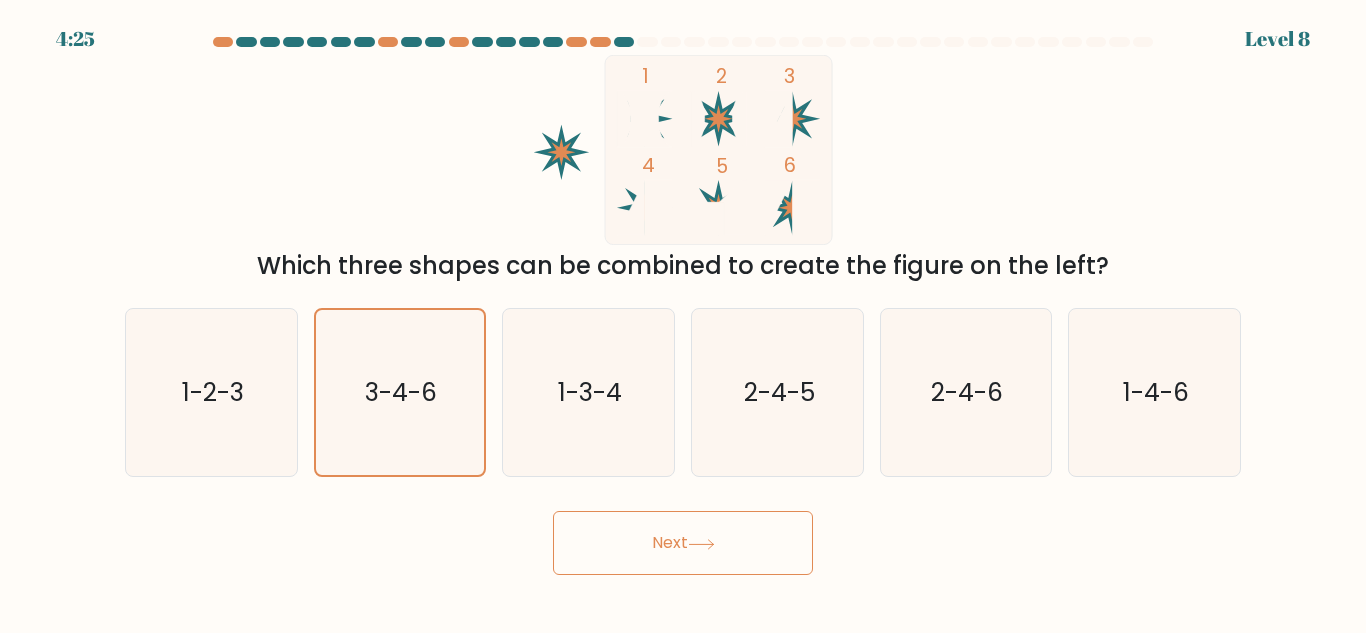 click on "Next" at bounding box center (683, 543) 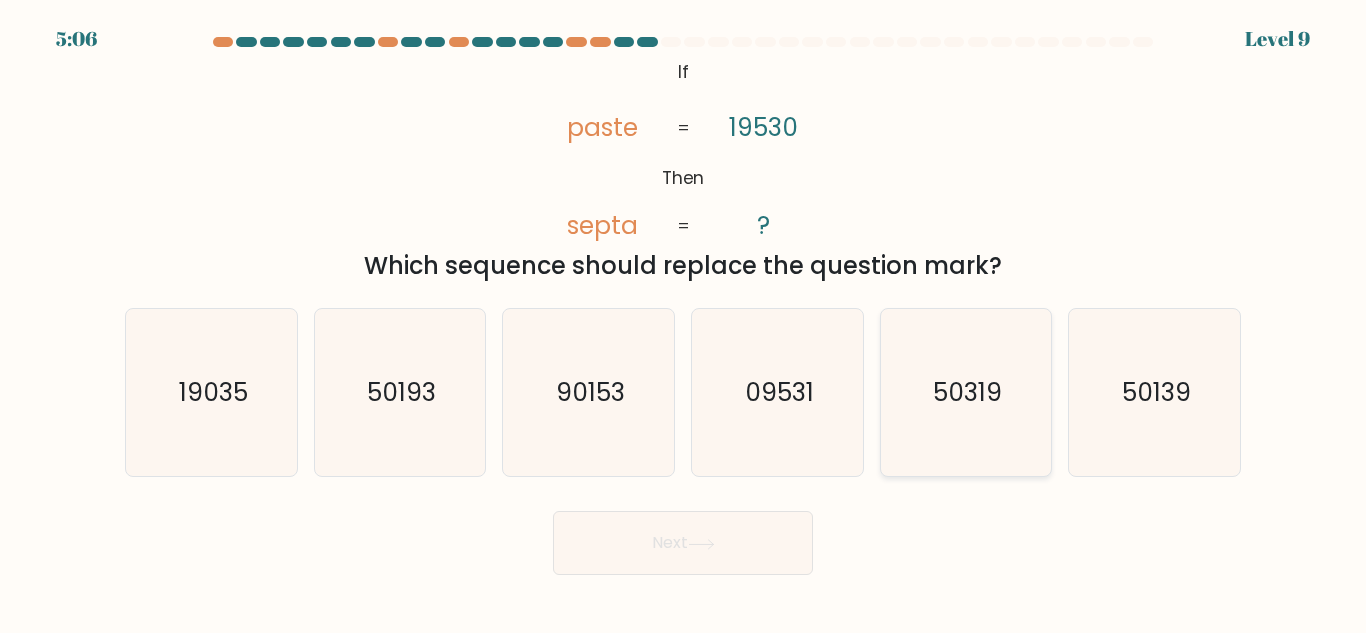 click on "50319" 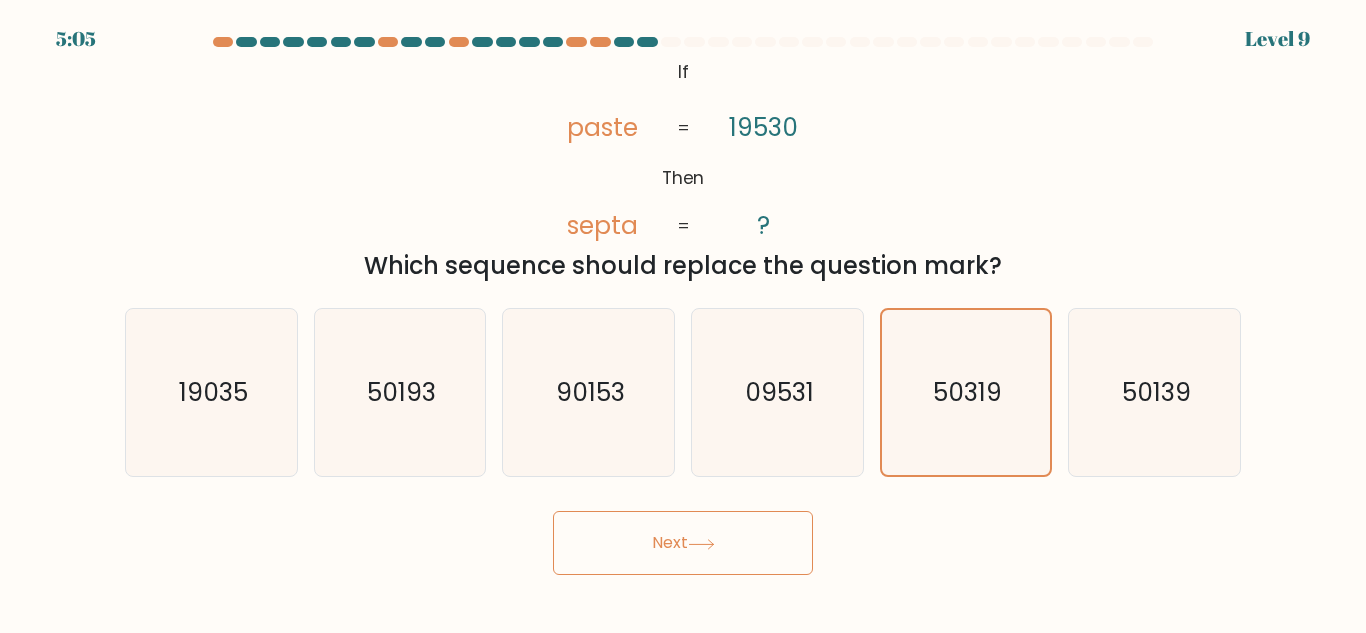 click on "Next" at bounding box center (683, 543) 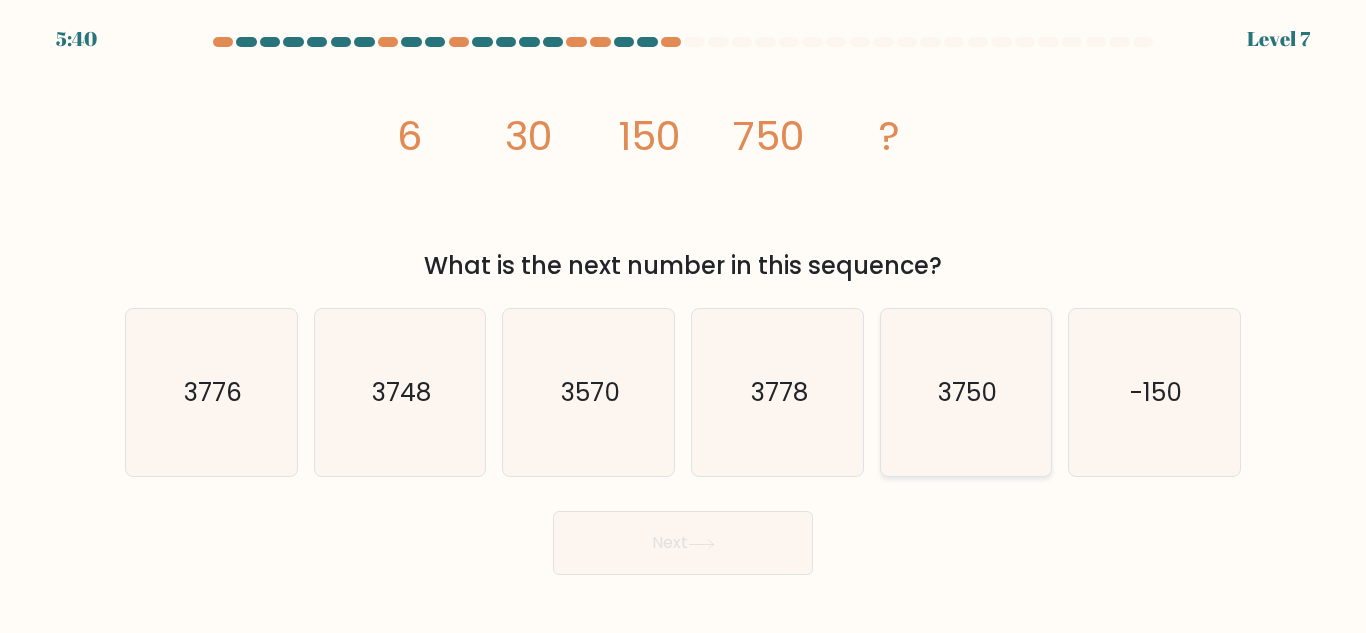 click on "3750" 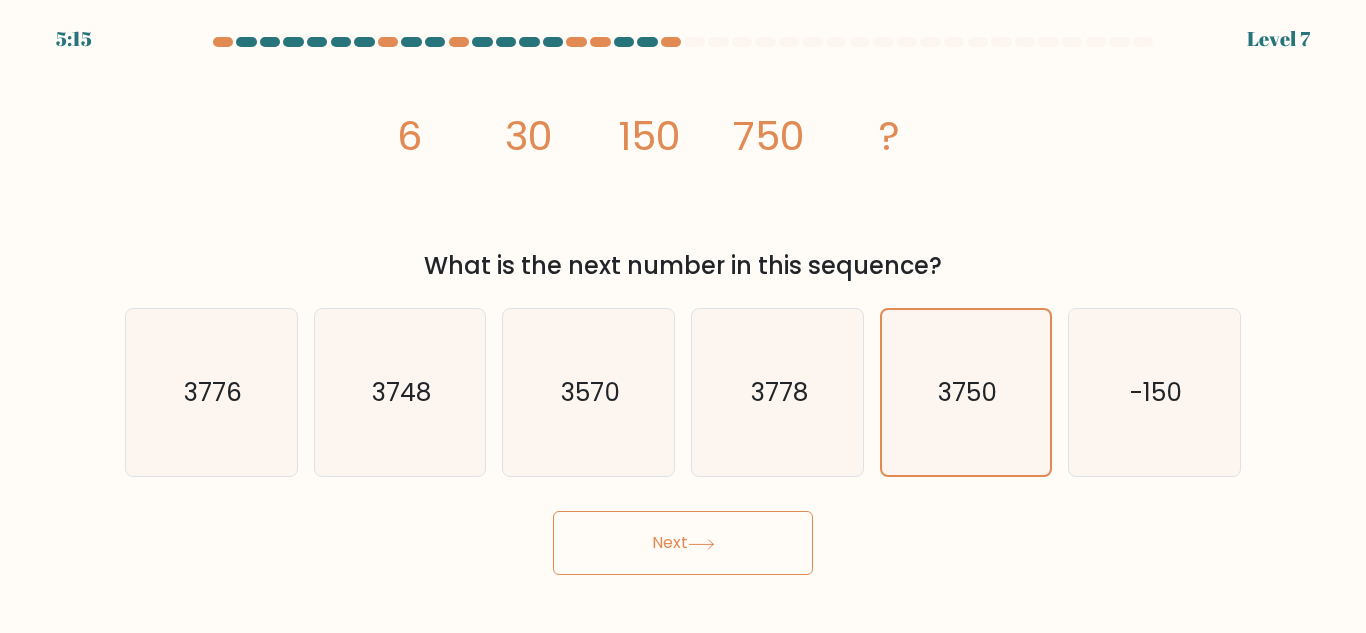 click on "Next" at bounding box center [683, 543] 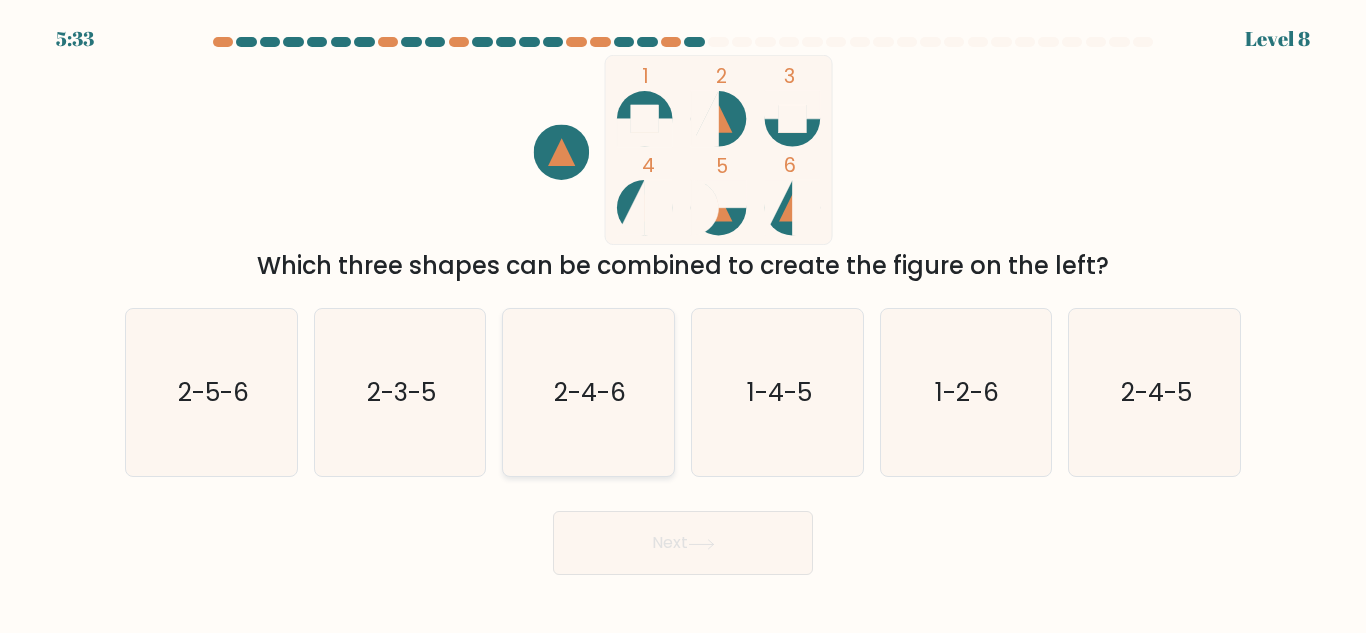 click on "2-4-6" 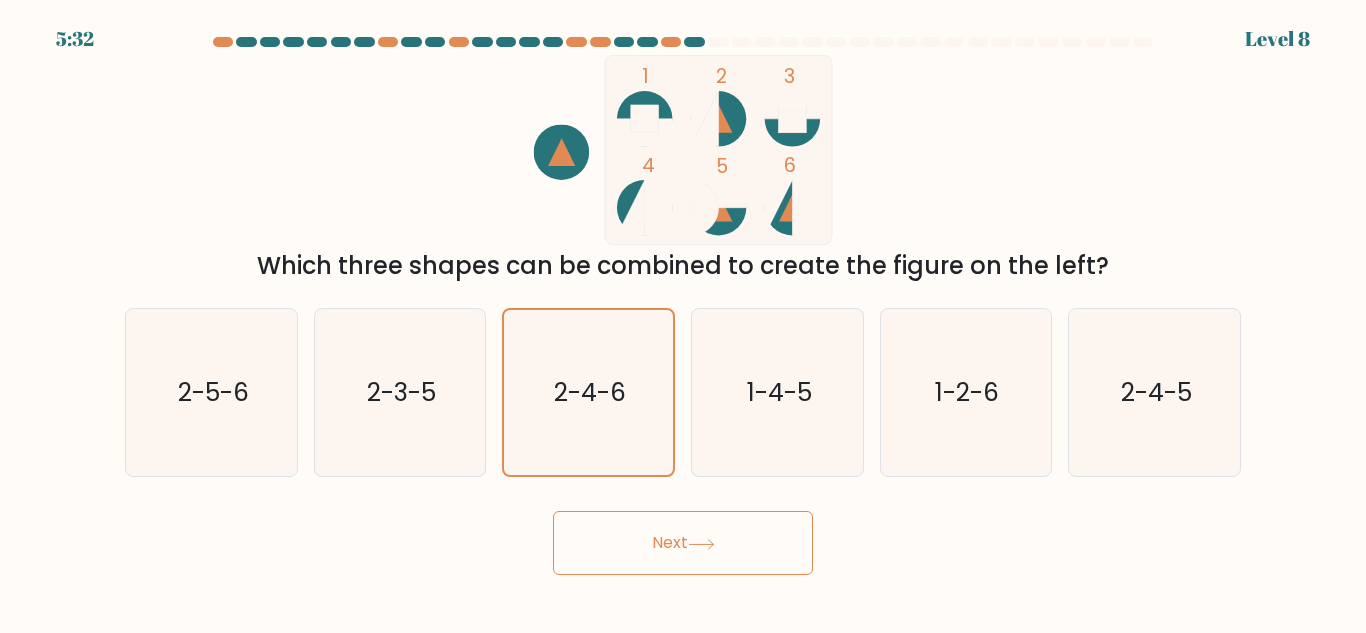 click on "Next" at bounding box center [683, 543] 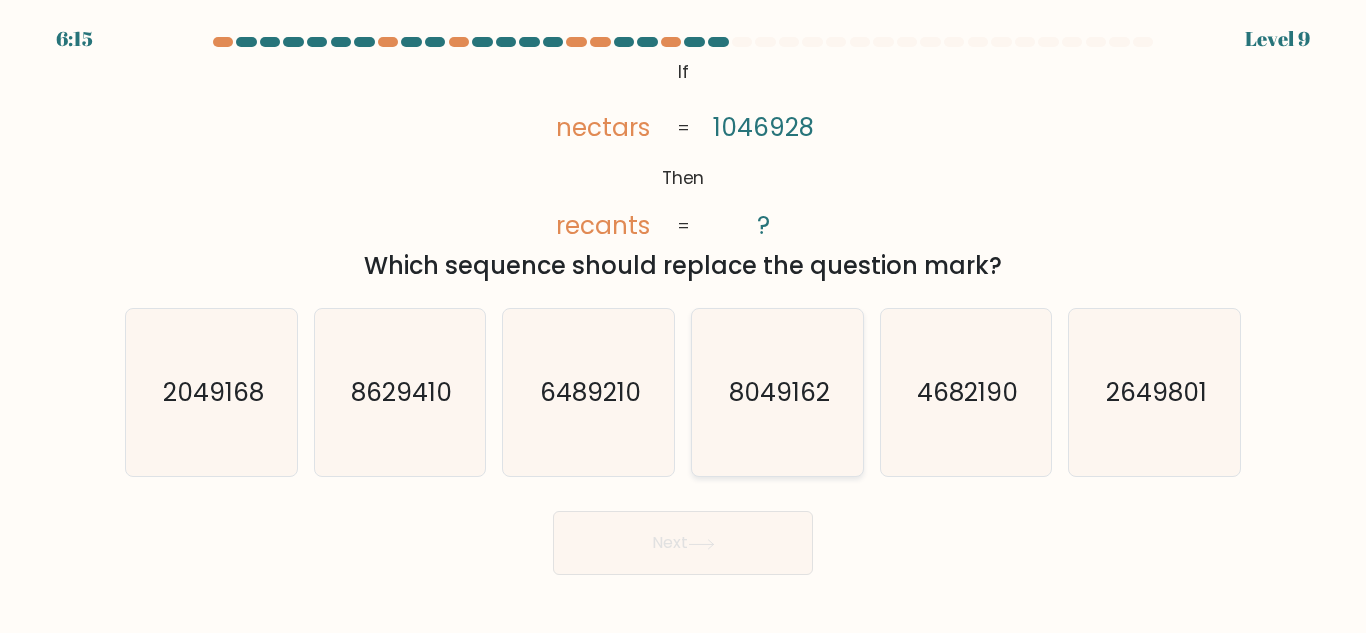 click on "8049162" 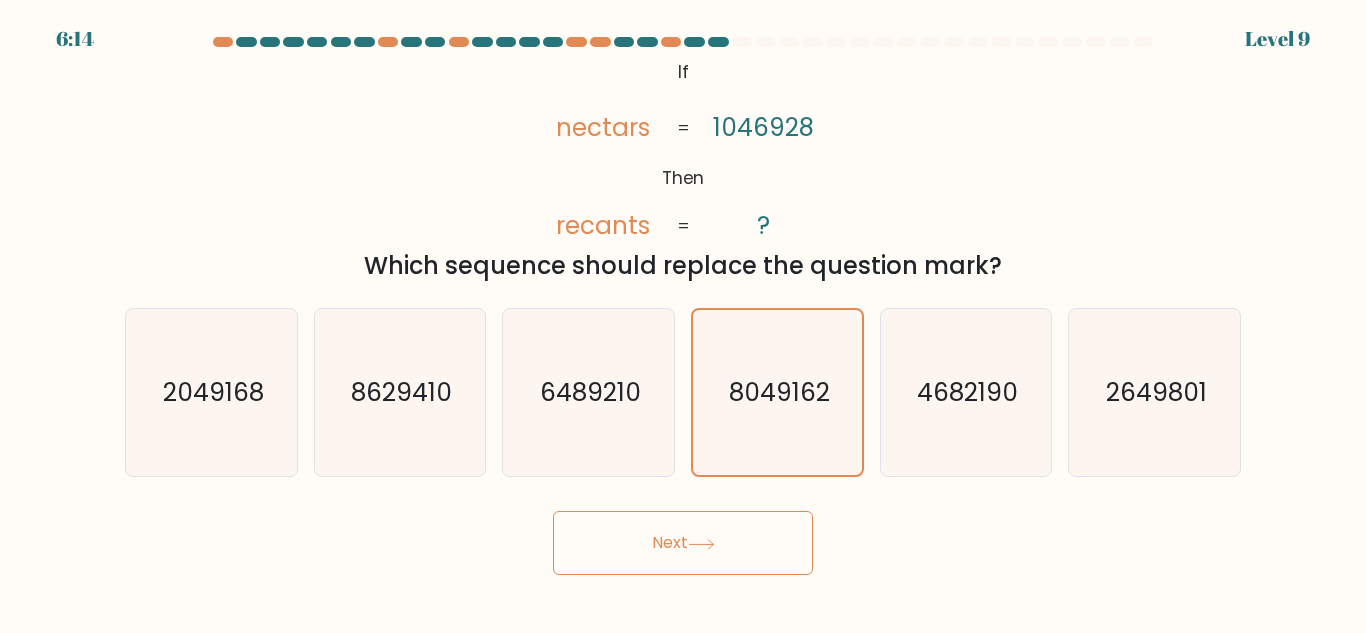 click on "Next" at bounding box center [683, 543] 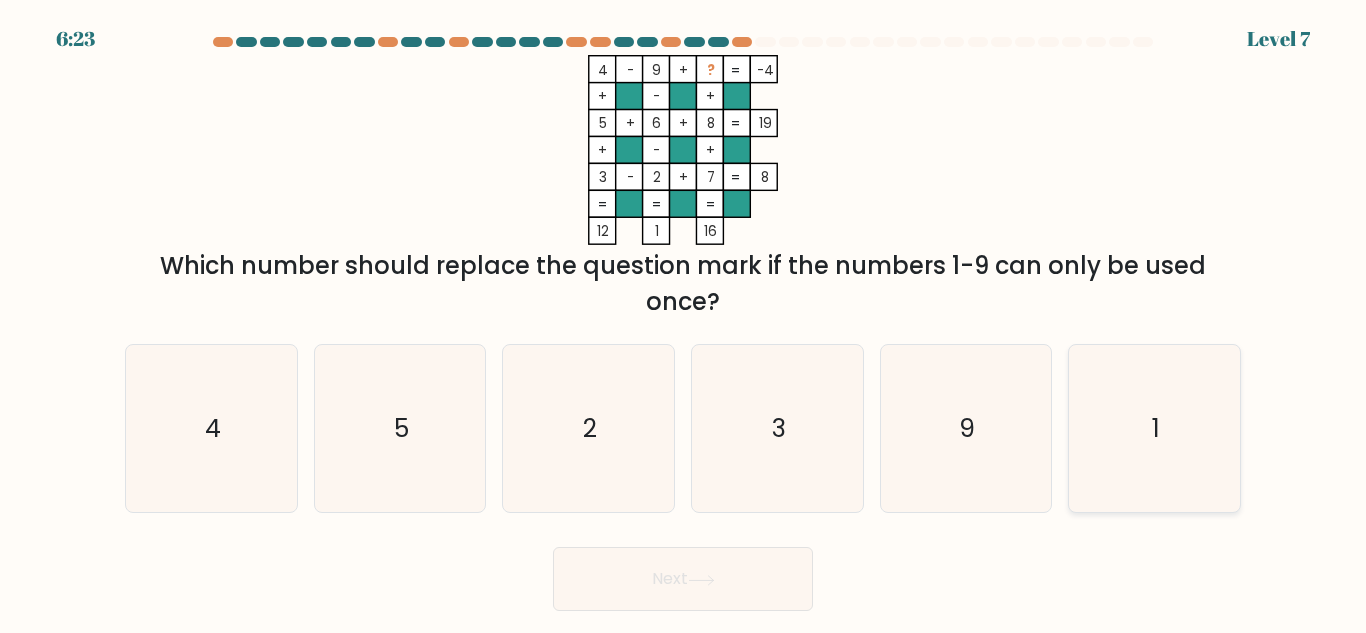 click on "1" 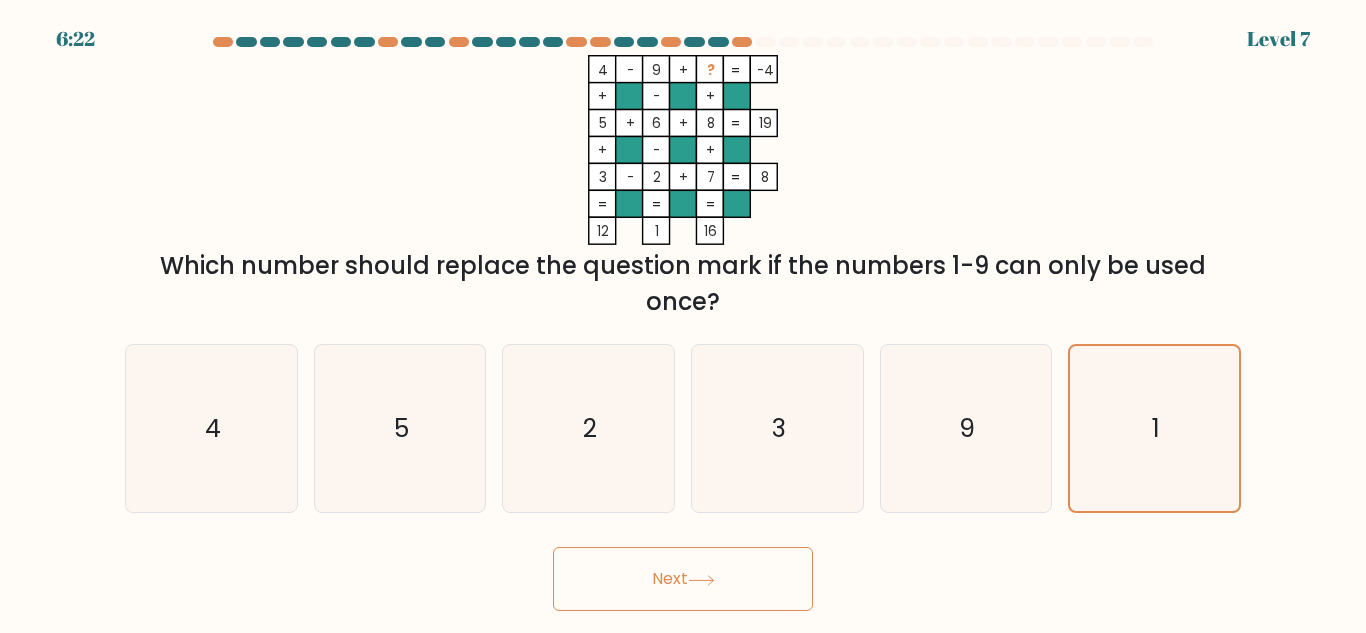 click on "Next" at bounding box center [683, 579] 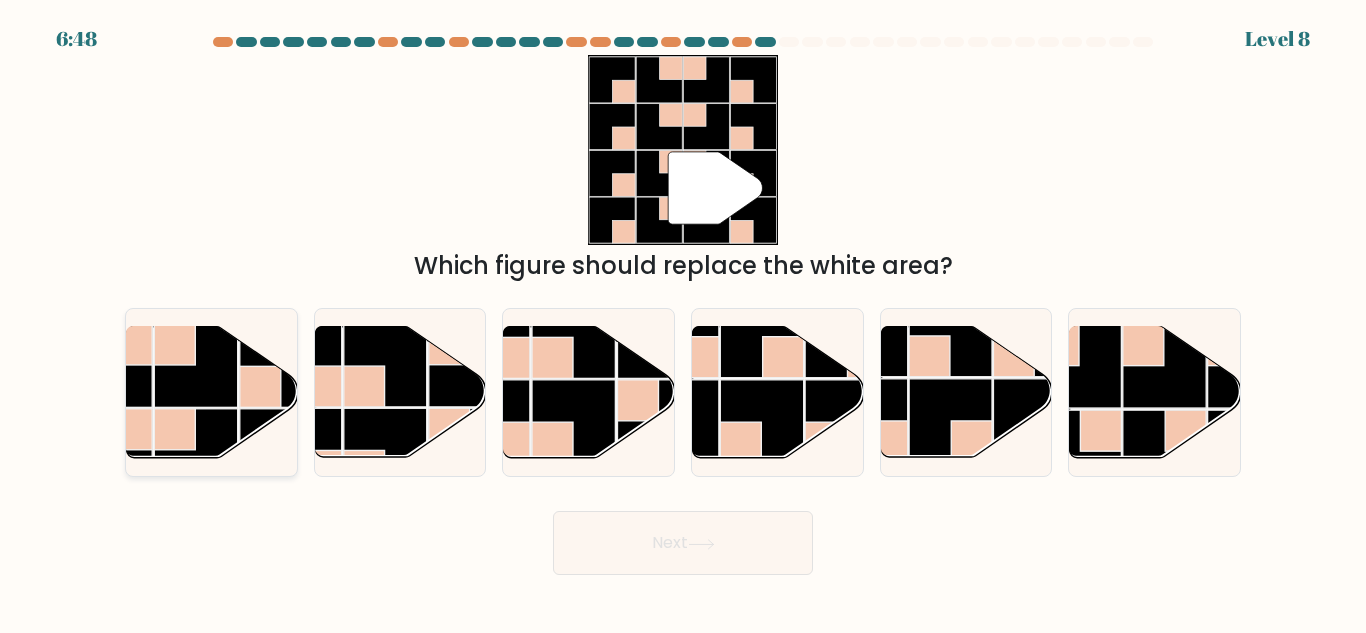 click 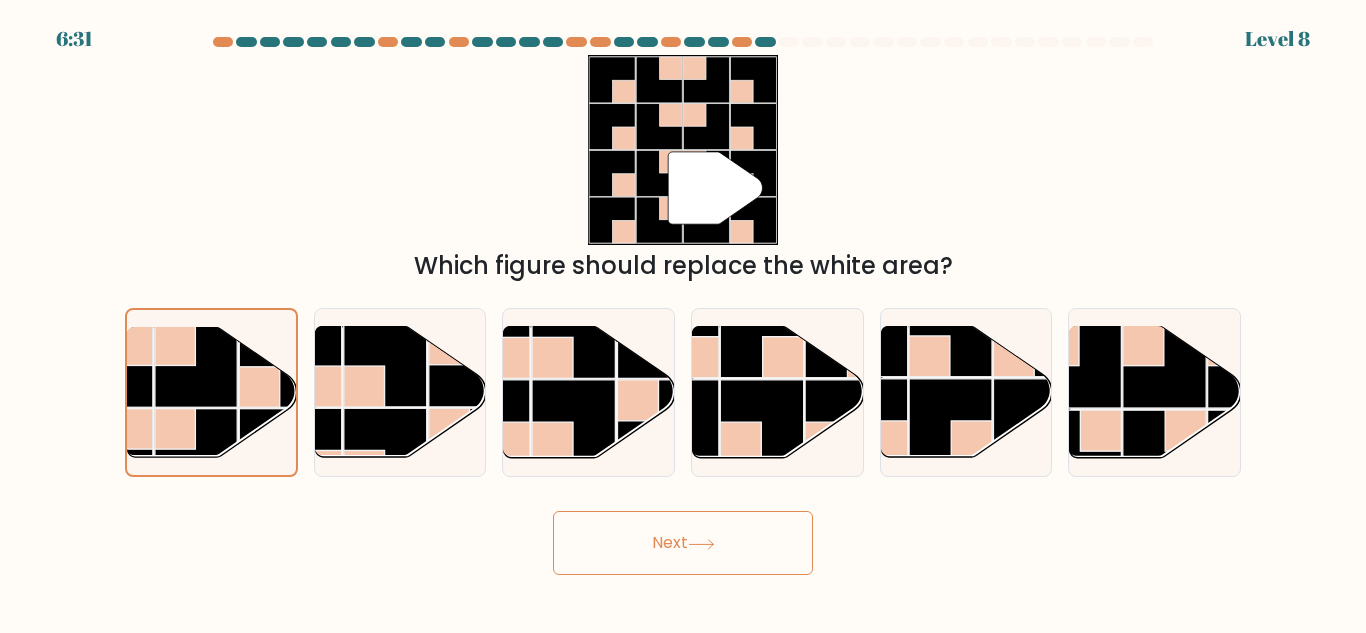 click on "Next" at bounding box center [683, 543] 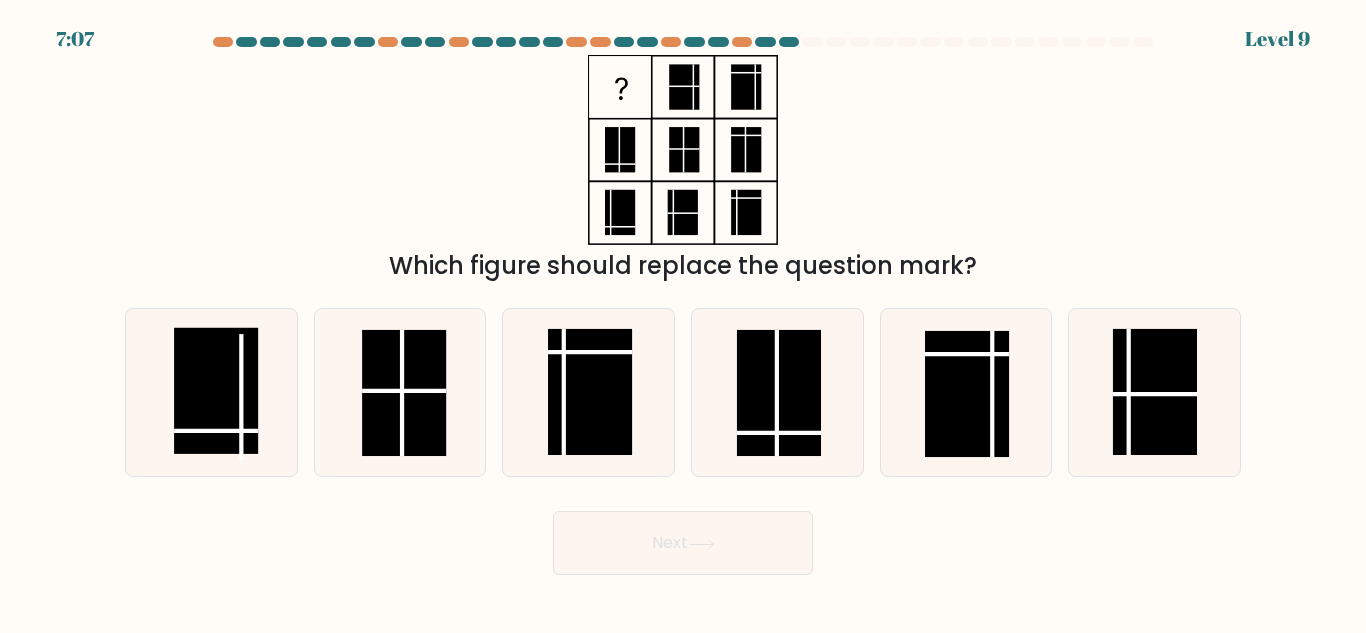 click 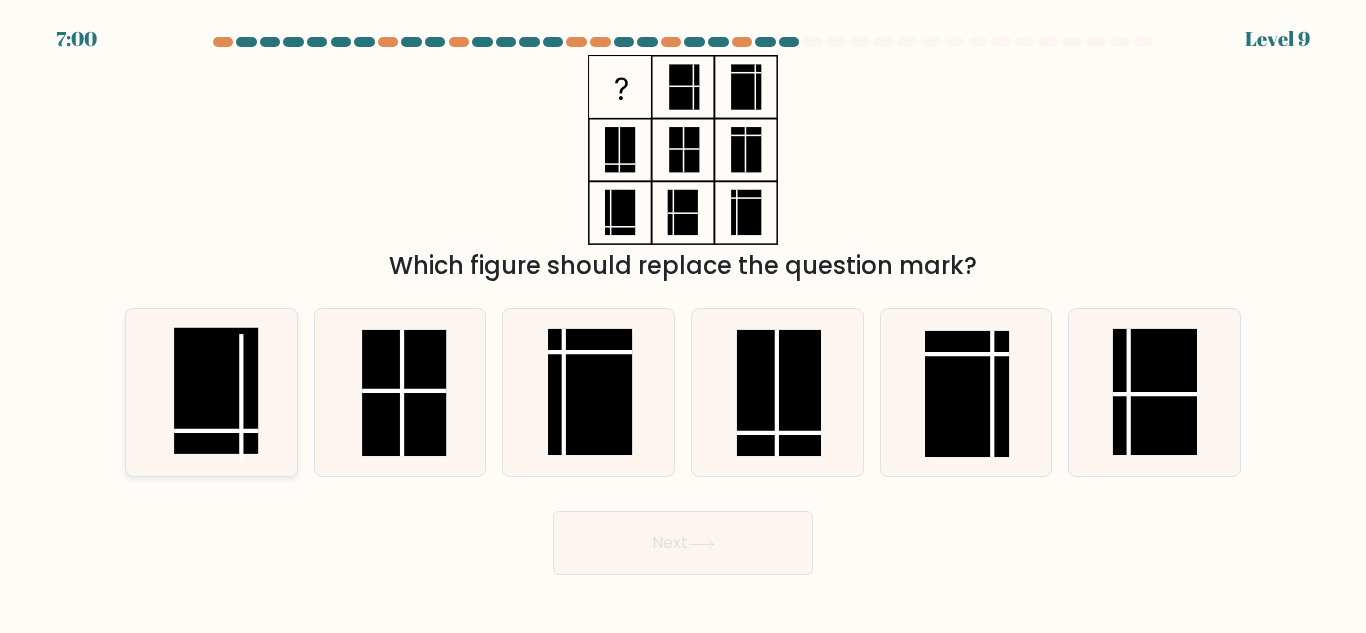 click 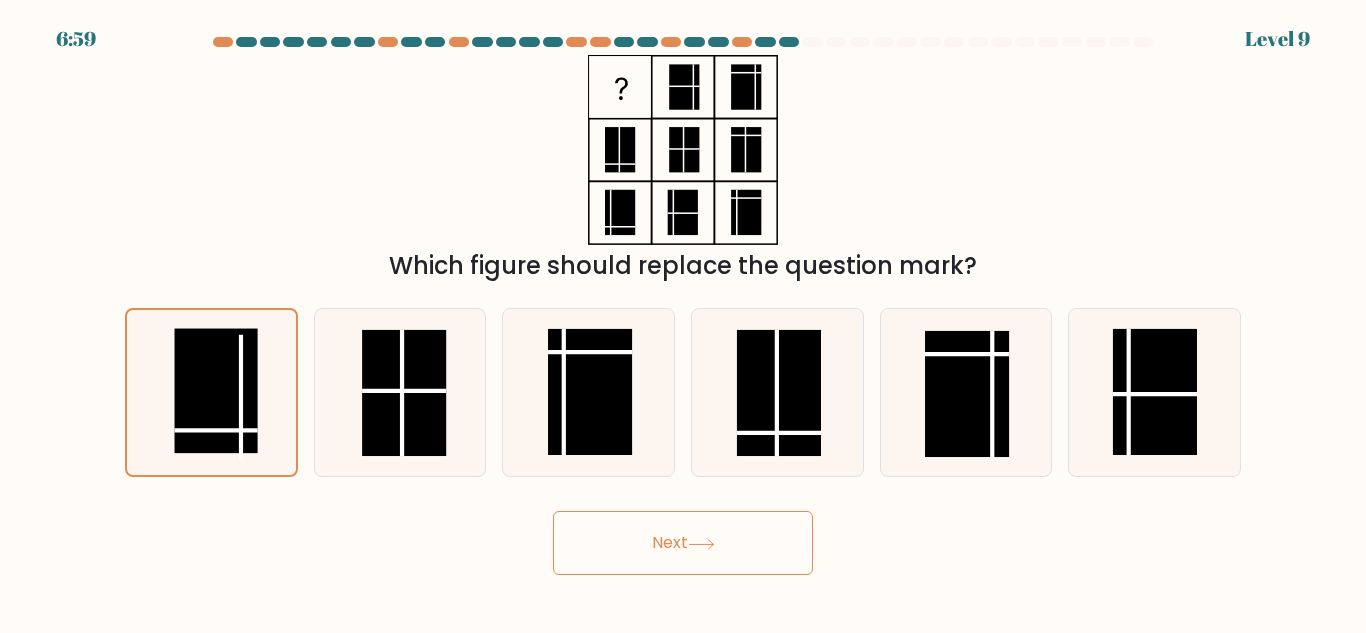 click on "Next" at bounding box center [683, 543] 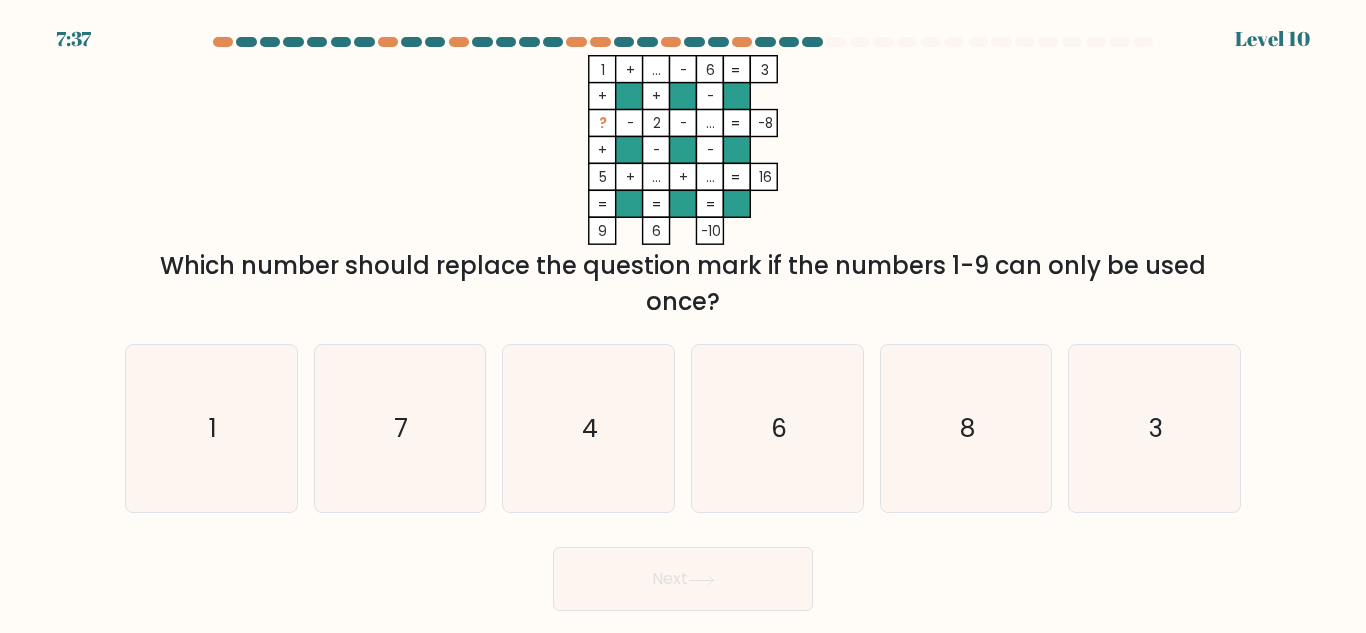click 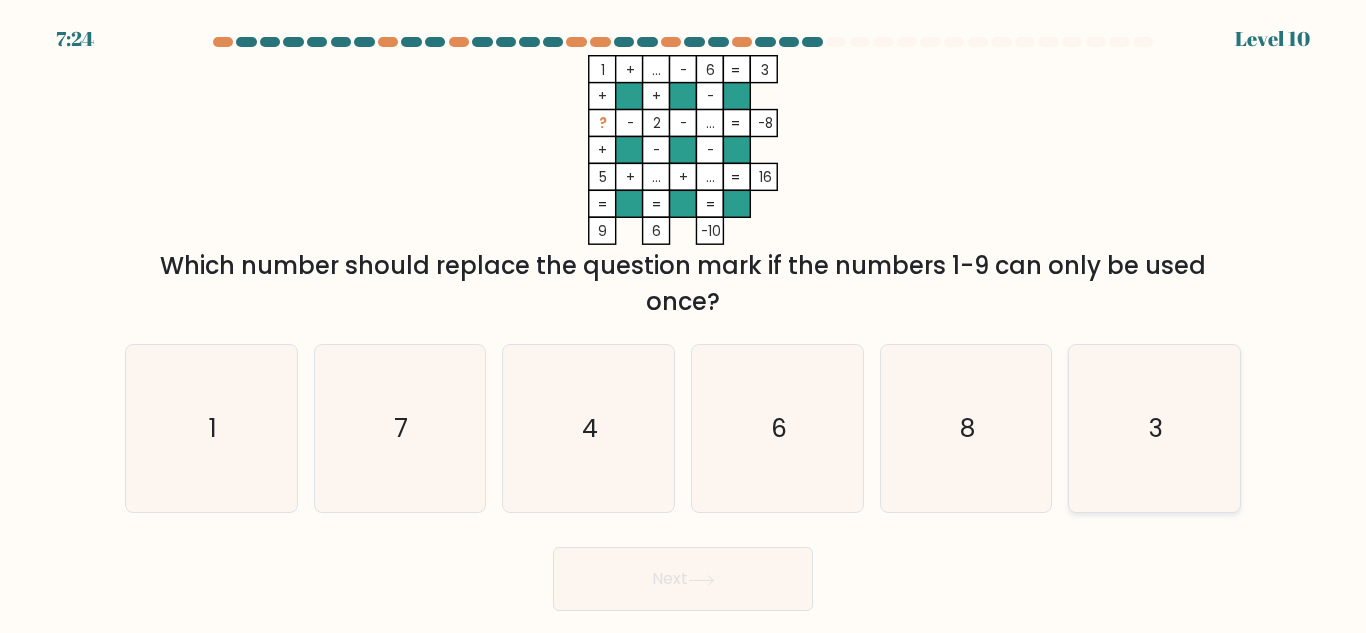 click on "3" 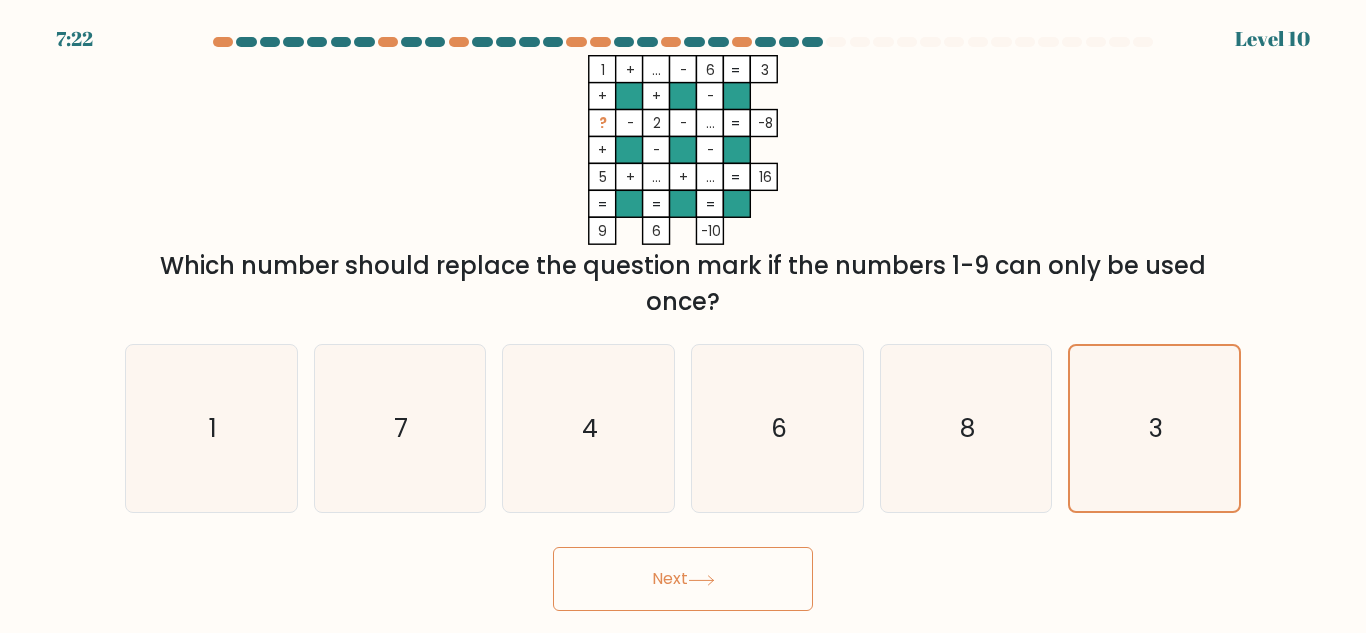 click on "Next" at bounding box center [683, 579] 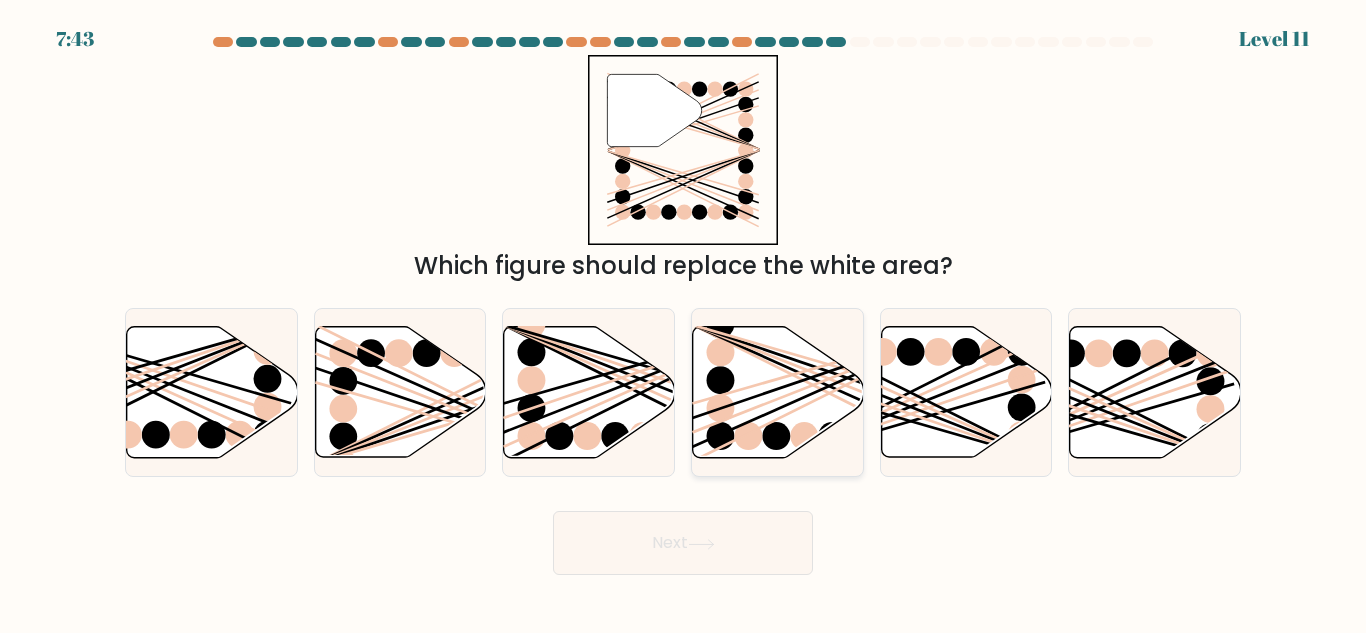 click 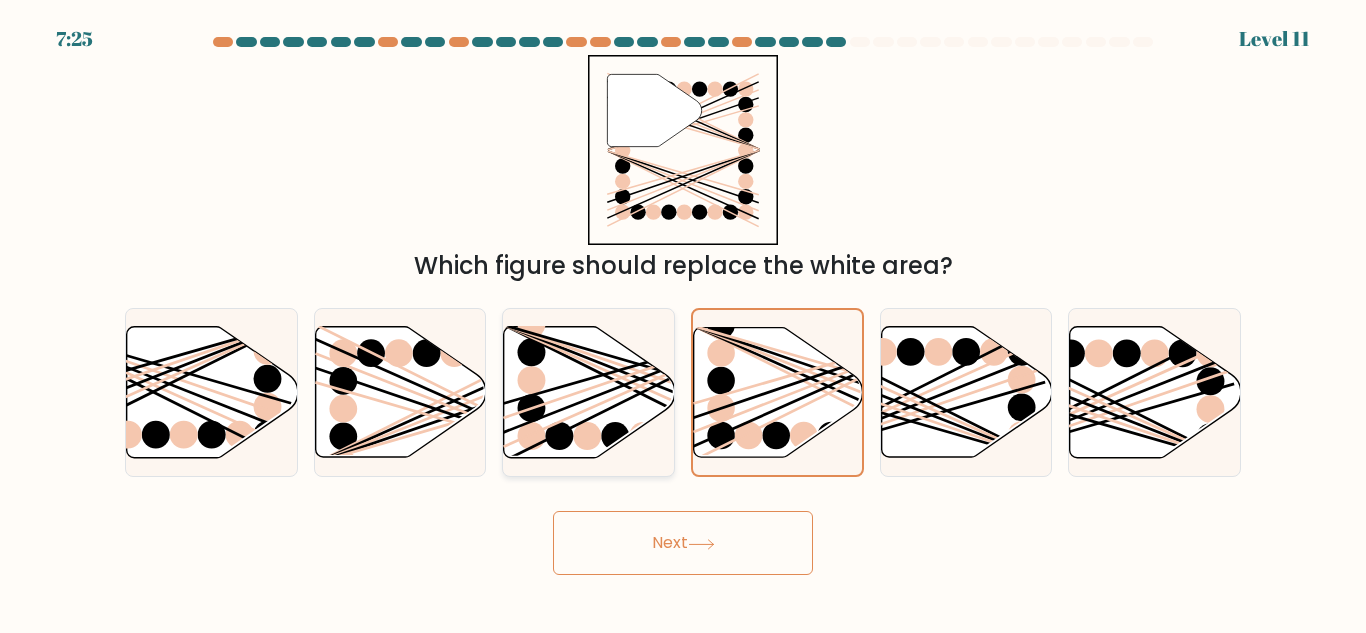 click 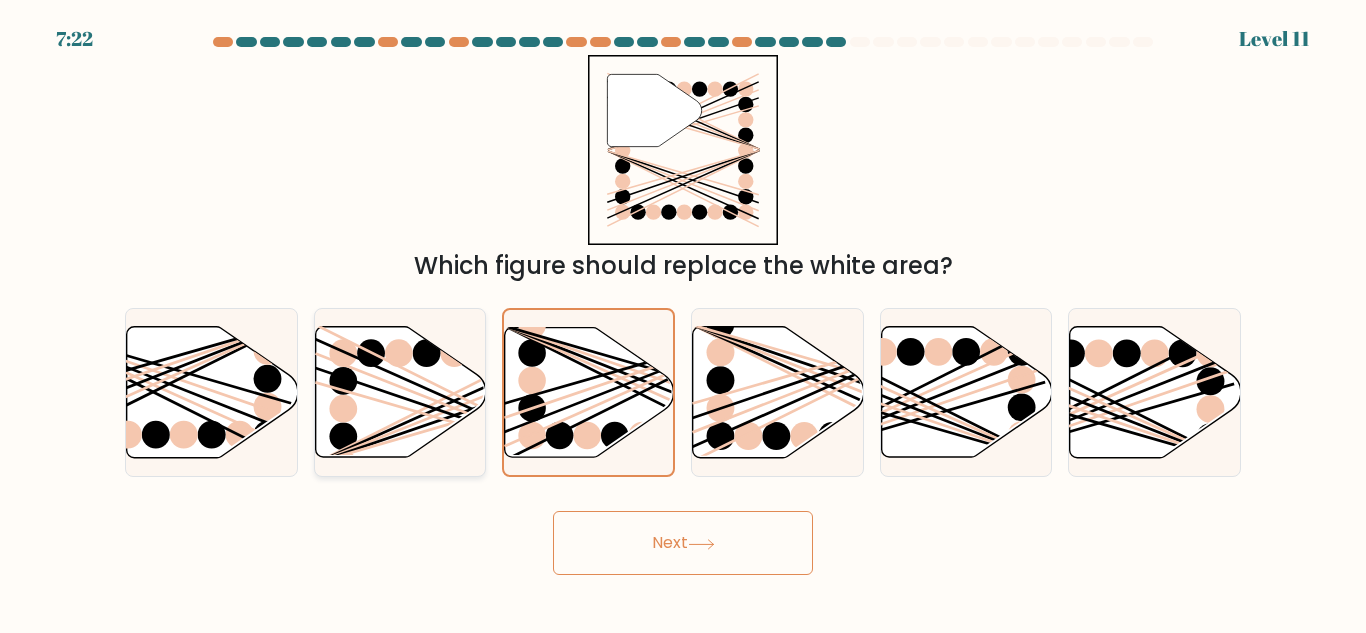 click 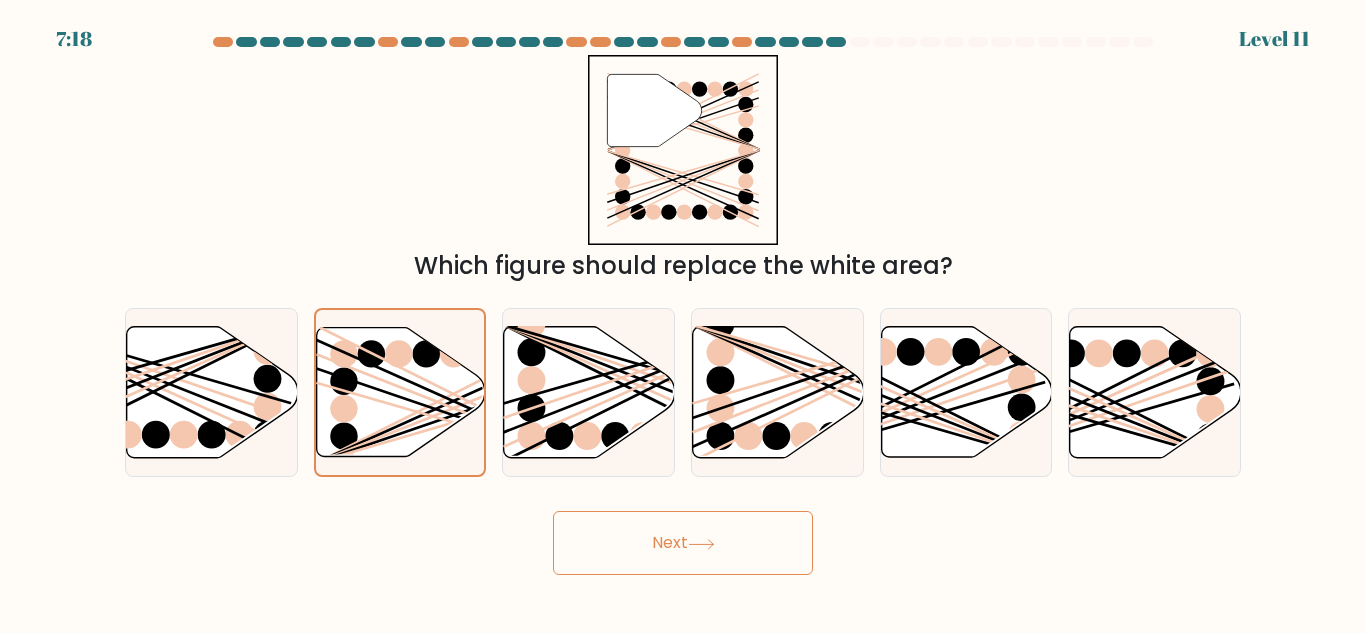 click on "Next" at bounding box center [683, 543] 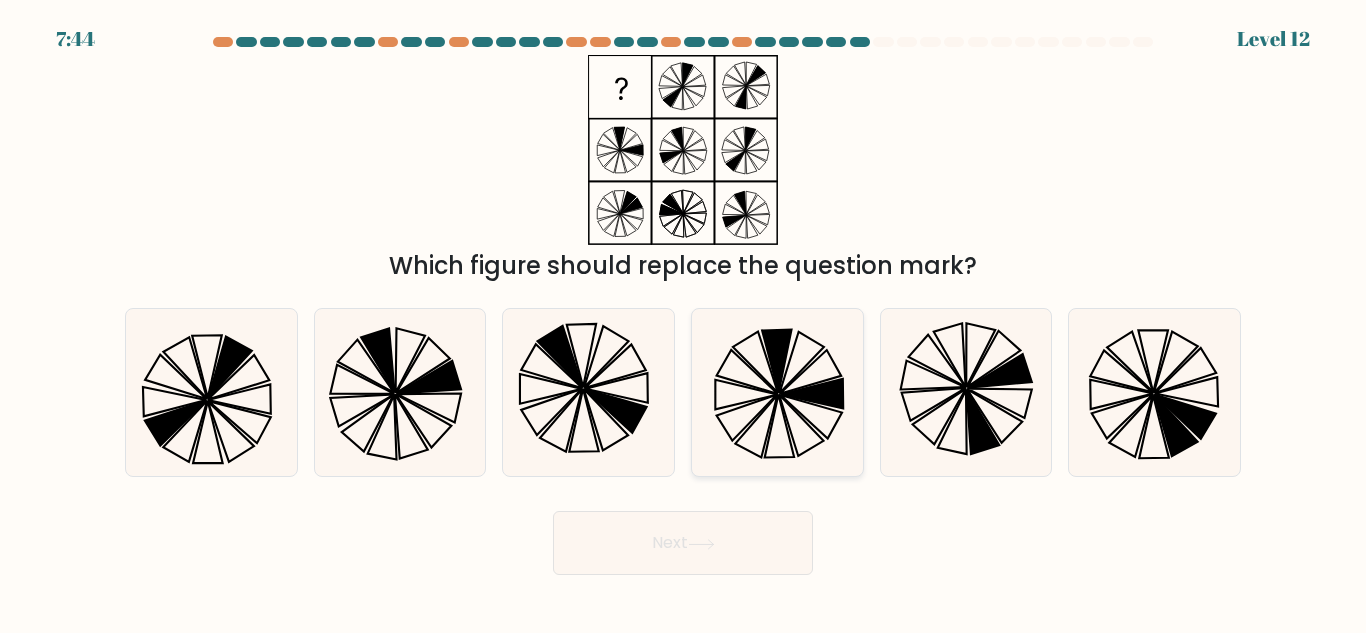 click 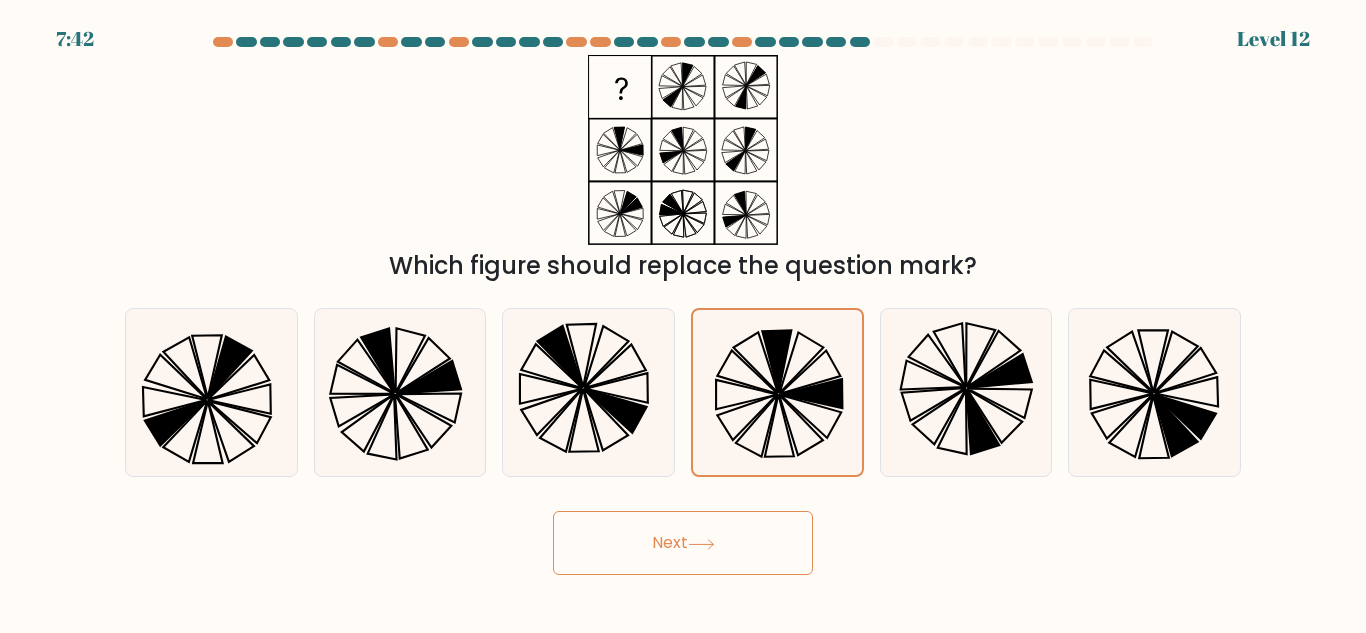 click on "Next" at bounding box center (683, 543) 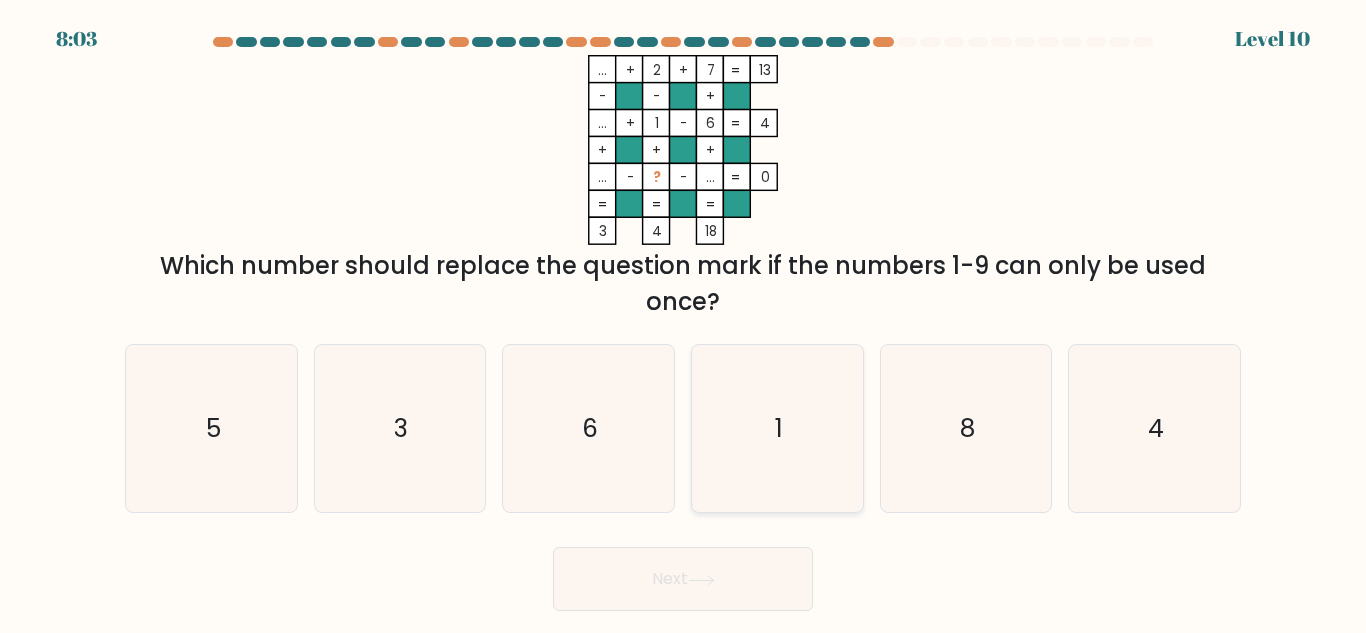 click on "1" 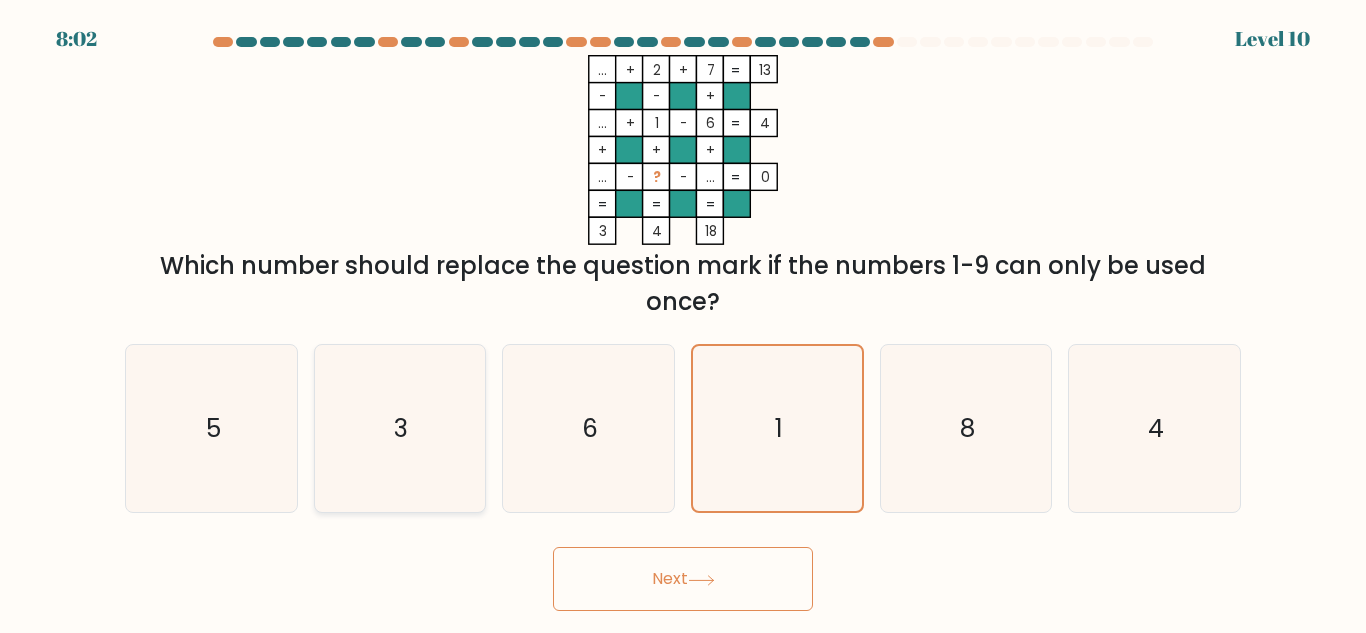 click on "3" 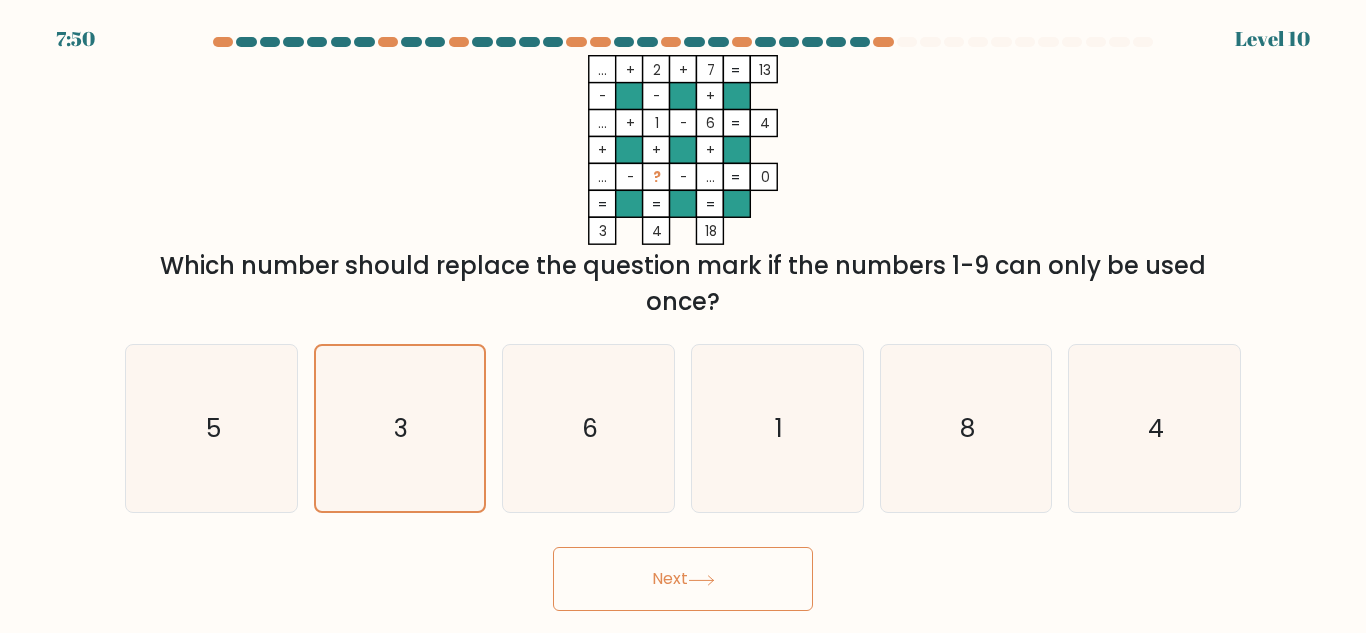 click on "Next" at bounding box center (683, 579) 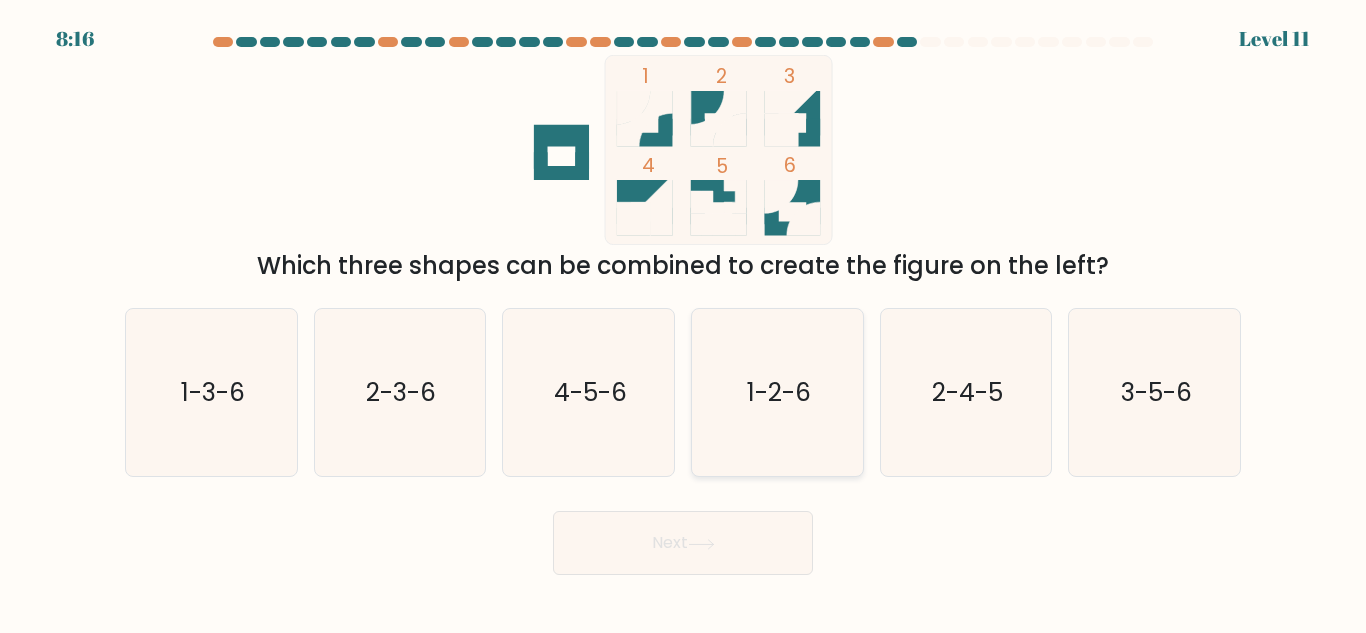 click on "1-2-6" 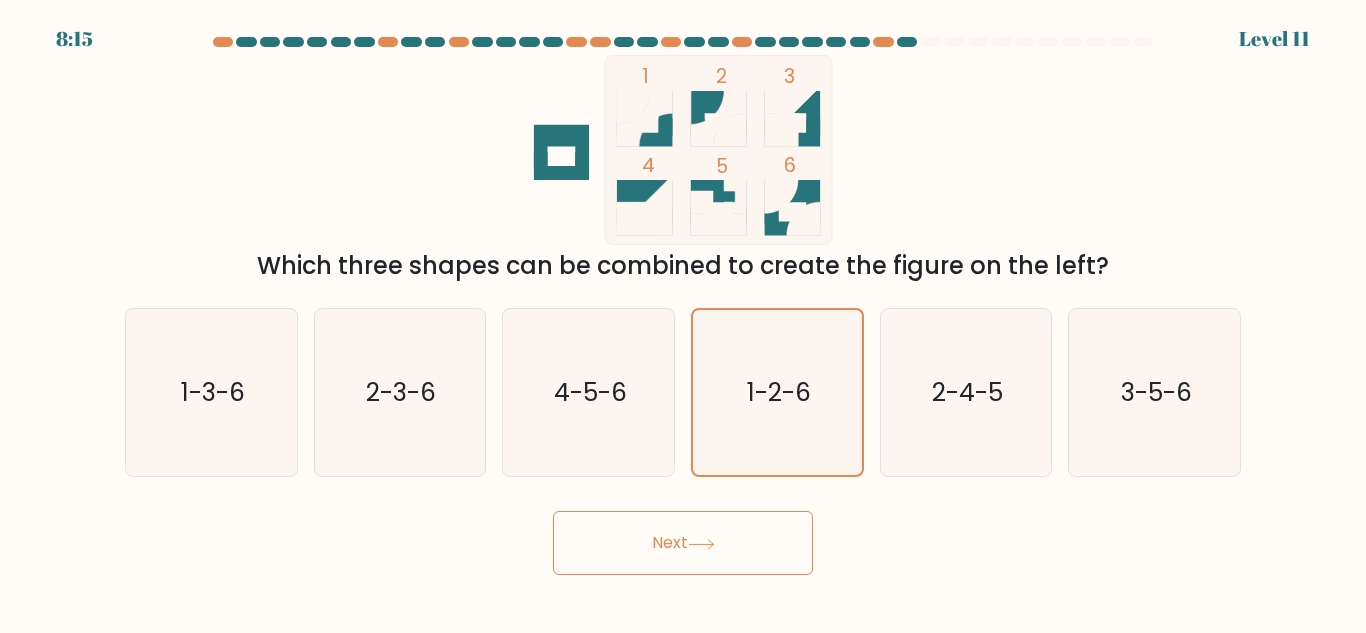 click on "Next" at bounding box center [683, 543] 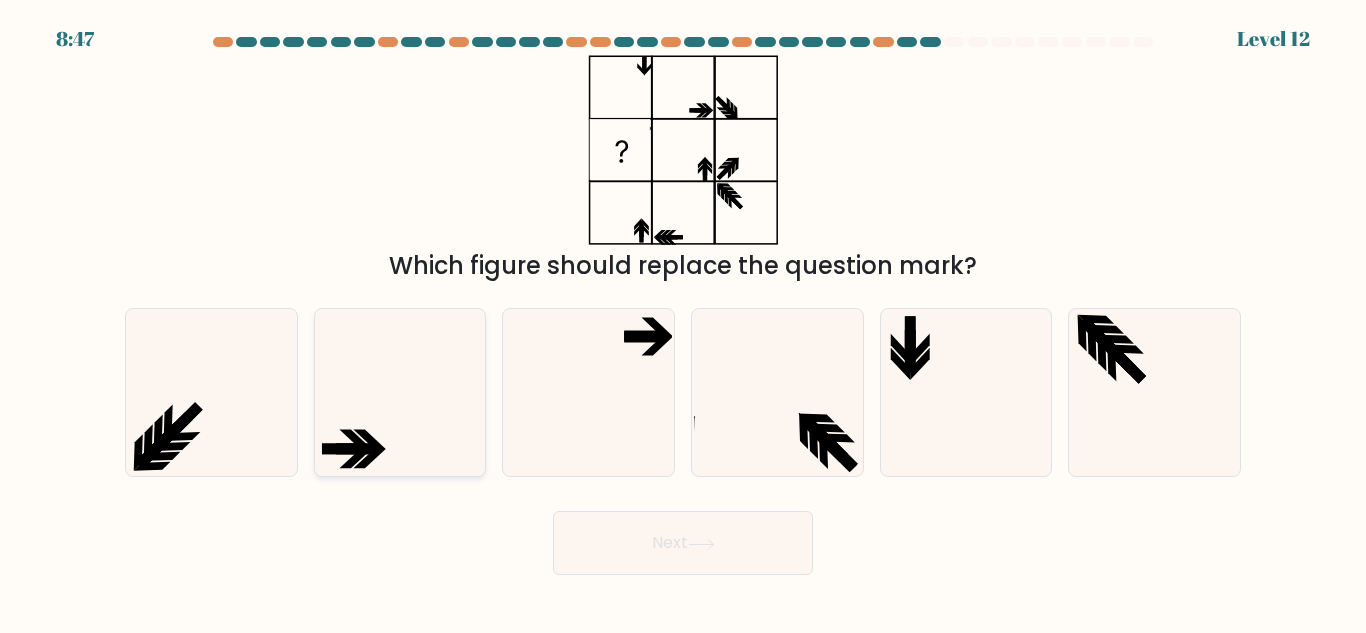 click 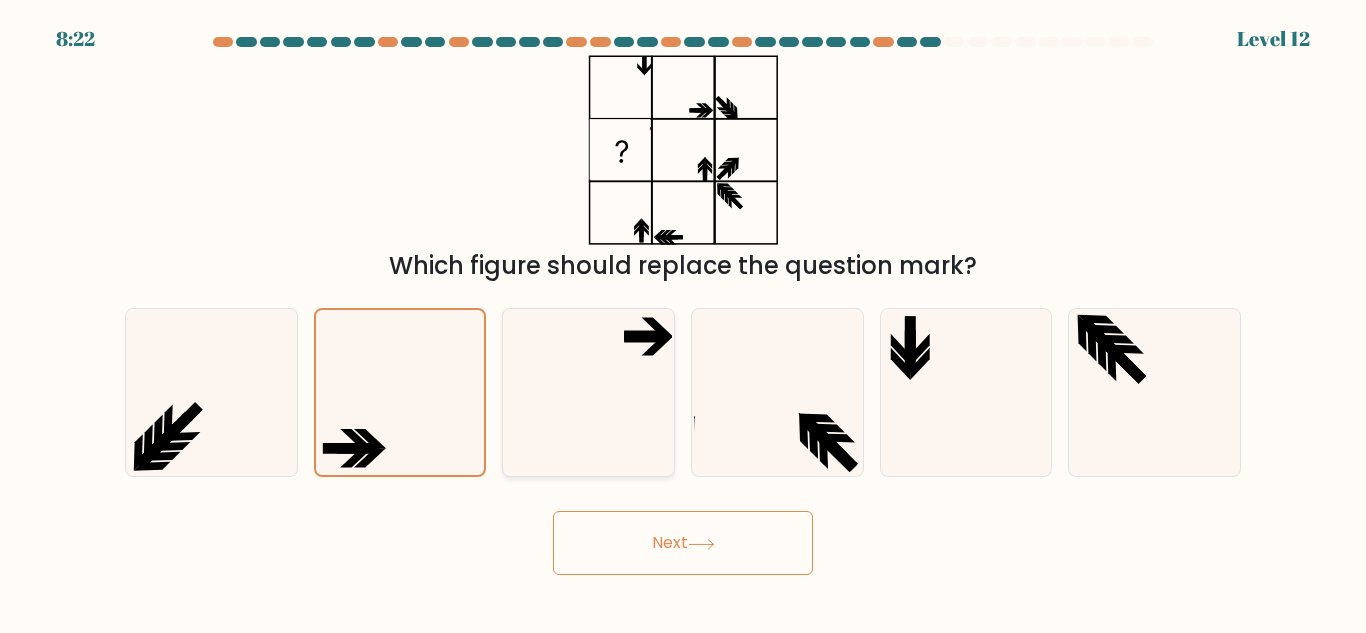 click 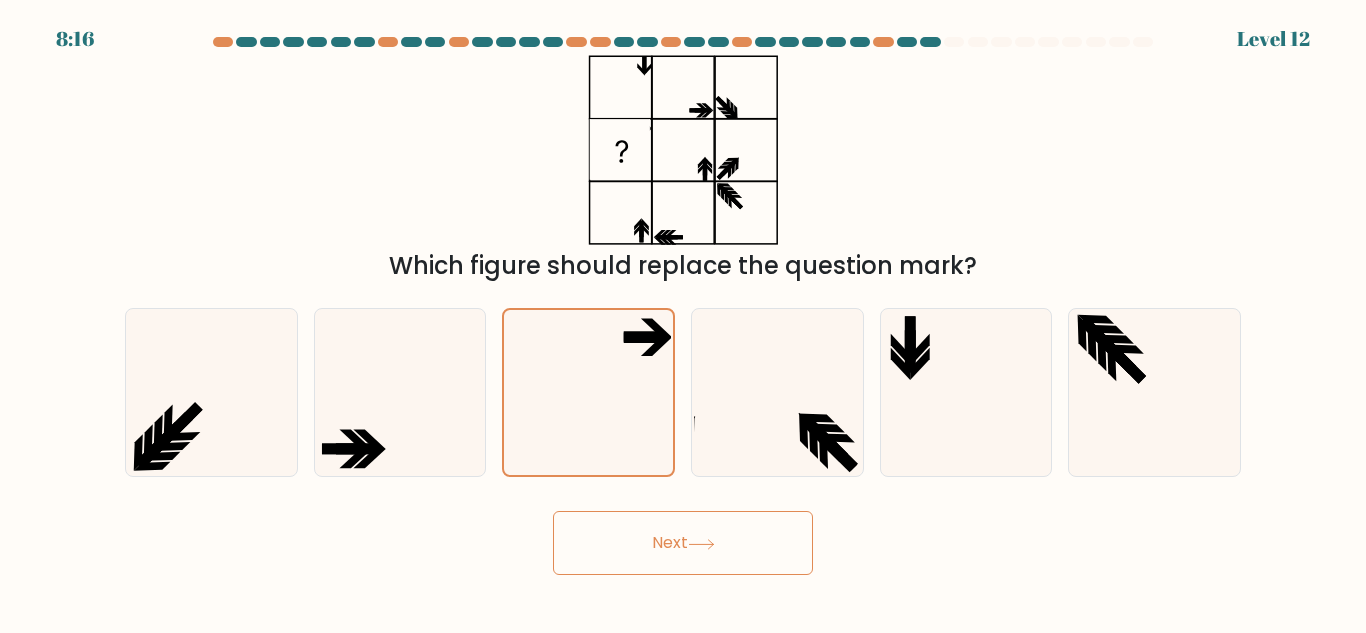 click on "Next" at bounding box center (683, 543) 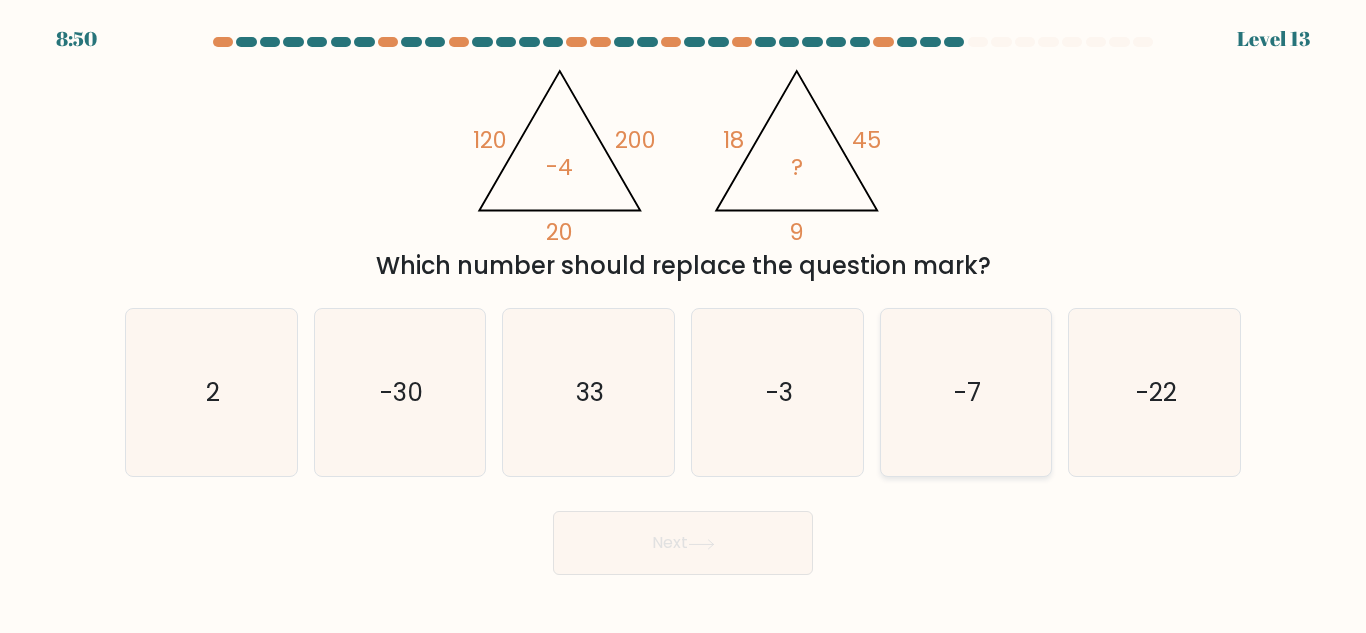 click on "-7" 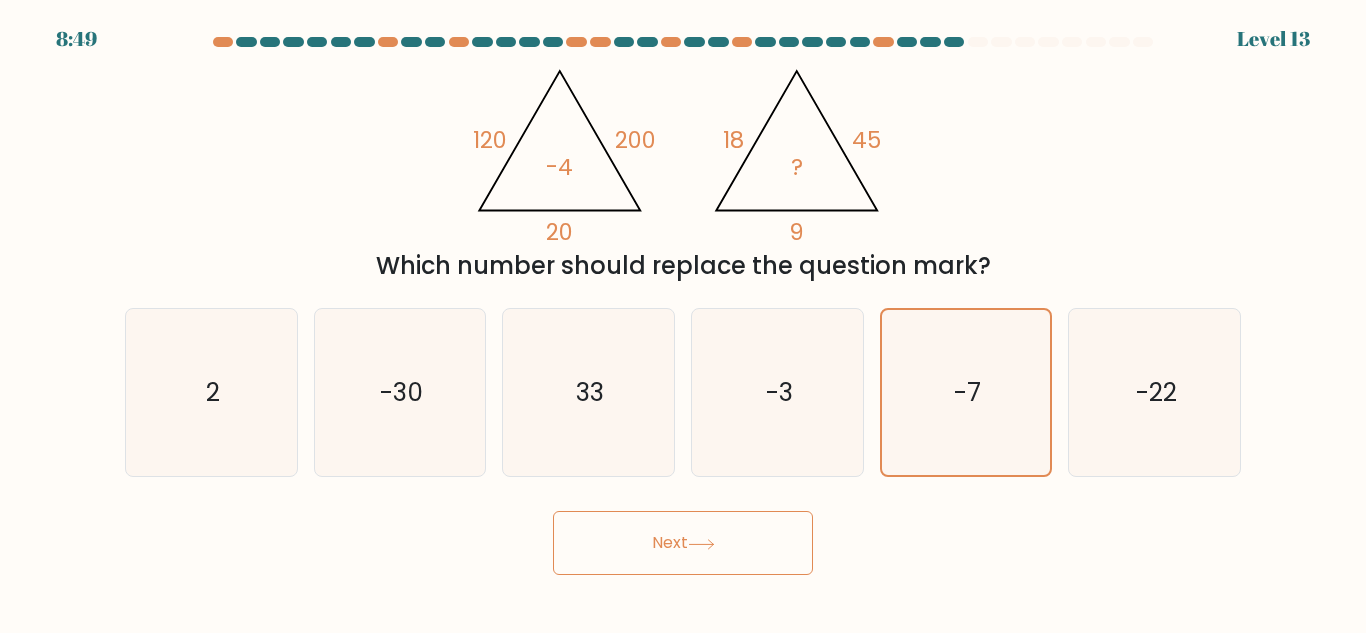 click on "Next" at bounding box center [683, 543] 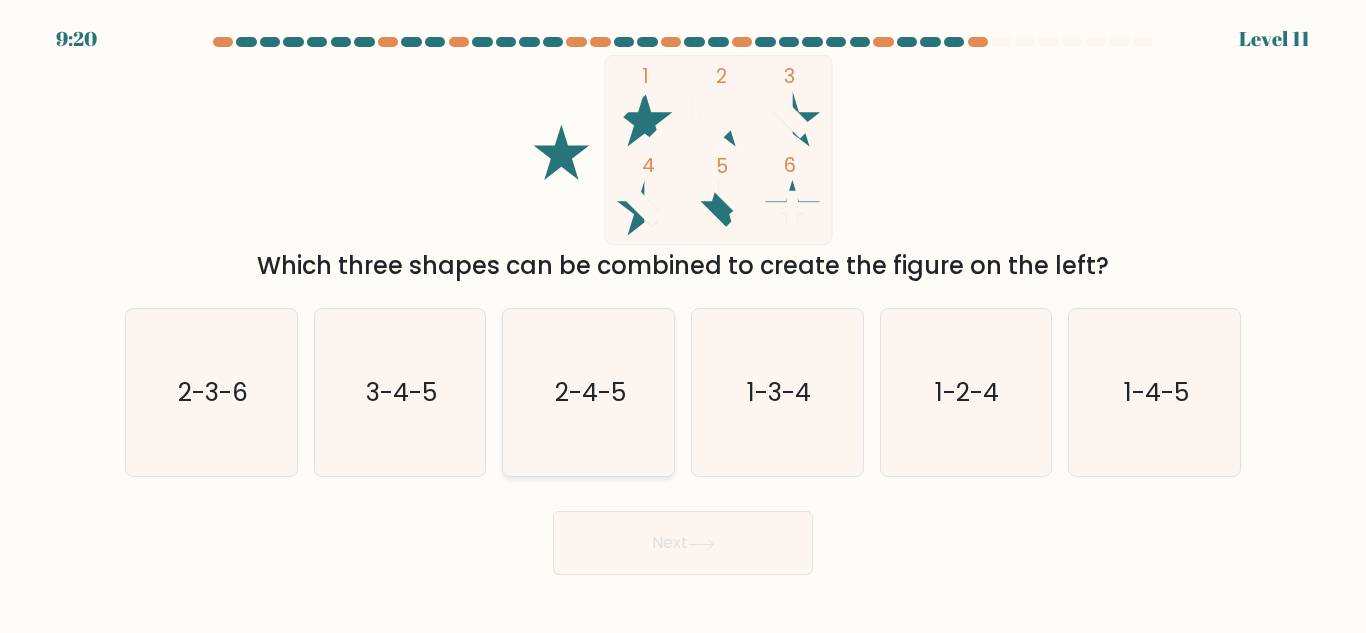 click on "2-4-5" 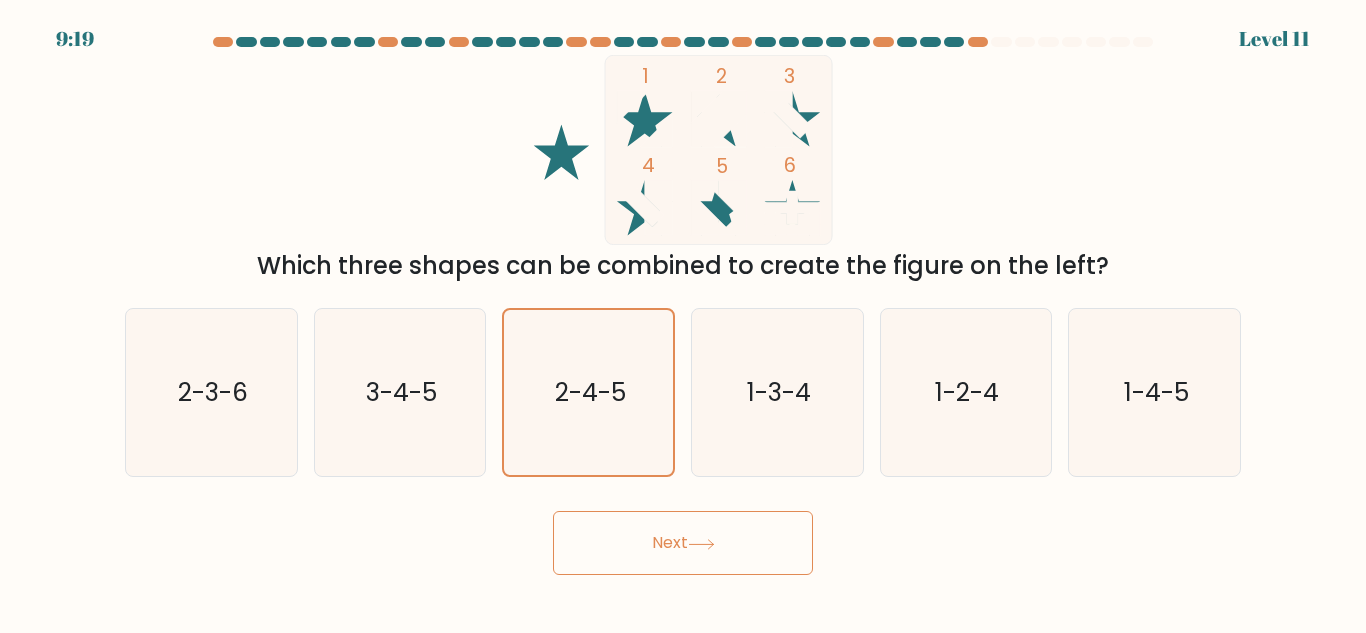 click on "9:19
Level 11" at bounding box center [683, 316] 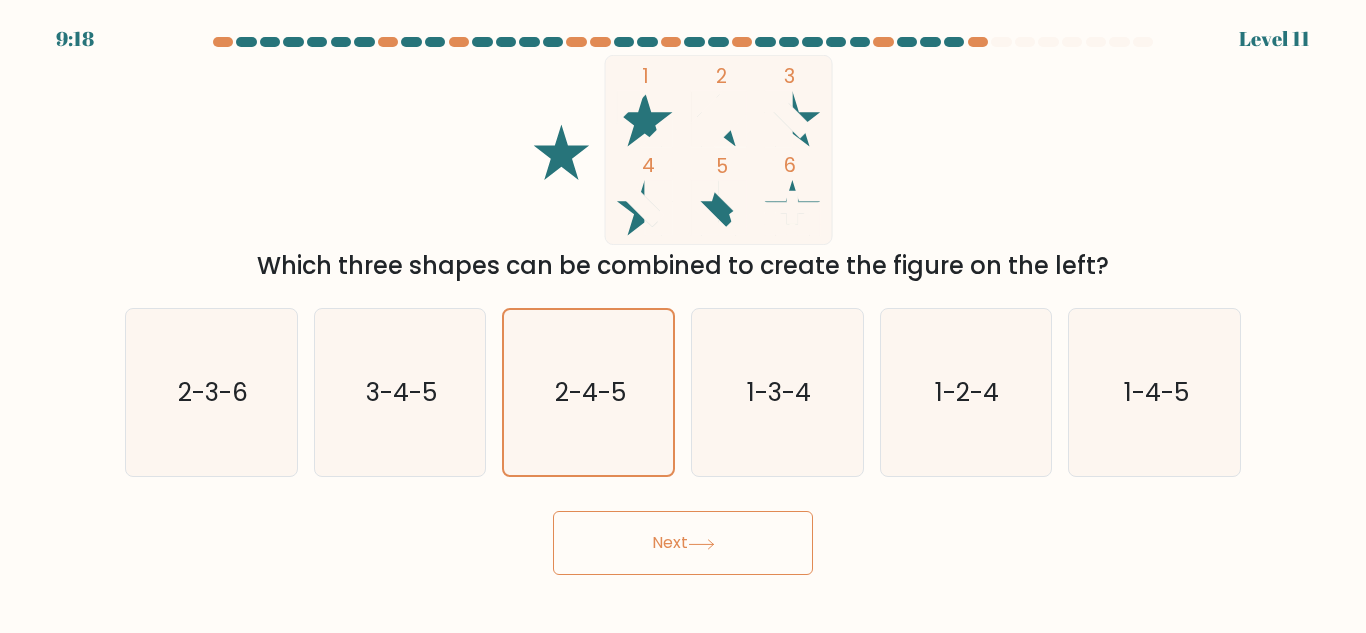 click on "Next" at bounding box center (683, 543) 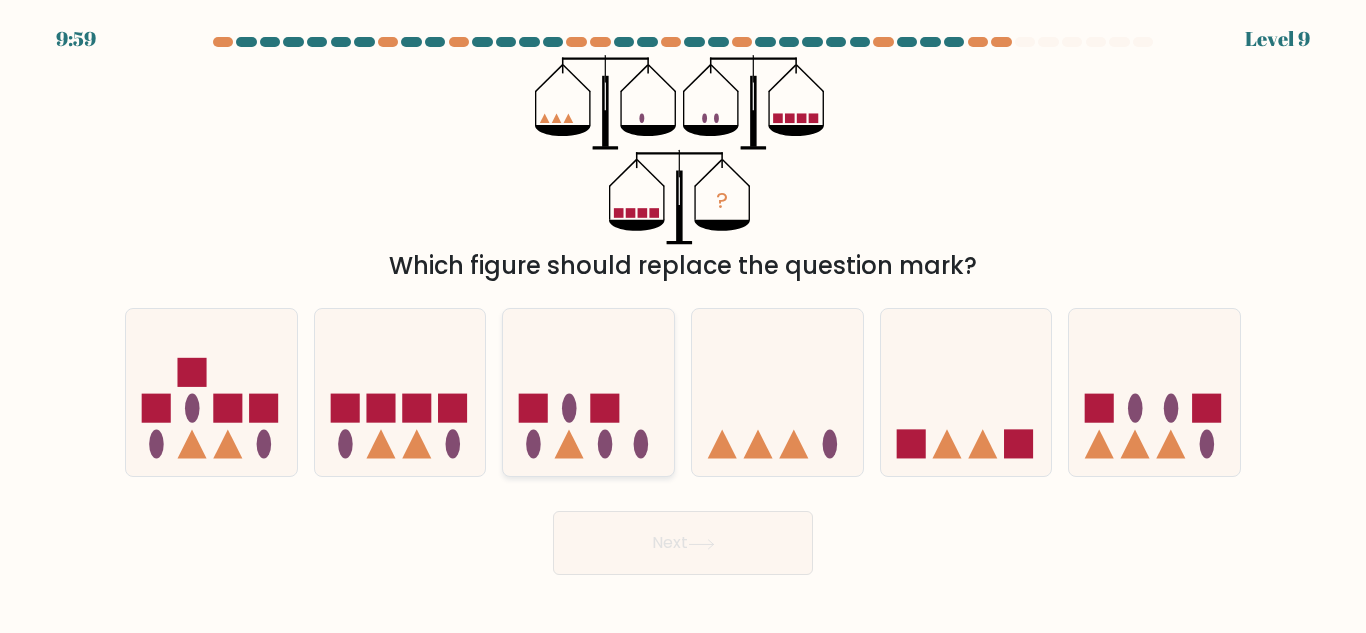 click 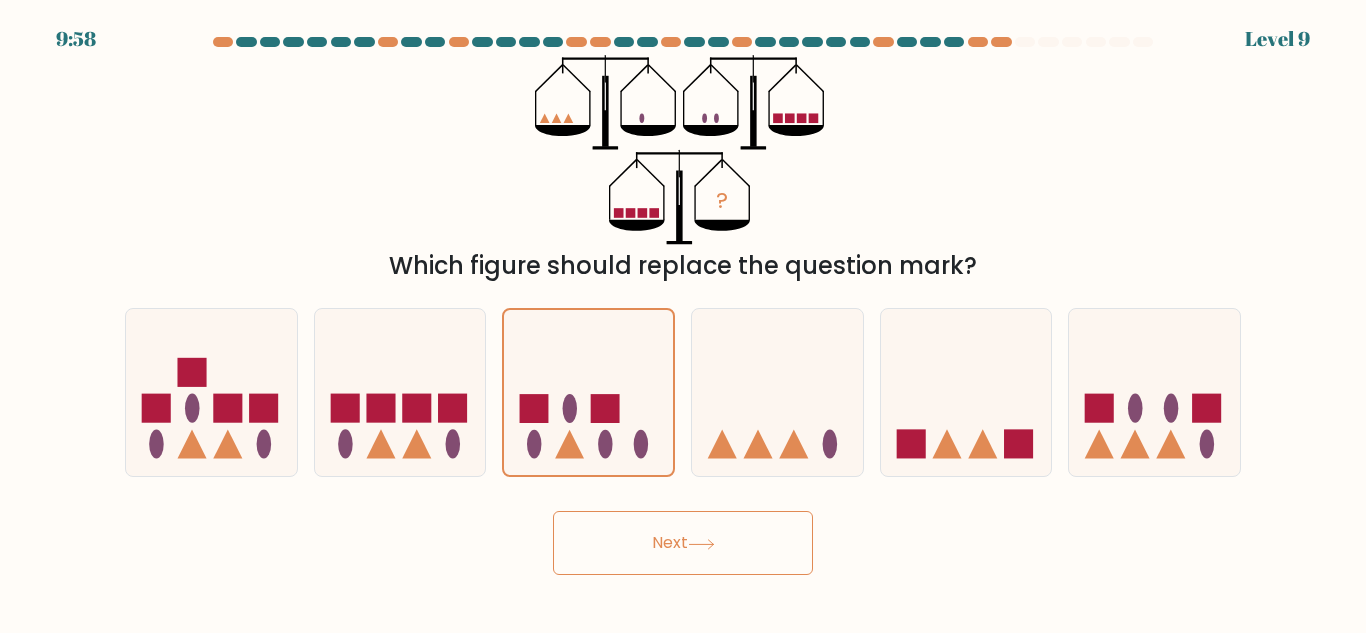 click on "Next" at bounding box center (683, 543) 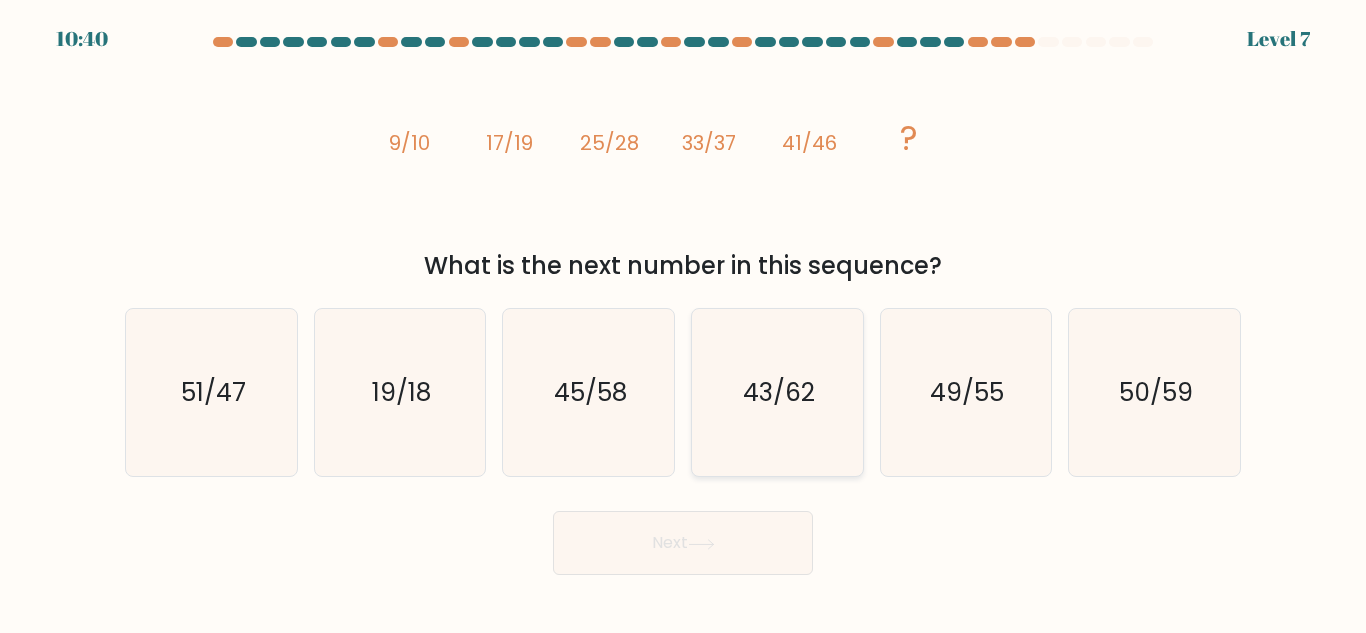click on "43/62" 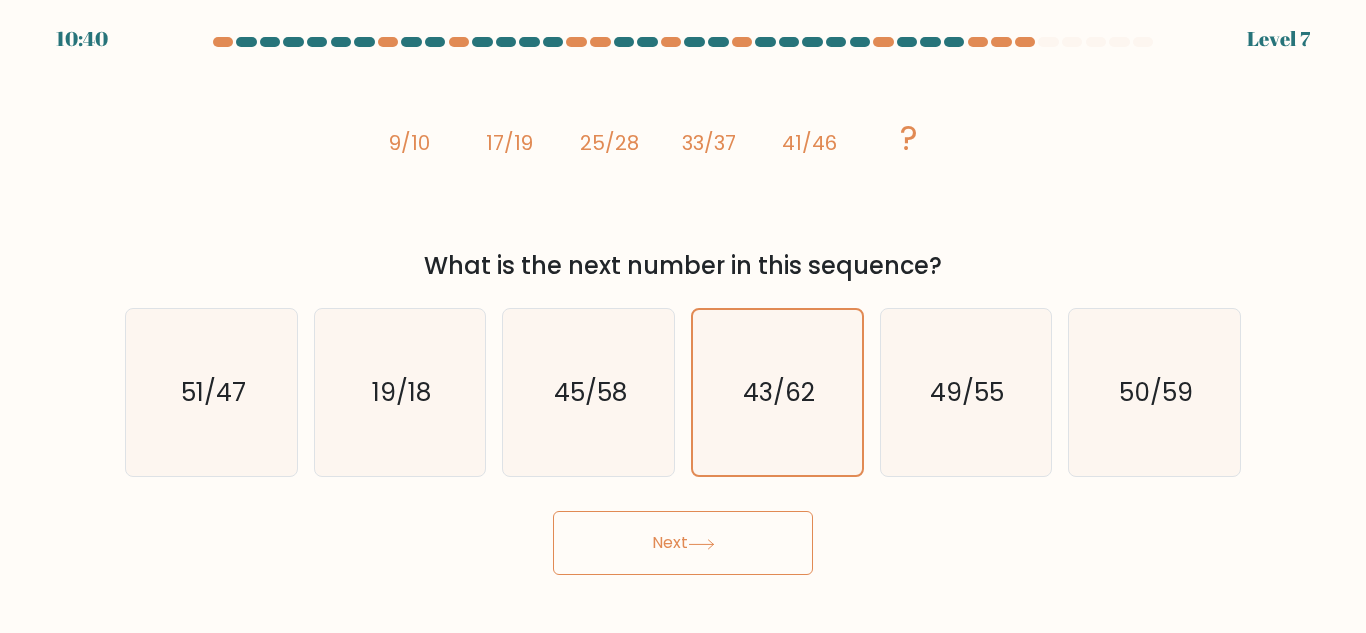 click on "Next" at bounding box center (683, 543) 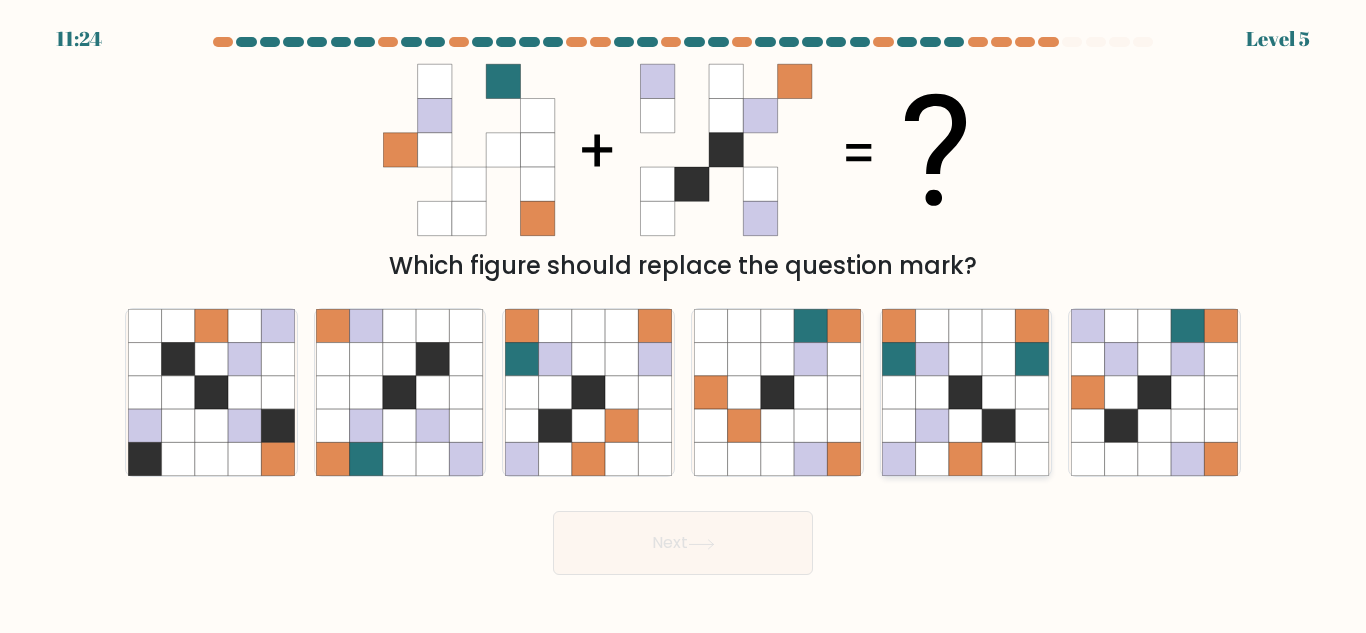 click 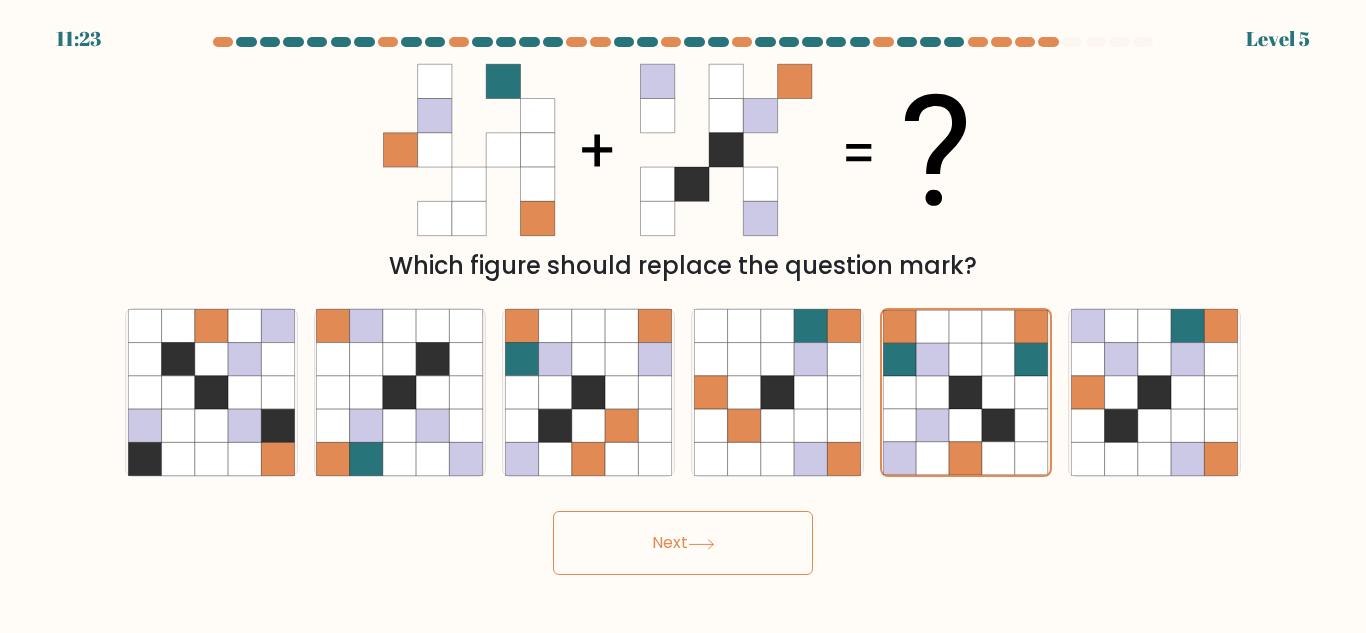 click on "Next" at bounding box center [683, 543] 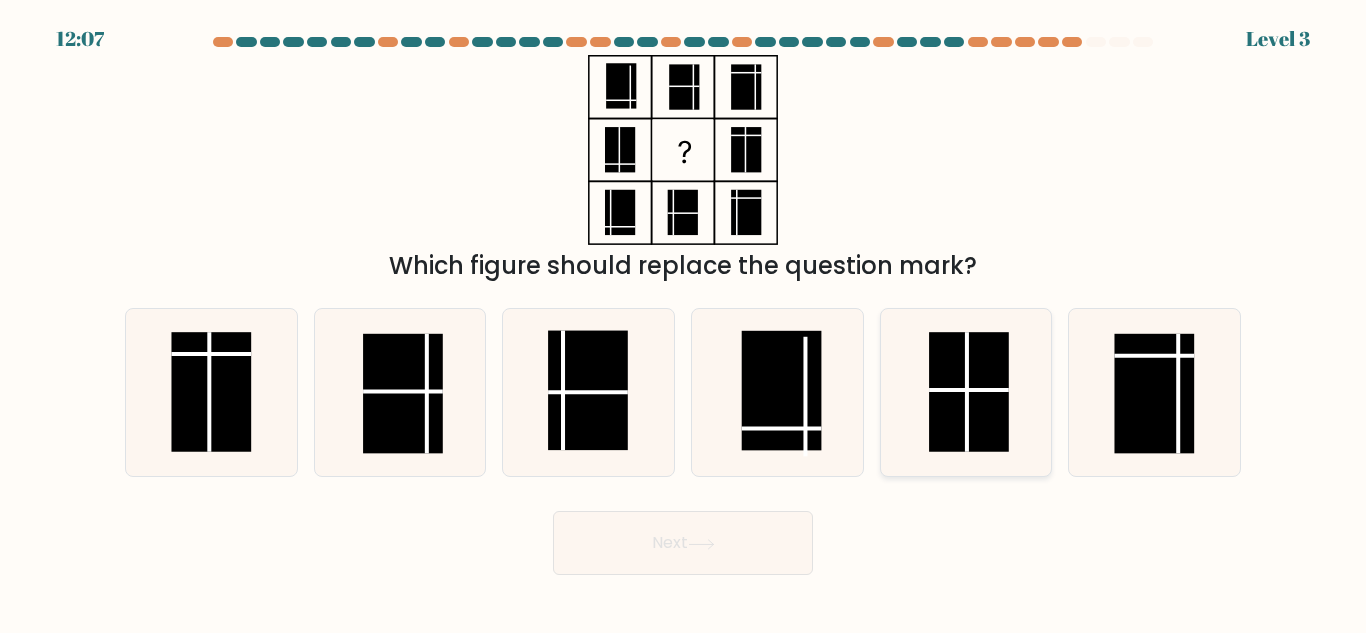 click 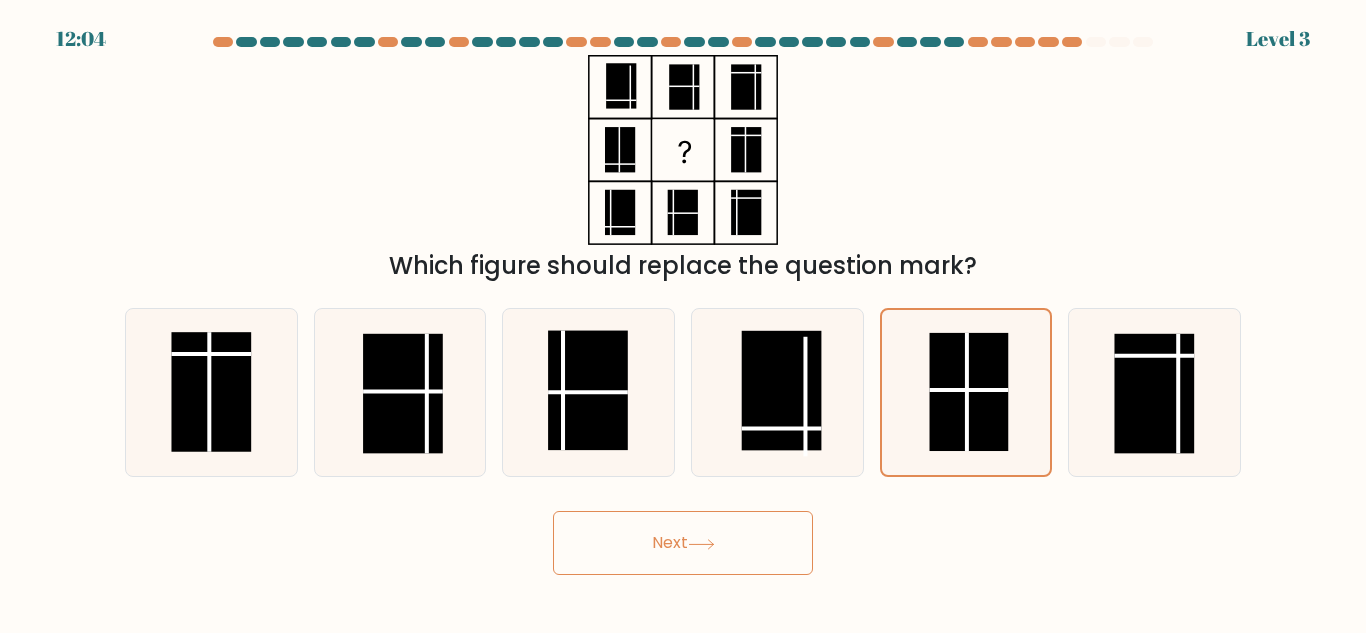 click on "Next" at bounding box center (683, 543) 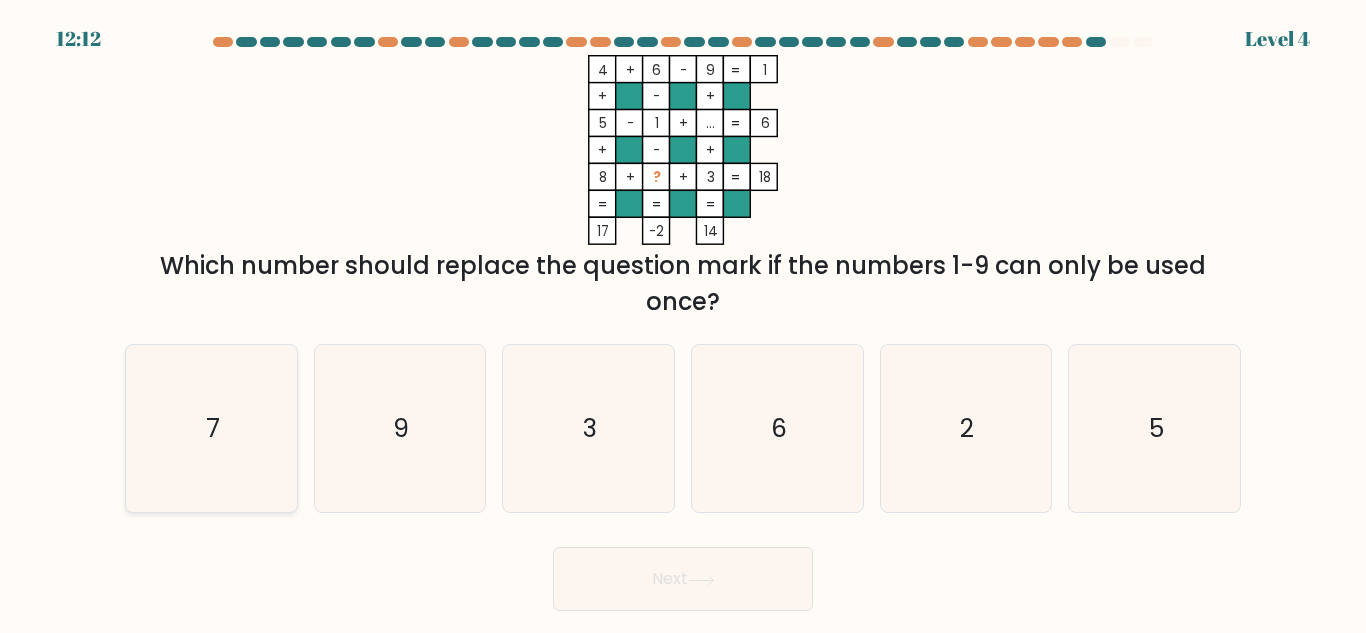 click on "7" 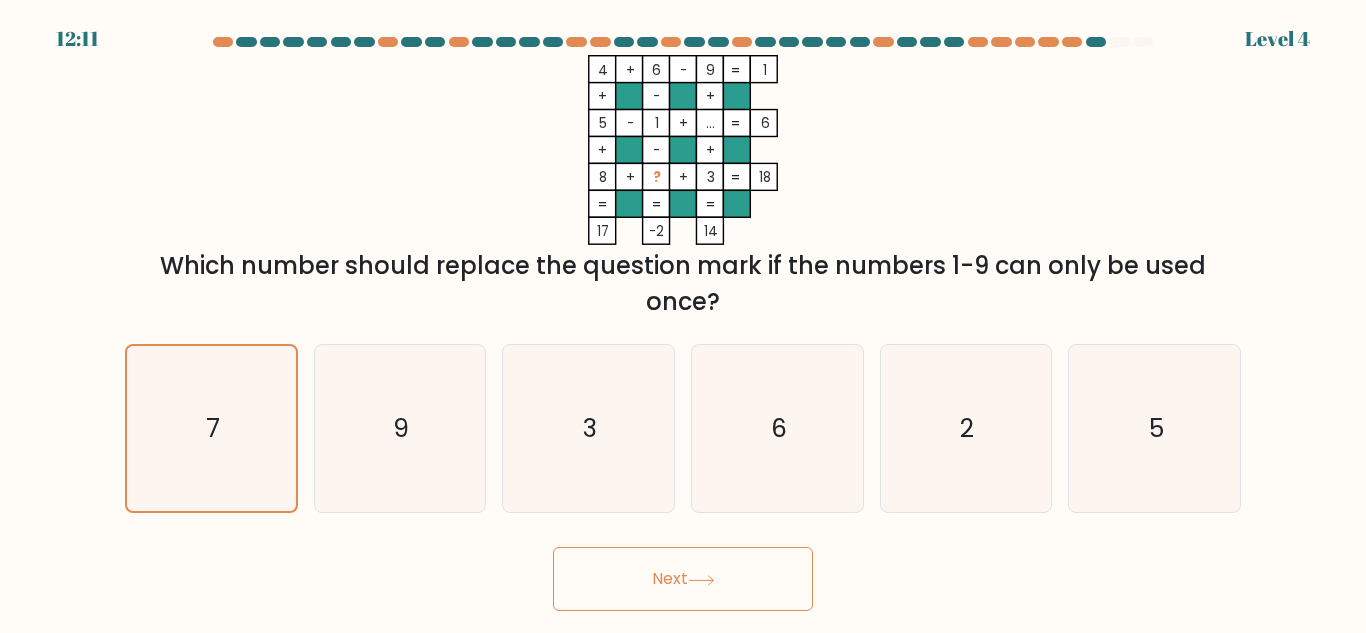 click on "Next" at bounding box center [683, 579] 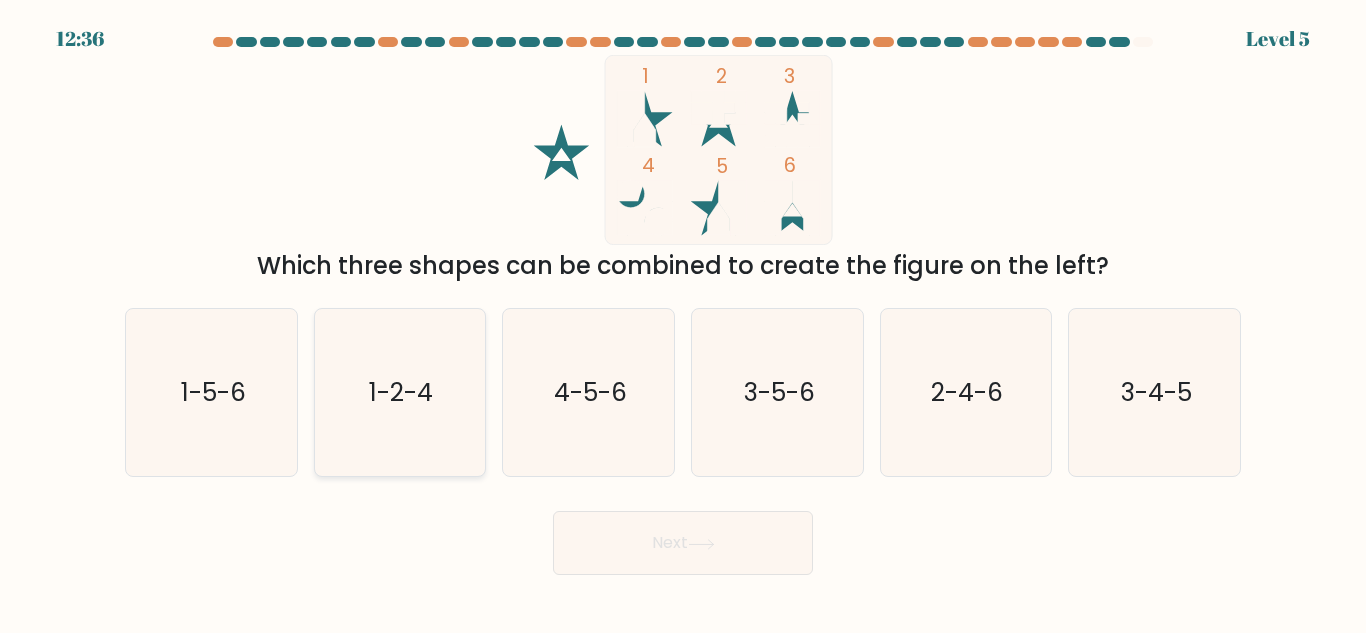click on "1-2-4" 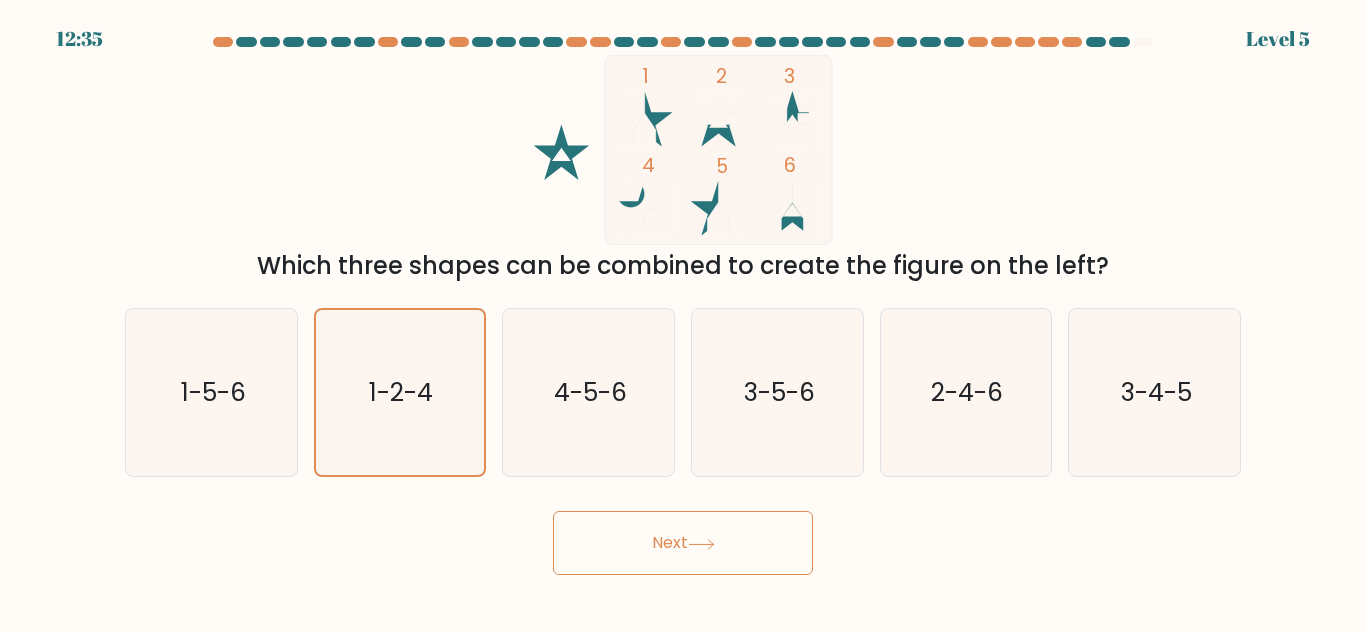 click on "Next" at bounding box center (683, 543) 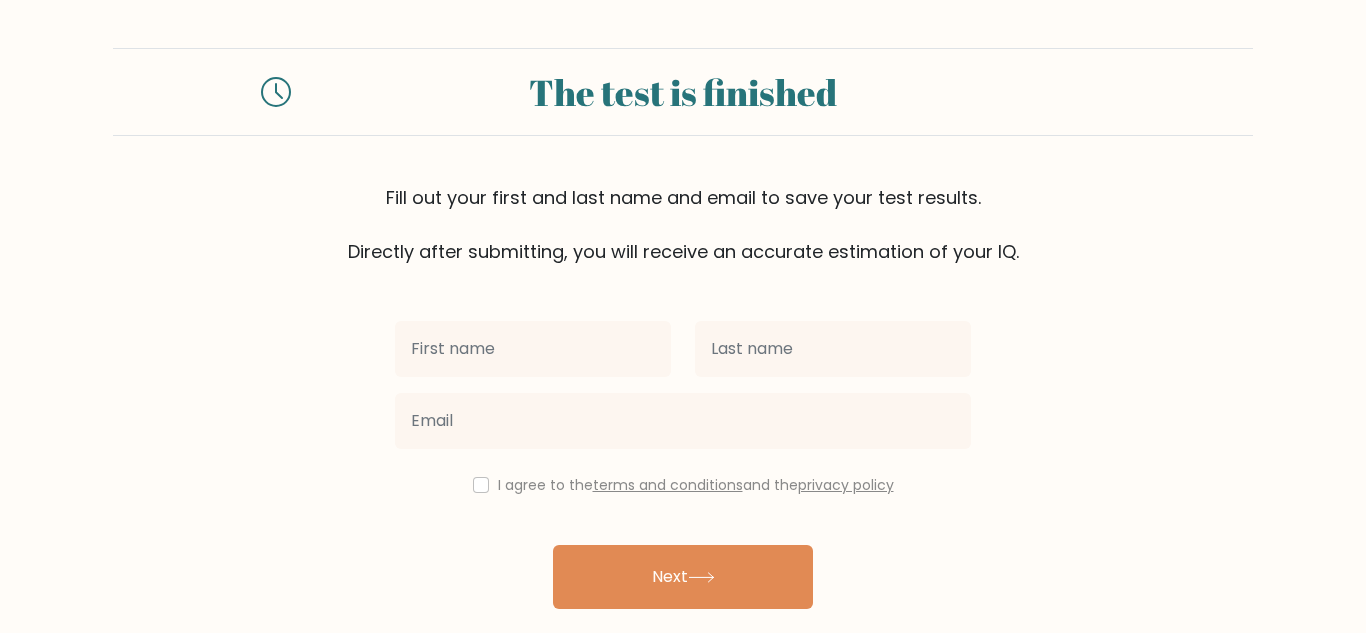 scroll, scrollTop: 0, scrollLeft: 0, axis: both 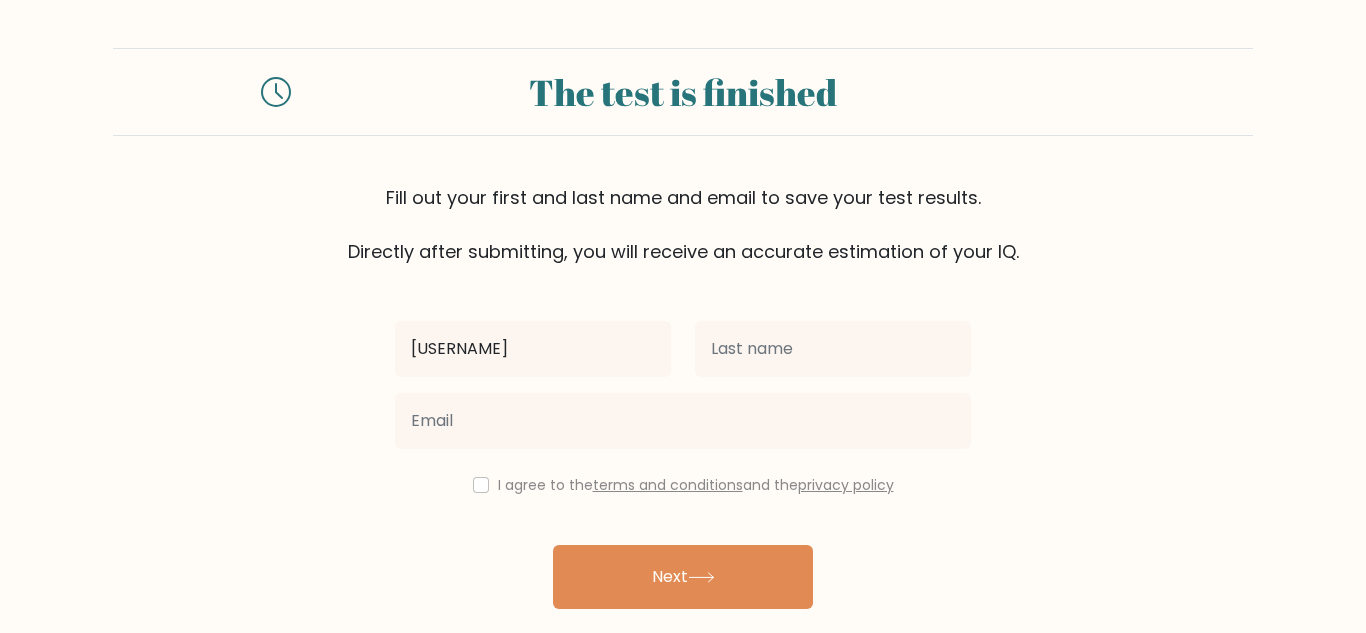 type on "[USERNAME]" 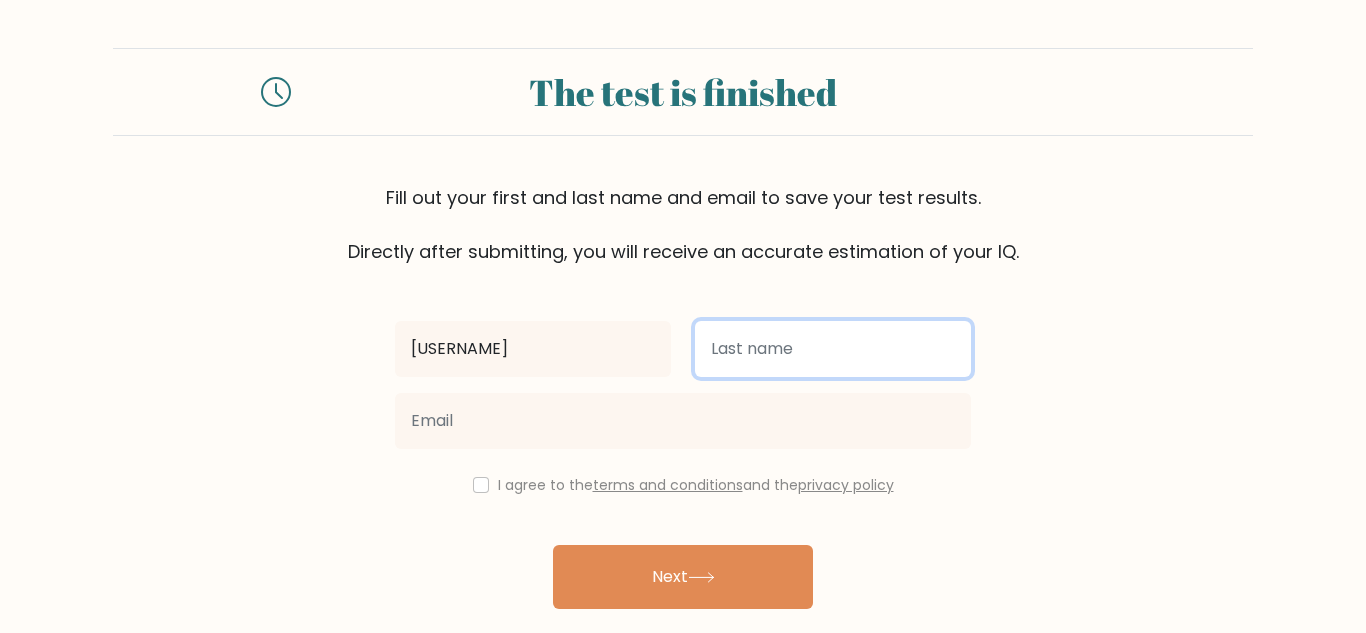 click at bounding box center [833, 349] 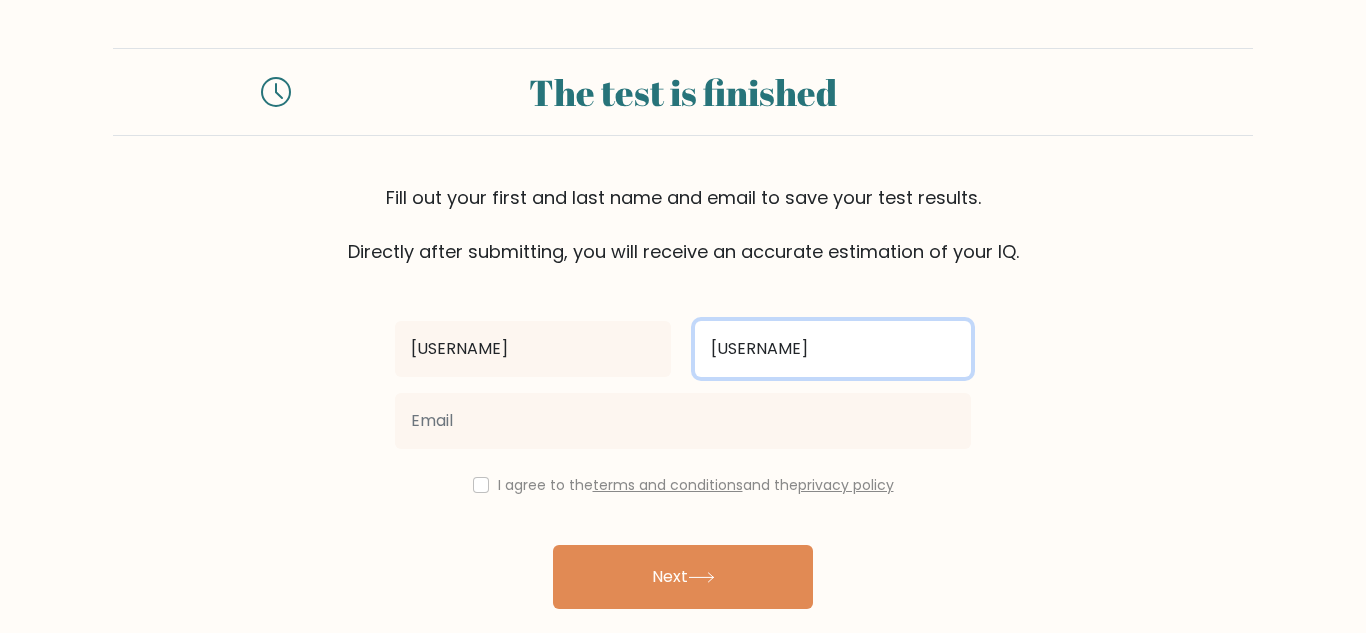 type on "[USERNAME]" 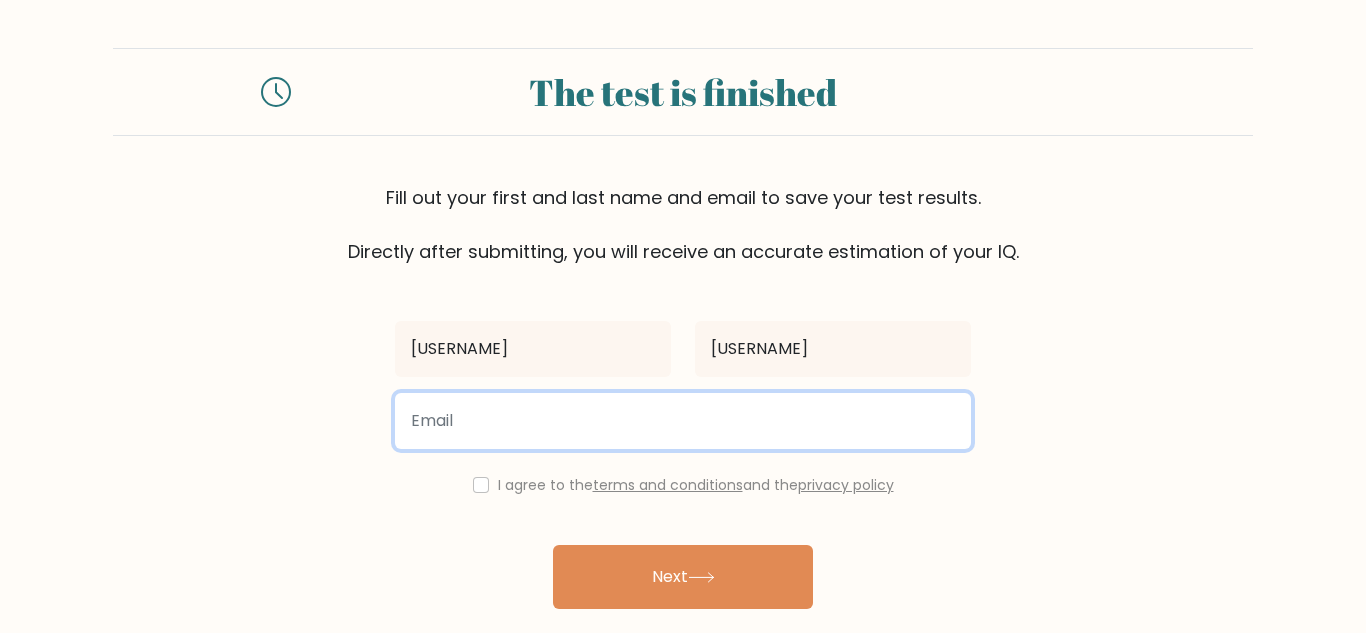 click at bounding box center [683, 421] 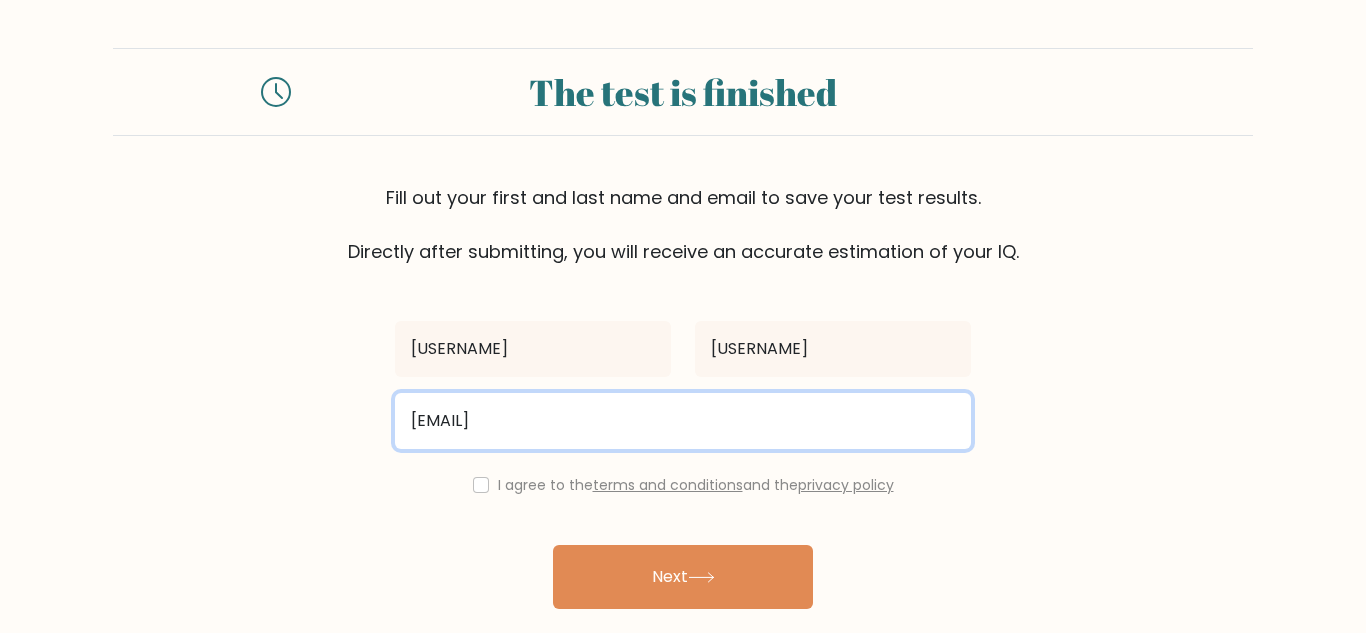 click on "taylorjos33@iclloud.com" at bounding box center (683, 421) 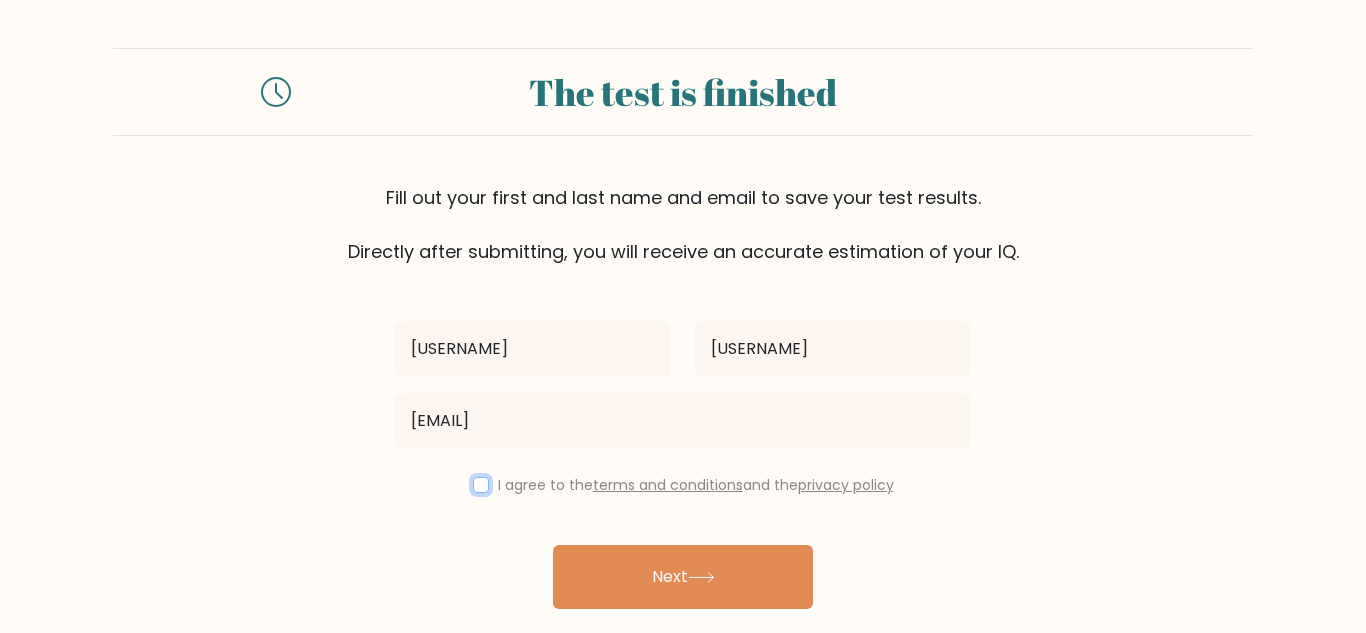 click at bounding box center [481, 485] 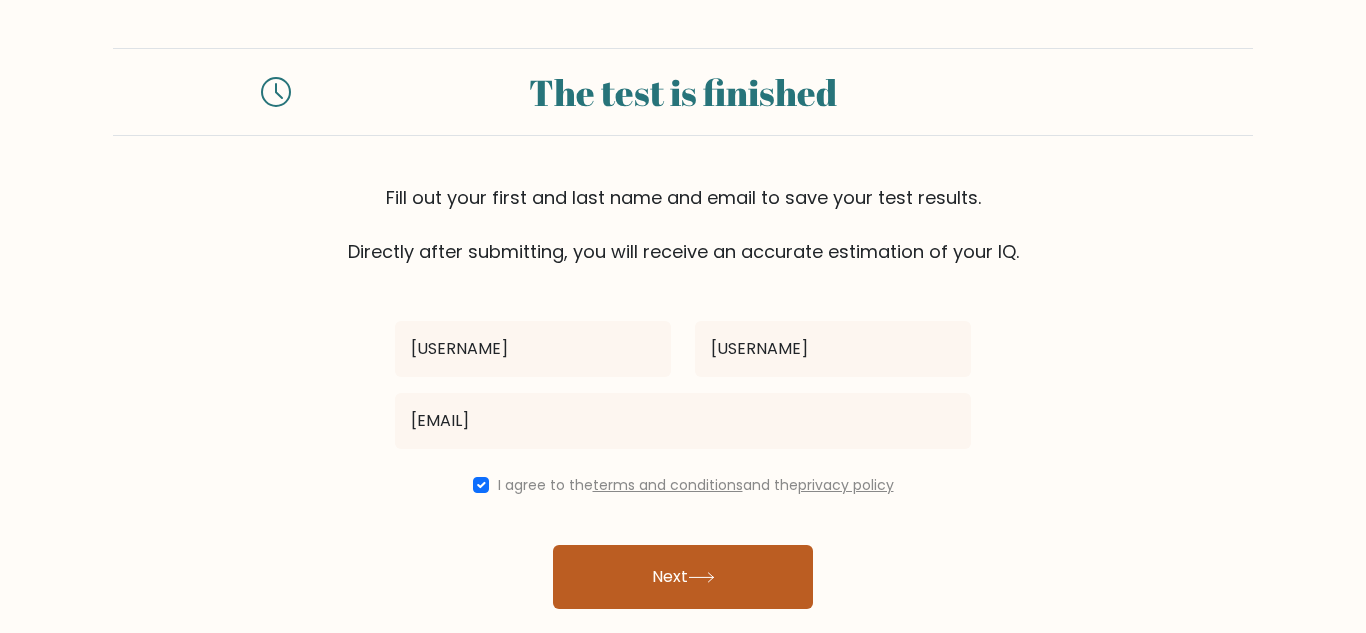 click on "Next" at bounding box center [683, 577] 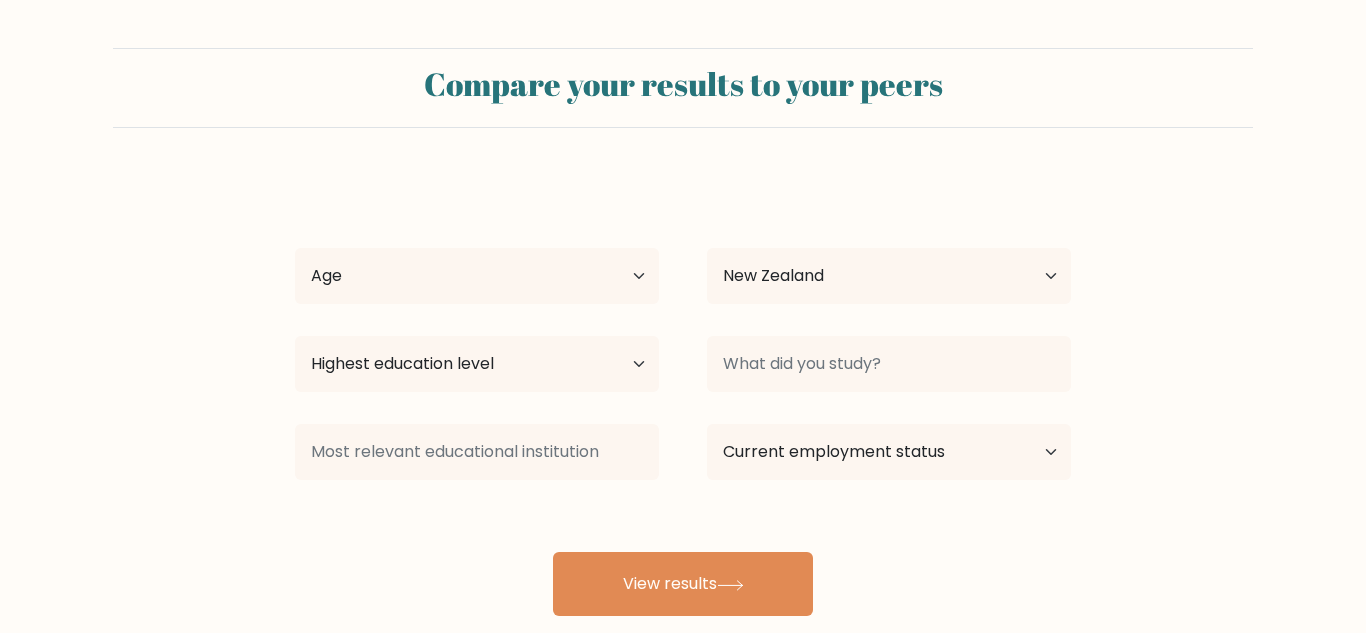 select on "NZ" 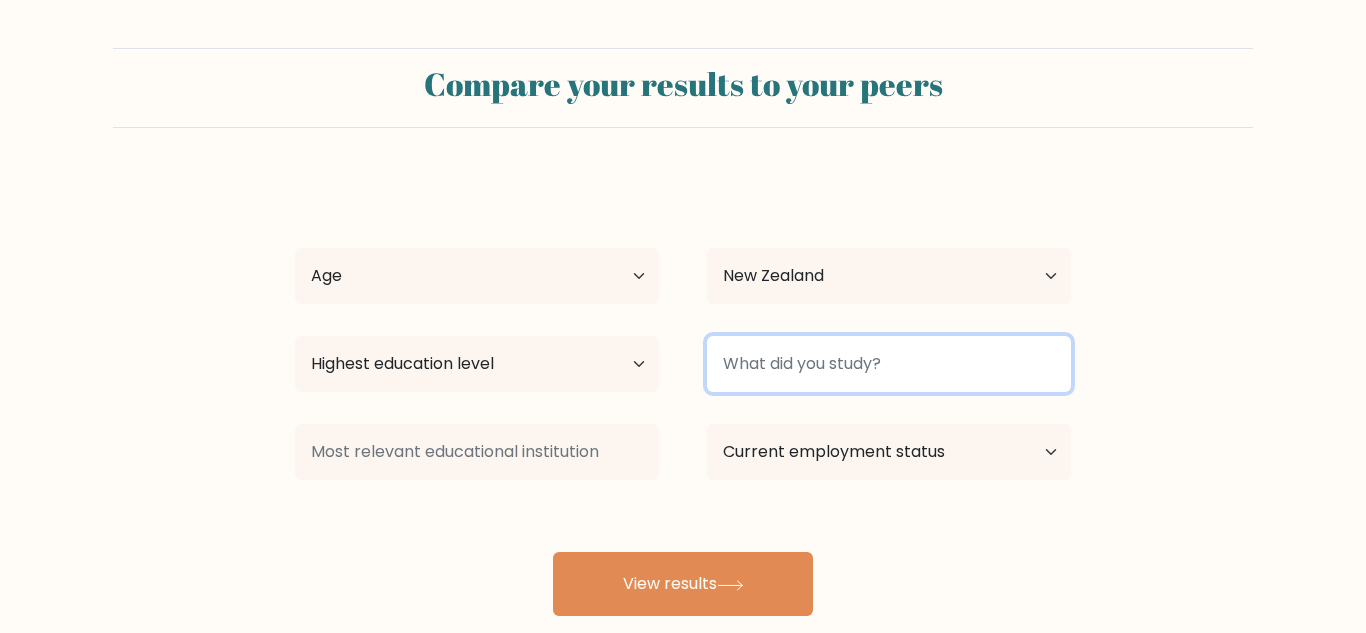 click at bounding box center (889, 364) 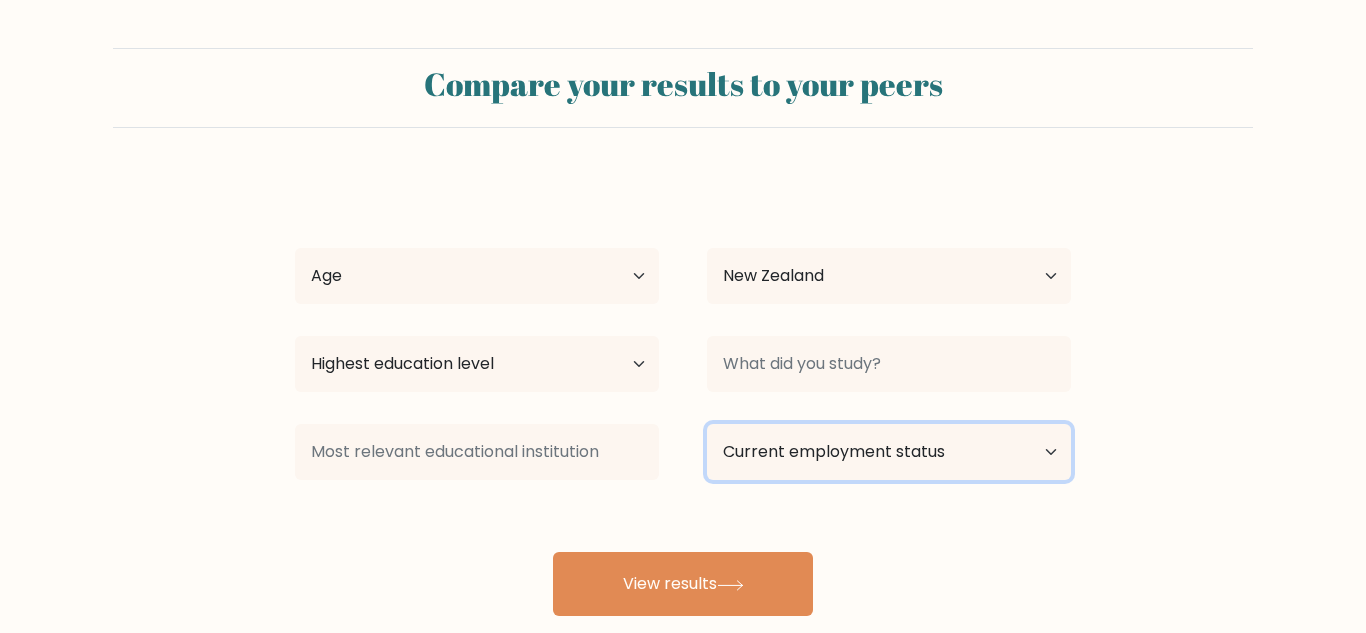 click on "Current employment status
Employed
Student
Retired
Other / prefer not to answer" at bounding box center [889, 452] 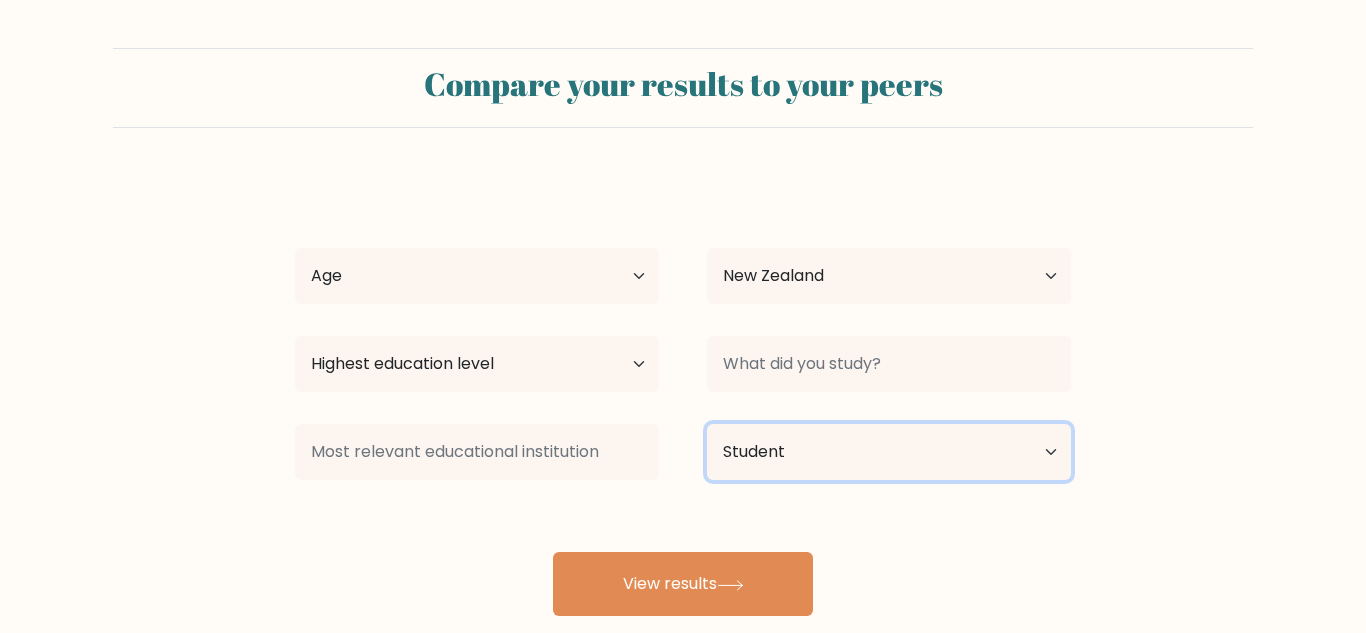 click on "Current employment status
Employed
Student
Retired
Other / prefer not to answer" at bounding box center (889, 452) 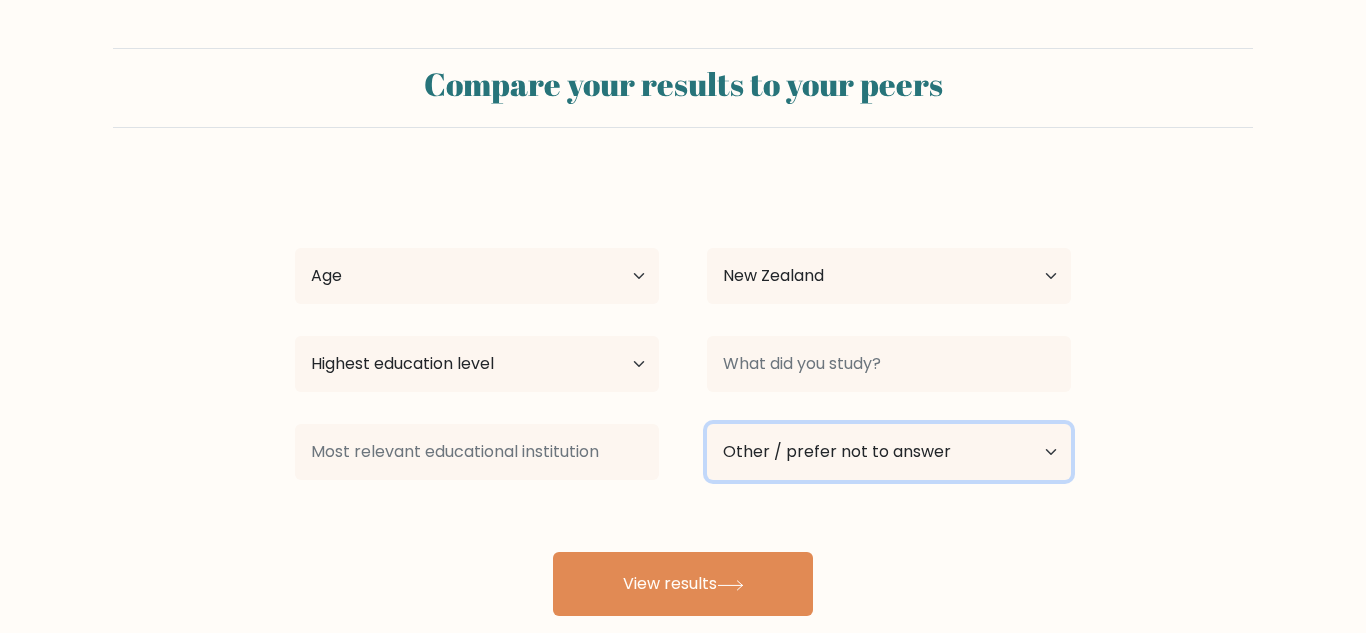 click on "Current employment status
Employed
Student
Retired
Other / prefer not to answer" at bounding box center [889, 452] 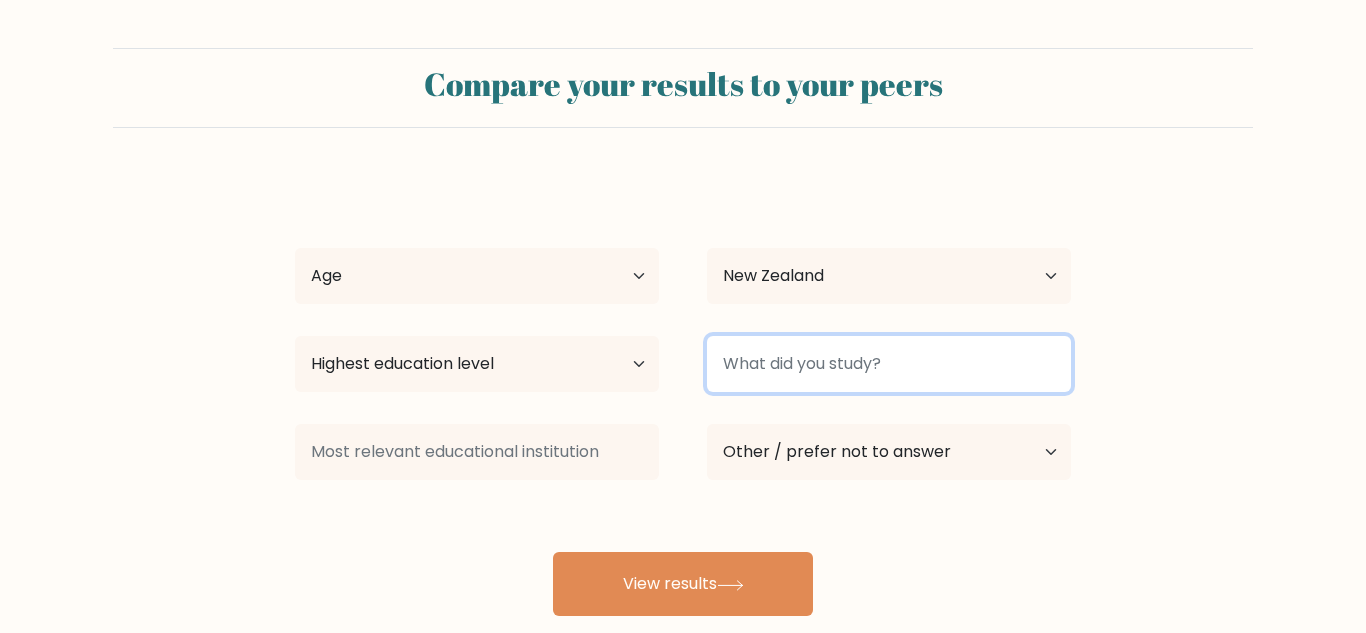 click at bounding box center [889, 364] 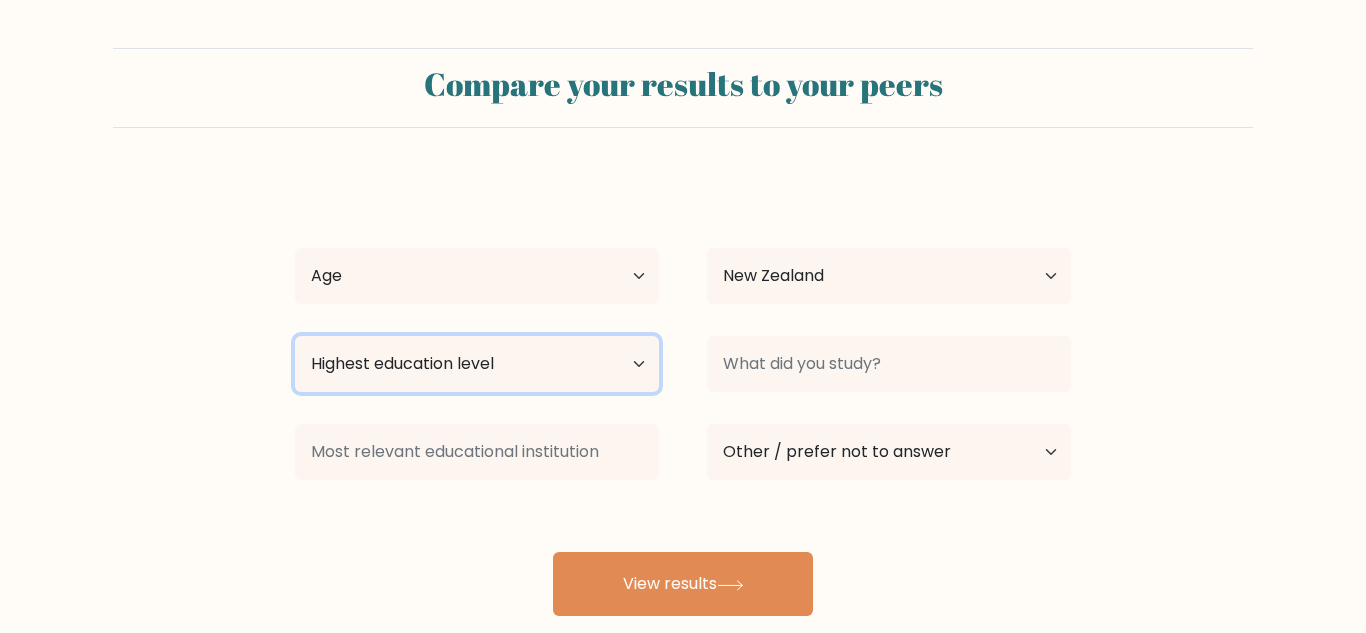 click on "Highest education level
No schooling
Primary
Lower Secondary
Upper Secondary
Occupation Specific
Bachelor's degree
Master's degree
Doctoral degree" at bounding box center (477, 364) 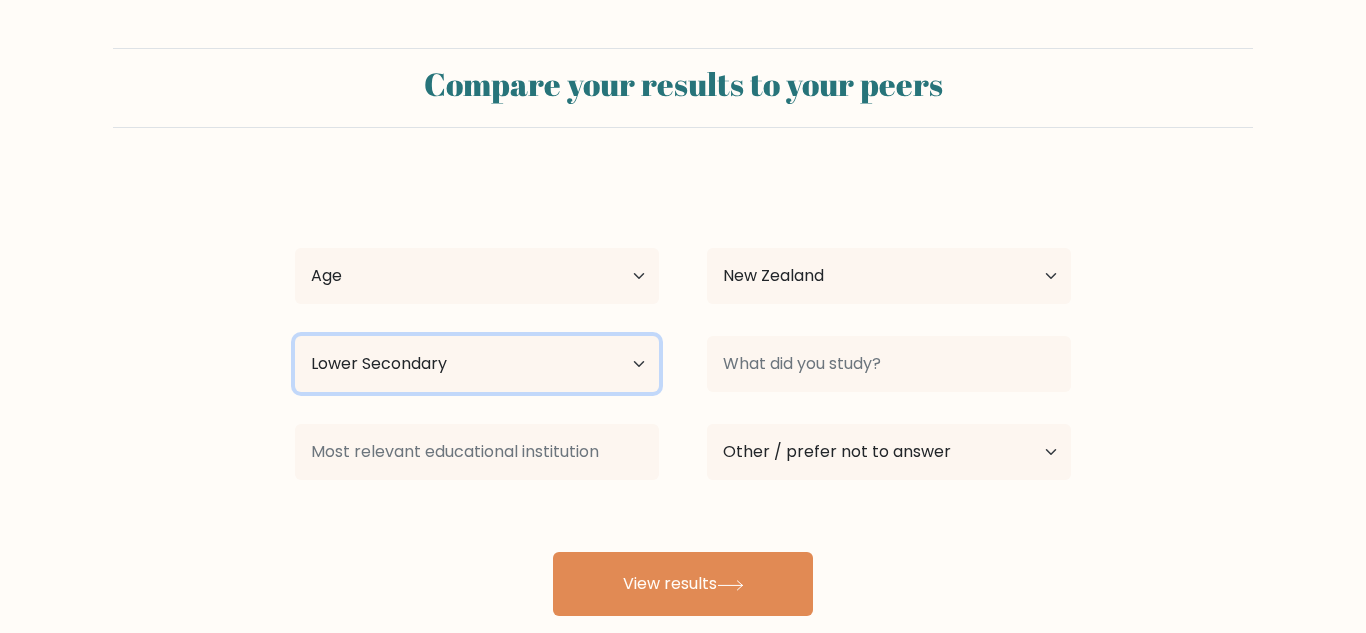 click on "Highest education level
No schooling
Primary
Lower Secondary
Upper Secondary
Occupation Specific
Bachelor's degree
Master's degree
Doctoral degree" at bounding box center (477, 364) 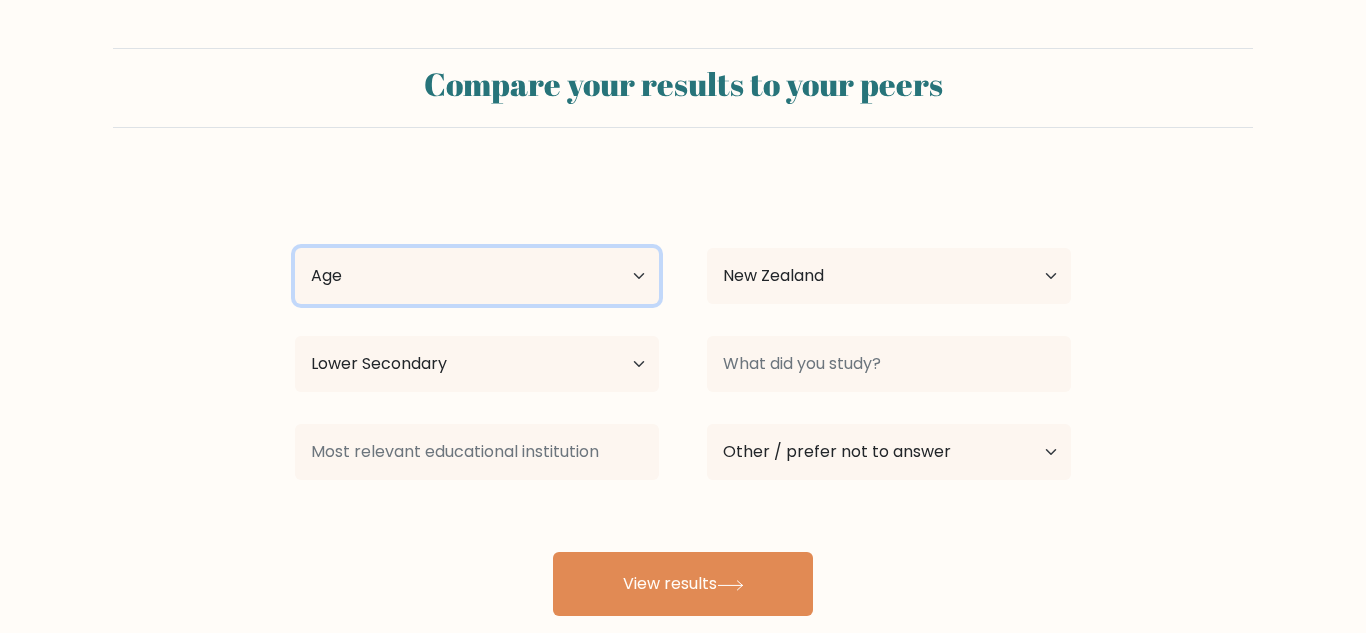 click on "Age
Under 18 years old
18-24 years old
25-34 years old
35-44 years old
45-54 years old
55-64 years old
65 years old and above" at bounding box center [477, 276] 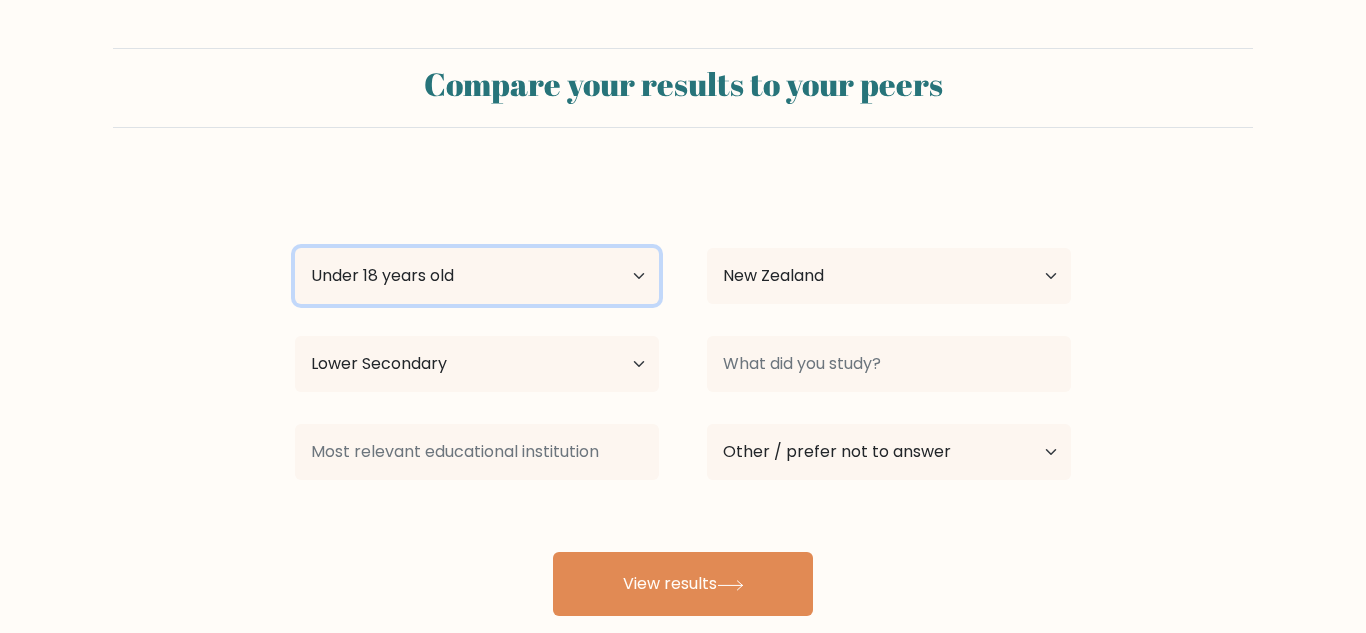 click on "Age
Under 18 years old
18-24 years old
25-34 years old
35-44 years old
45-54 years old
55-64 years old
65 years old and above" at bounding box center (477, 276) 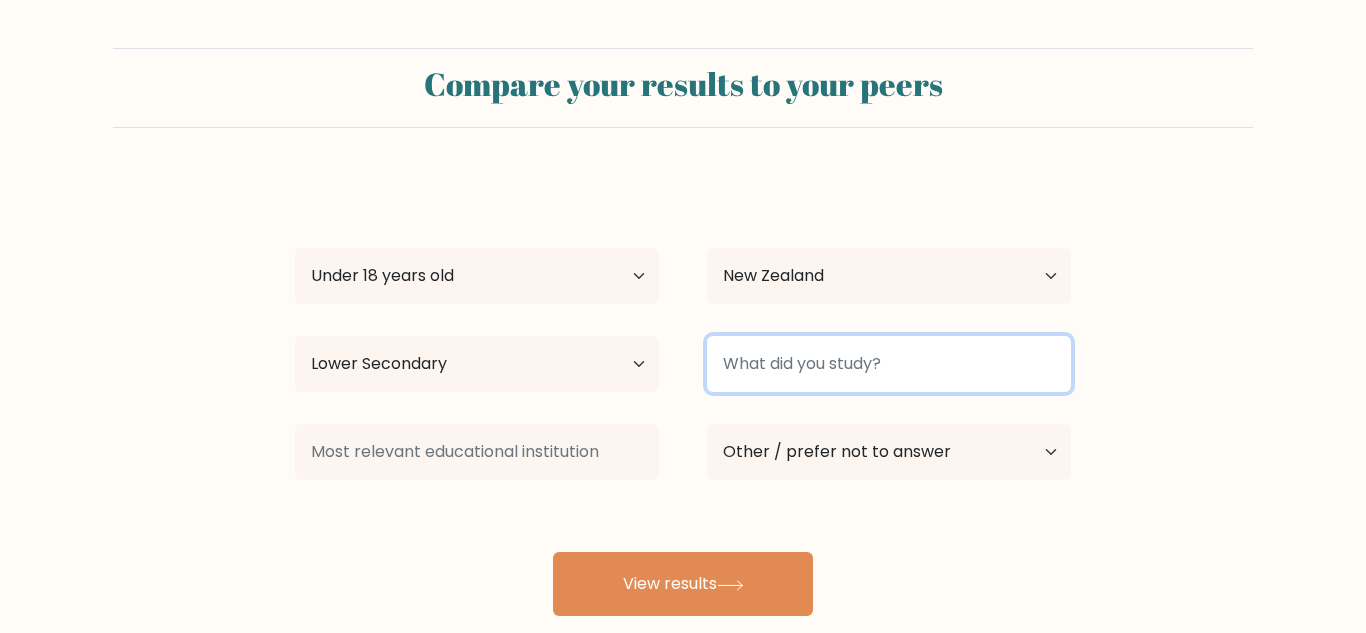 click at bounding box center [889, 364] 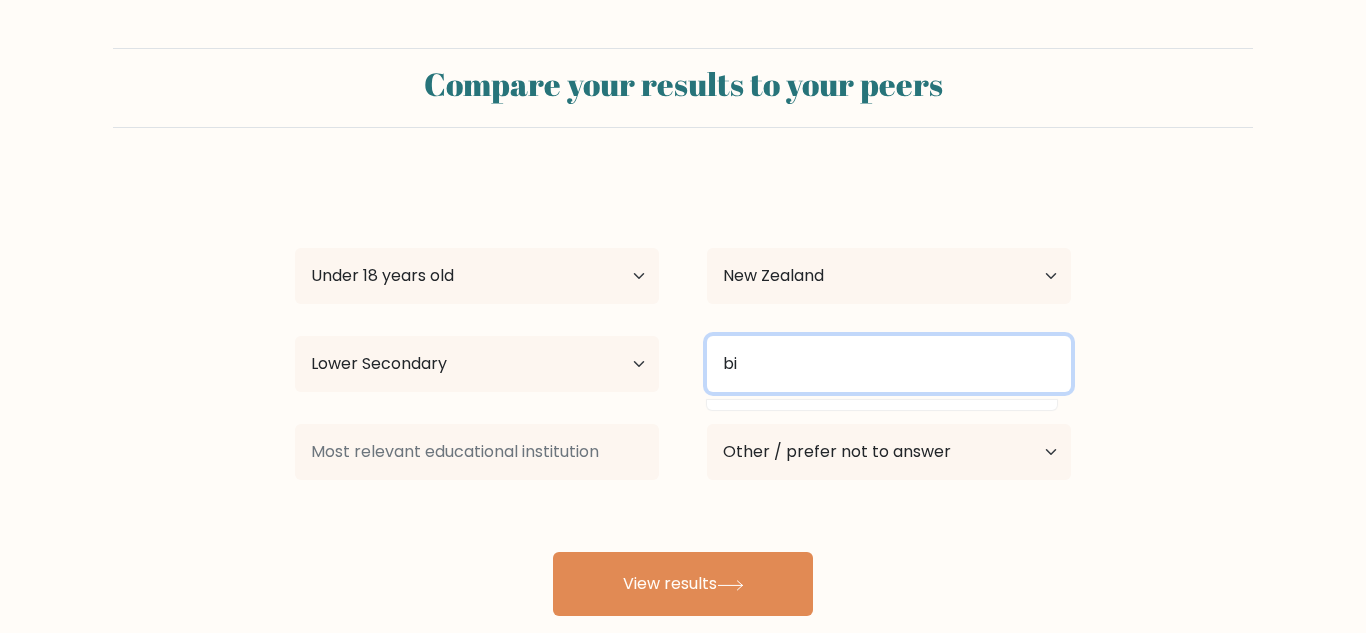 type on "b" 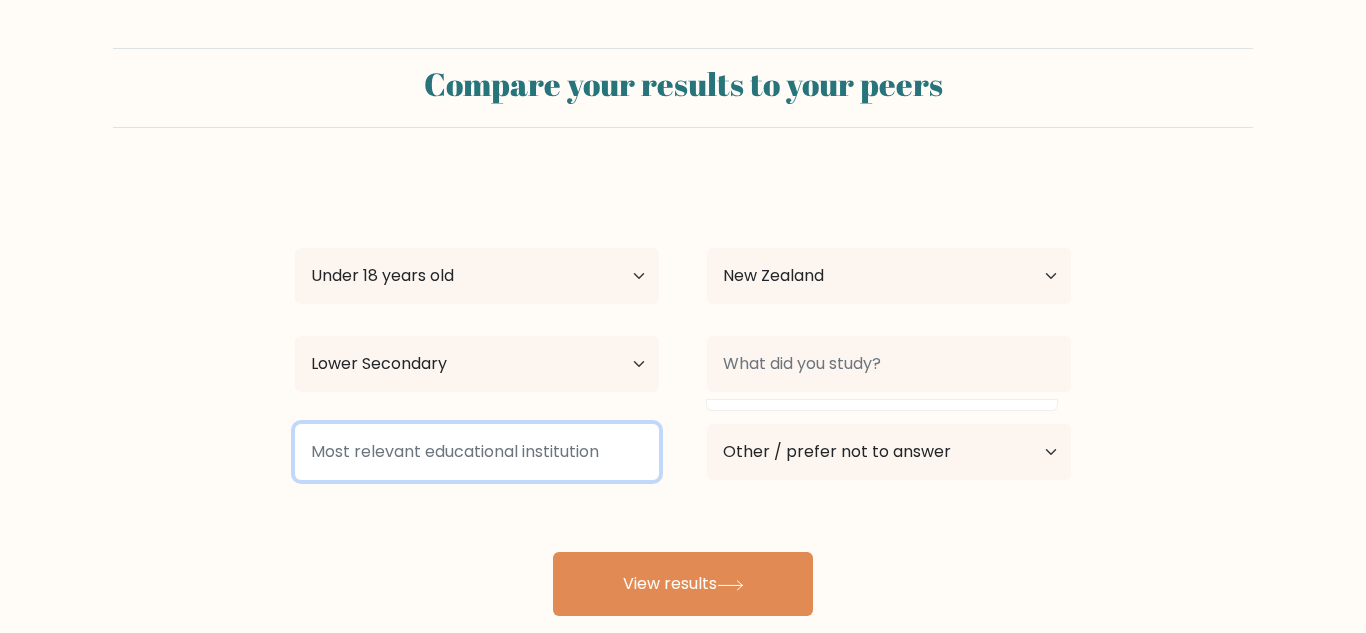 click at bounding box center [477, 452] 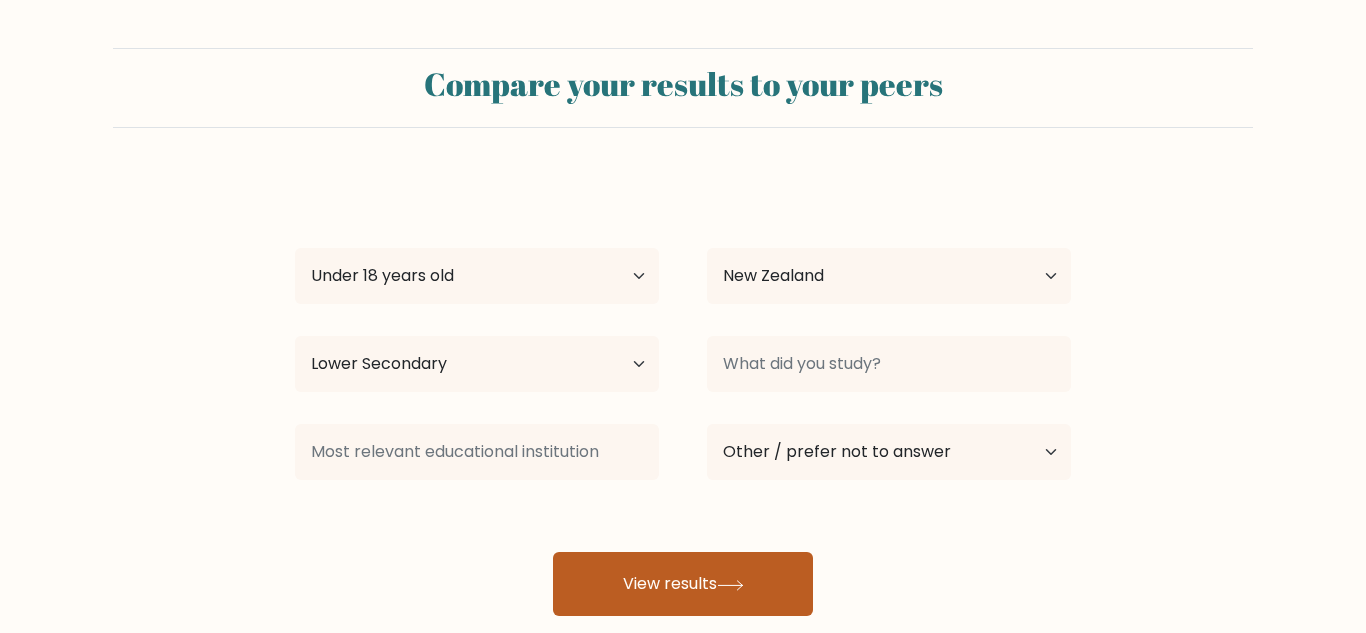 click on "View results" at bounding box center (683, 584) 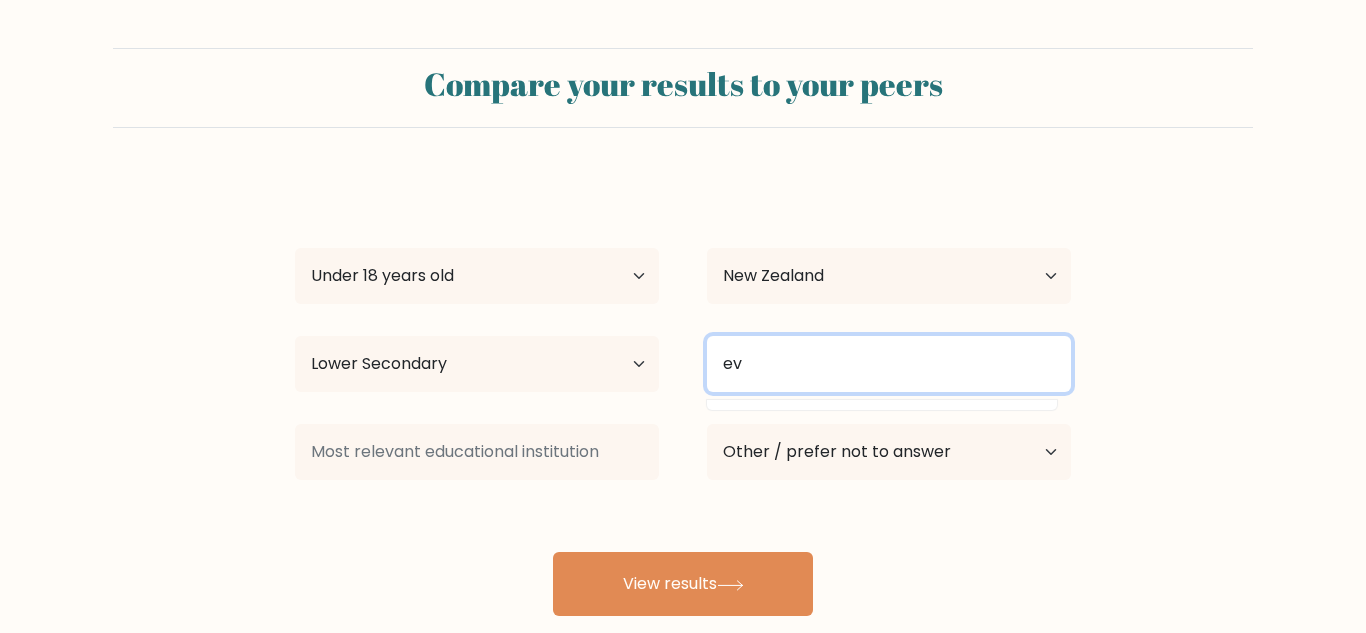 type on "e" 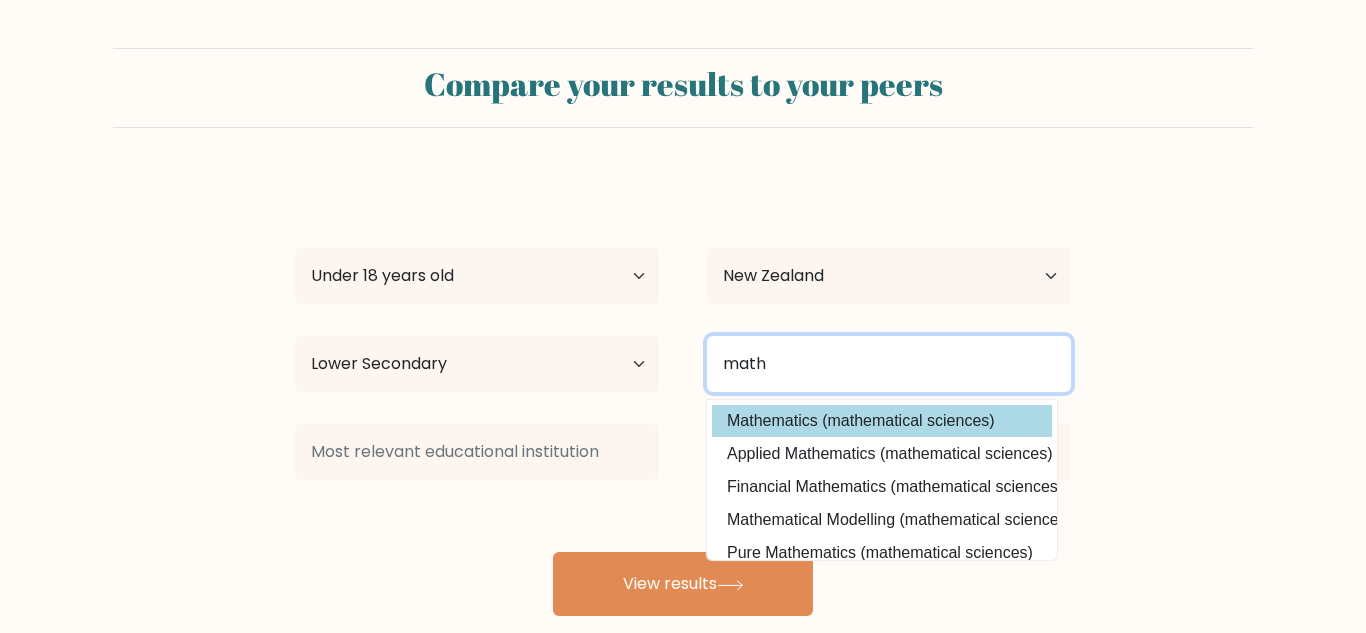 type on "math" 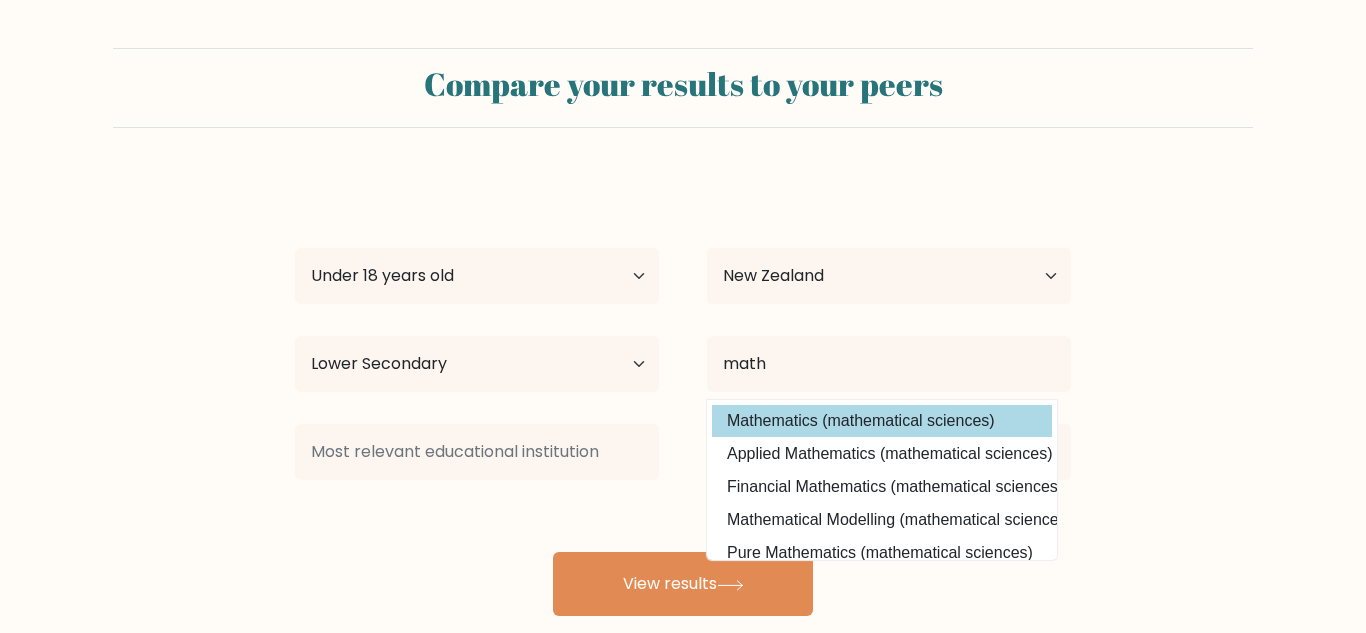 click on "Taylor
bob
Age
Under 18 years old
18-24 years old
25-34 years old
35-44 years old
45-54 years old
55-64 years old
65 years old and above
Country
Afghanistan
Albania
Algeria
American Samoa
Andorra
Angola
Anguilla
Antarctica
Antigua and Barbuda
Argentina
Armenia
Aruba
Australia
Austria
Azerbaijan
Bahamas
Bahrain
Bangladesh
Barbados
Belarus
Belgium
Belize
Benin
Bermuda
Bhutan
Bolivia
Bonaire, Sint Eustatius and Saba
Bosnia and Herzegovina
Botswana
Bouvet Island
Brazil
Brunei" at bounding box center (683, 396) 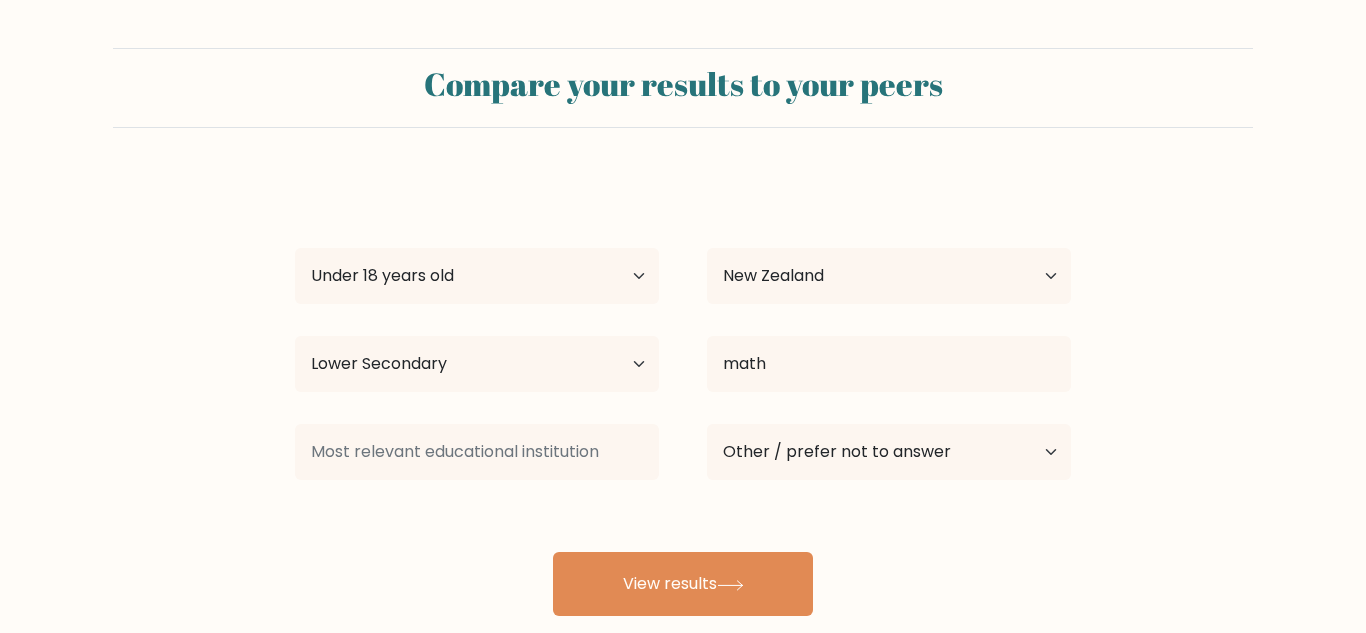 click on "Taylor
bob
Age
Under 18 years old
18-24 years old
25-34 years old
35-44 years old
45-54 years old
55-64 years old
65 years old and above
Country
Afghanistan
Albania
Algeria
American Samoa
Andorra
Angola
Anguilla
Antarctica
Antigua and Barbuda
Argentina
Armenia
Aruba
Australia
Austria
Azerbaijan
Bahamas
Bahrain
Bangladesh
Barbados
Belarus
Belgium
Belize
Benin
Bermuda
Bhutan
Bolivia
Bonaire, Sint Eustatius and Saba
Bosnia and Herzegovina
Botswana
Bouvet Island
Brazil
Brunei" at bounding box center (683, 396) 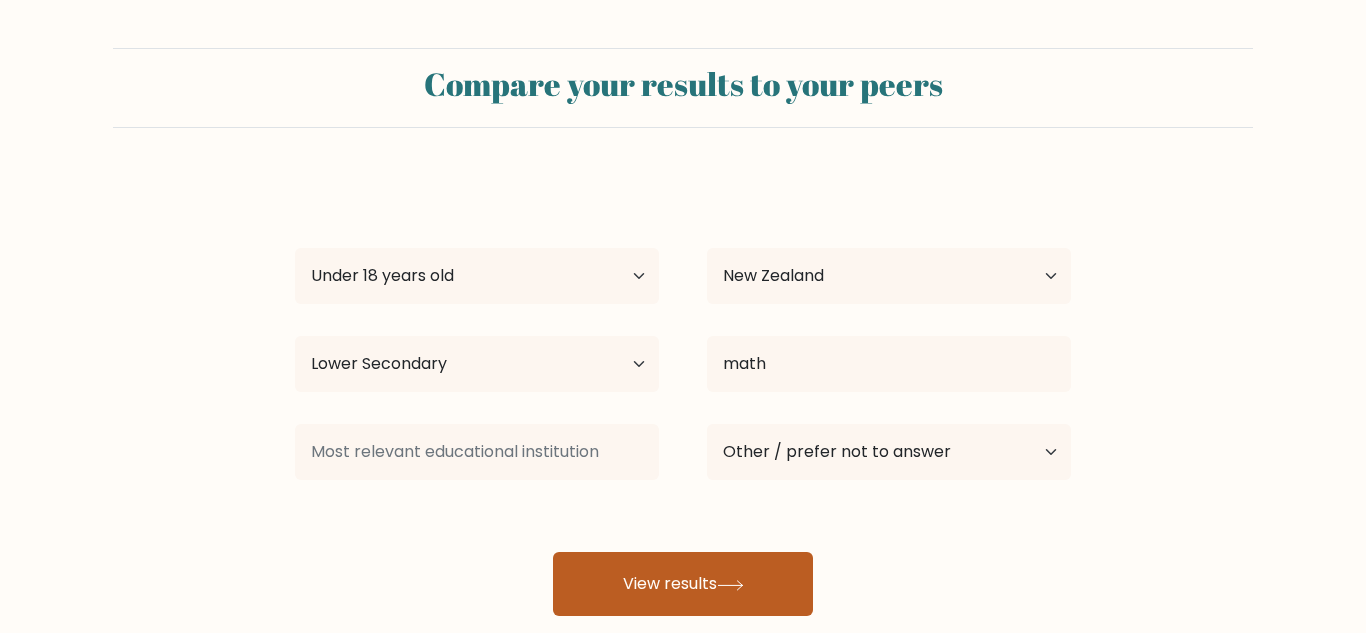 click on "View results" at bounding box center (683, 584) 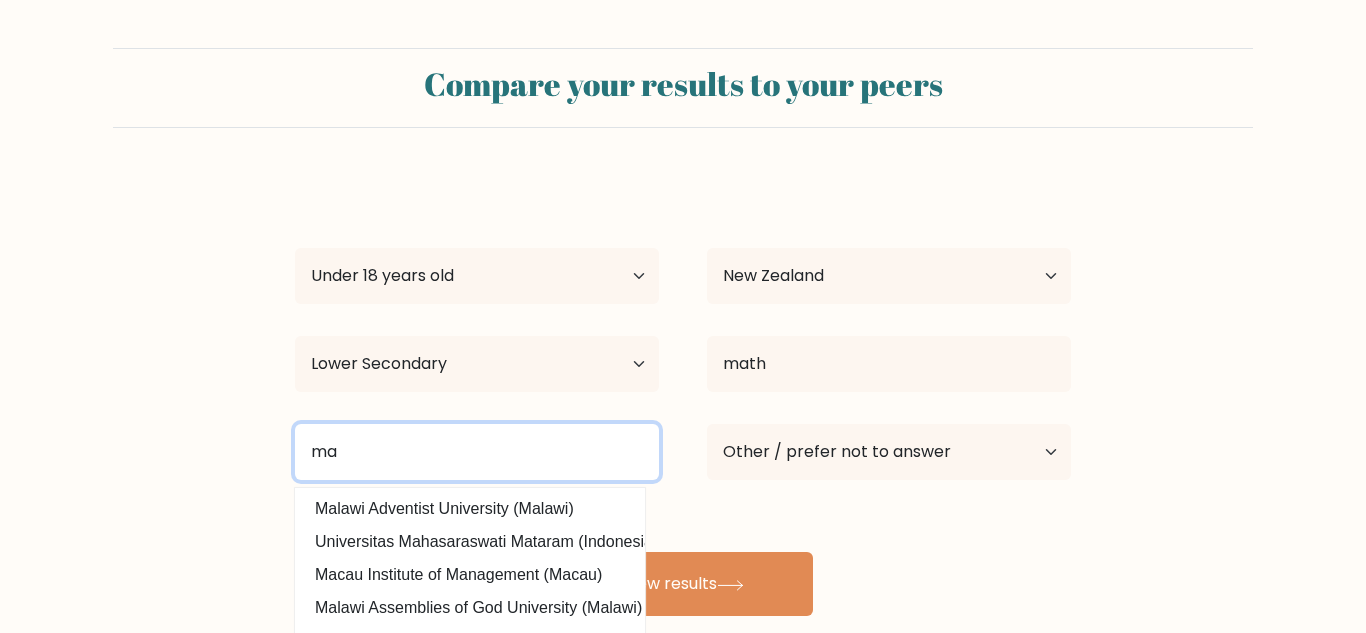 type on "m" 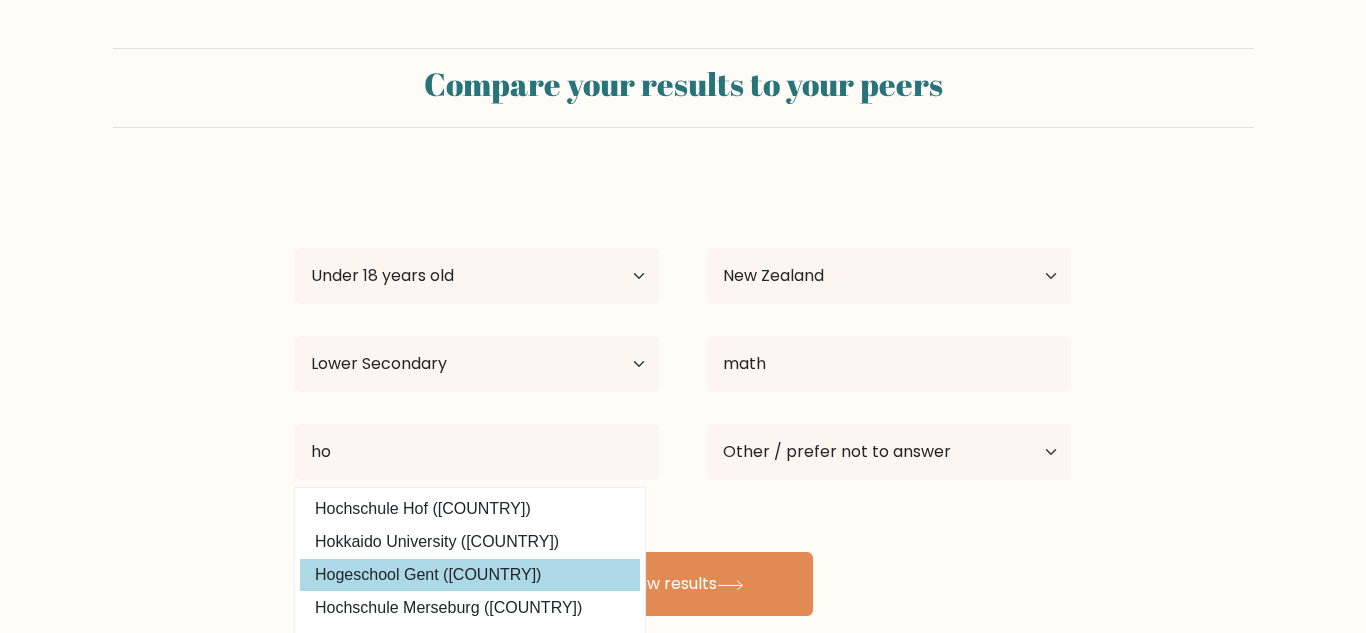 click on "Hogeschool Gent (Belgium)" at bounding box center (470, 575) 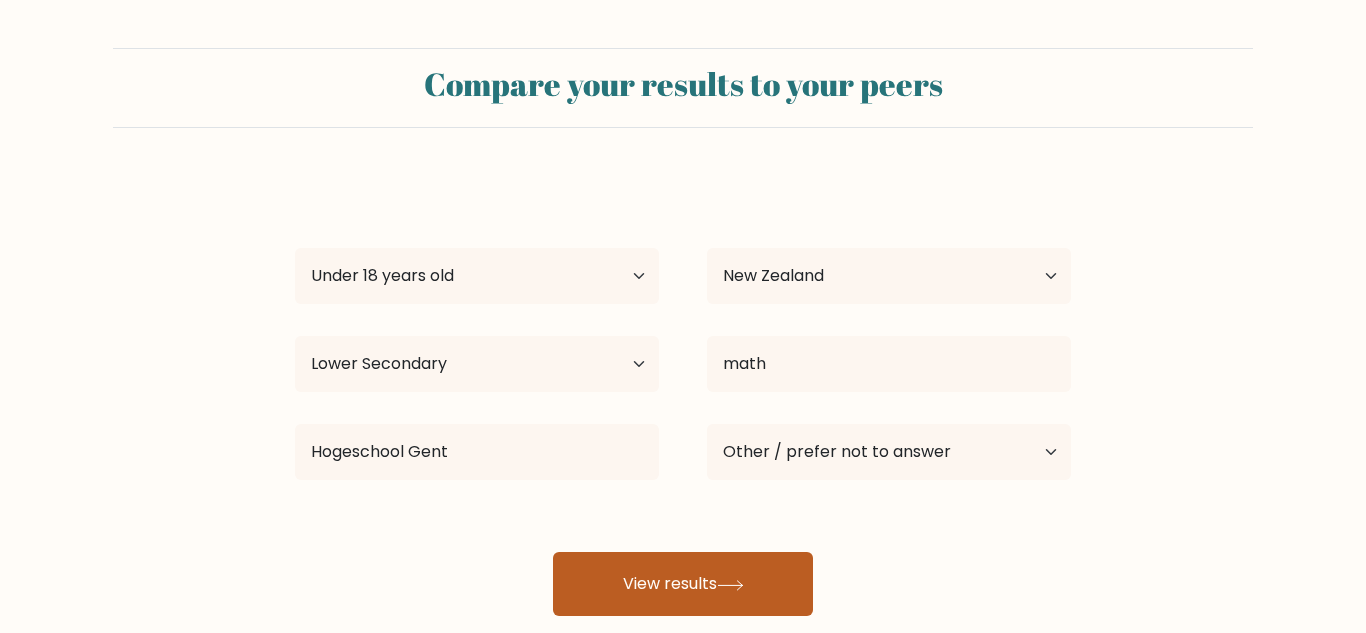 click on "View results" at bounding box center [683, 584] 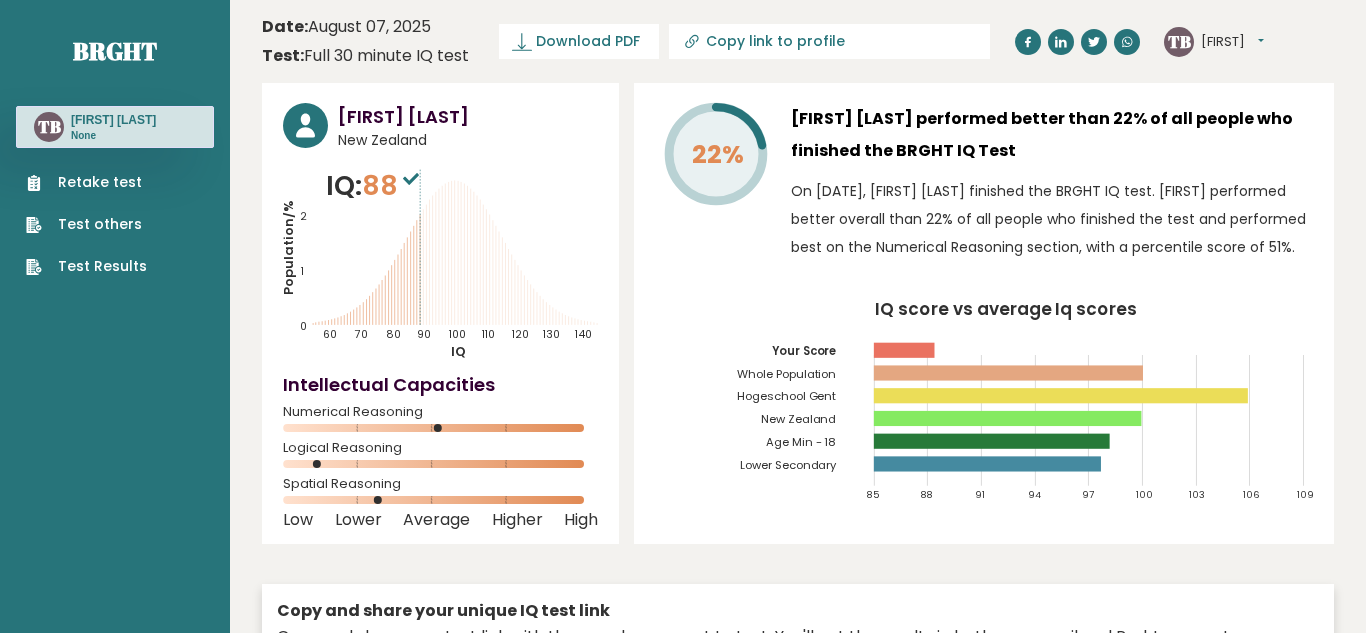 scroll, scrollTop: 0, scrollLeft: 0, axis: both 